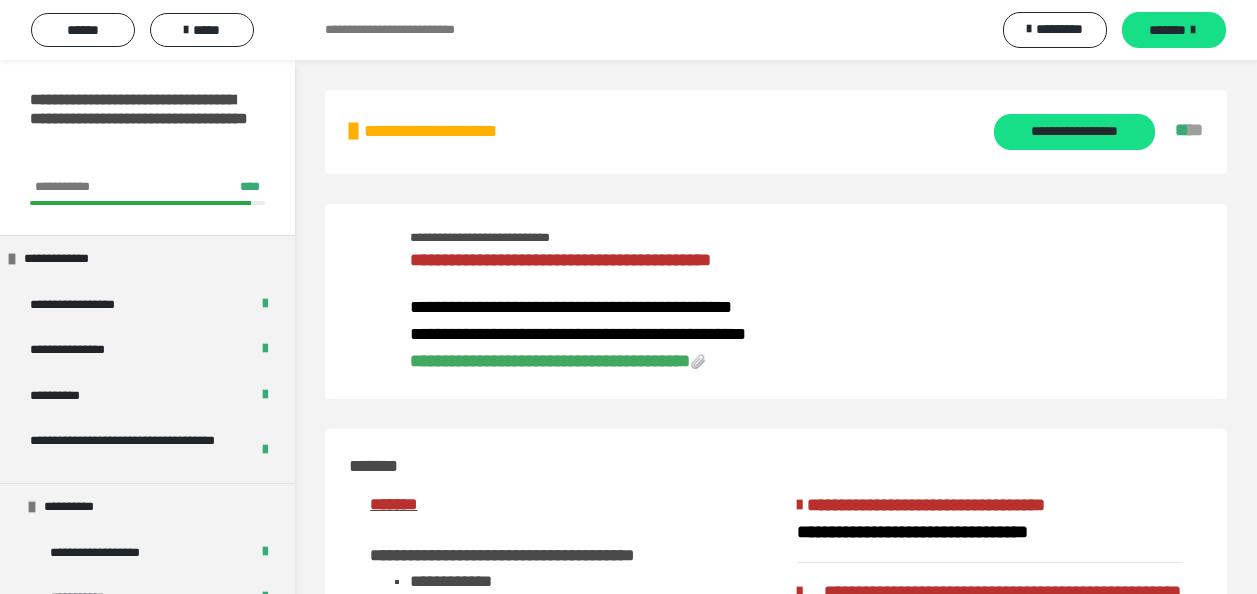 scroll, scrollTop: 0, scrollLeft: 0, axis: both 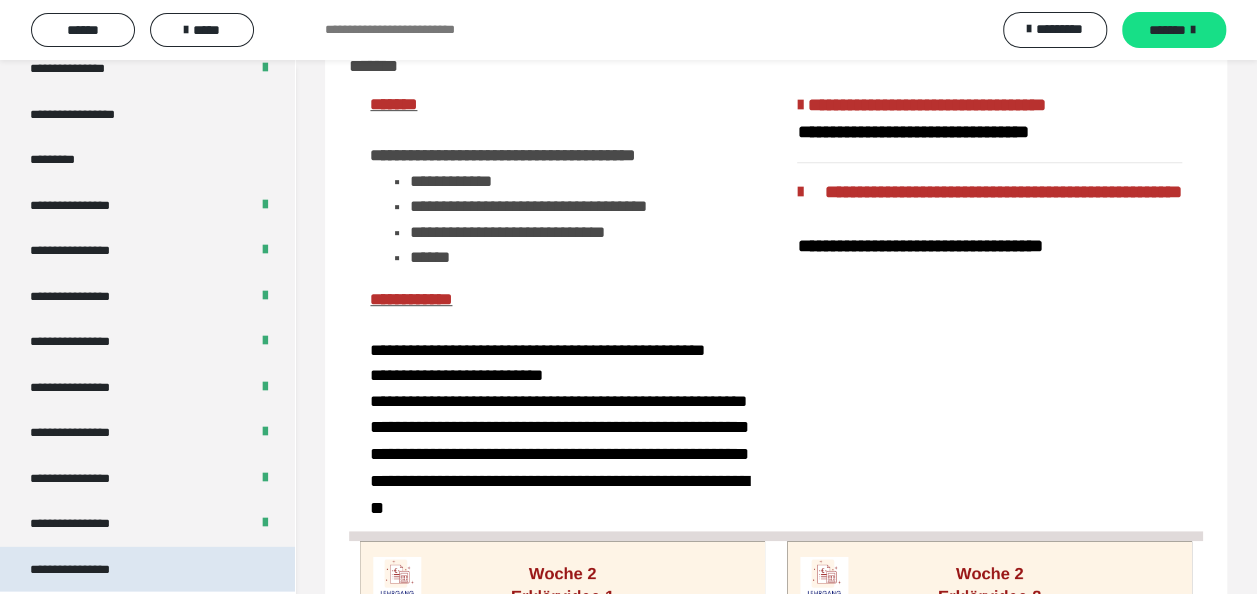 click on "**********" at bounding box center [87, 570] 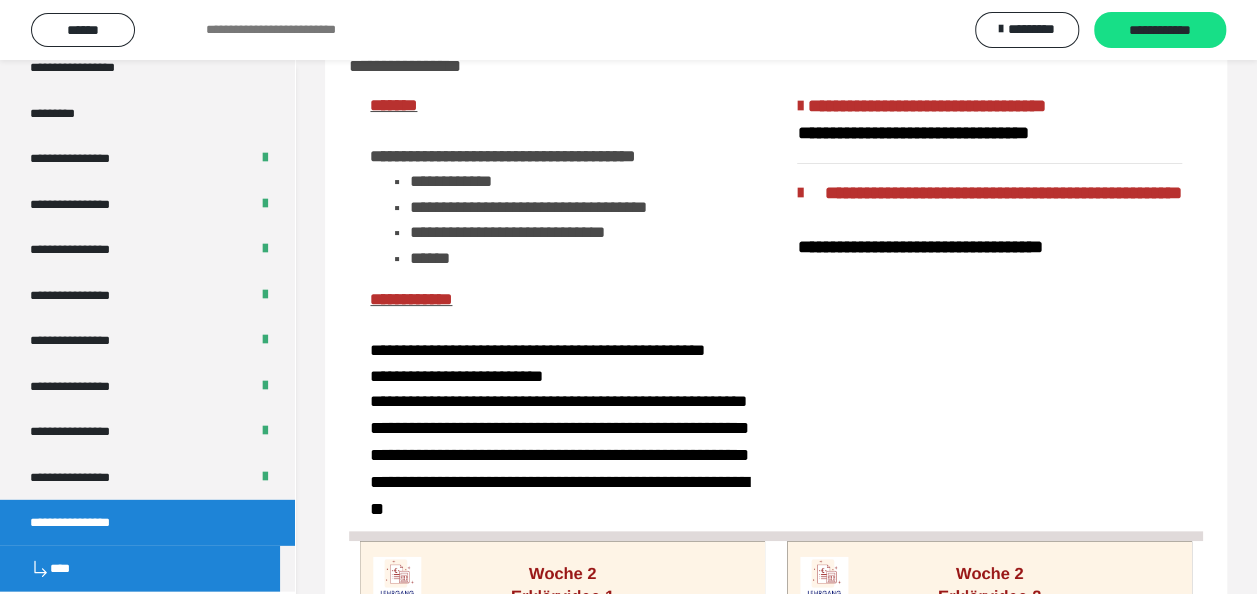 scroll, scrollTop: 60, scrollLeft: 0, axis: vertical 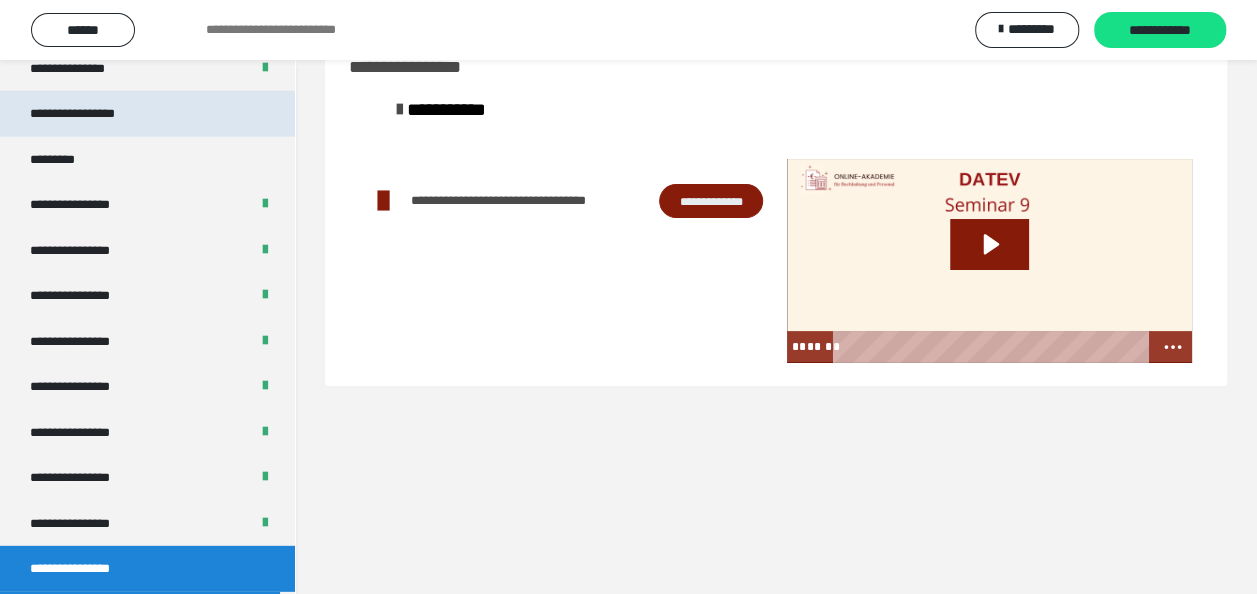 click on "**********" at bounding box center [93, 114] 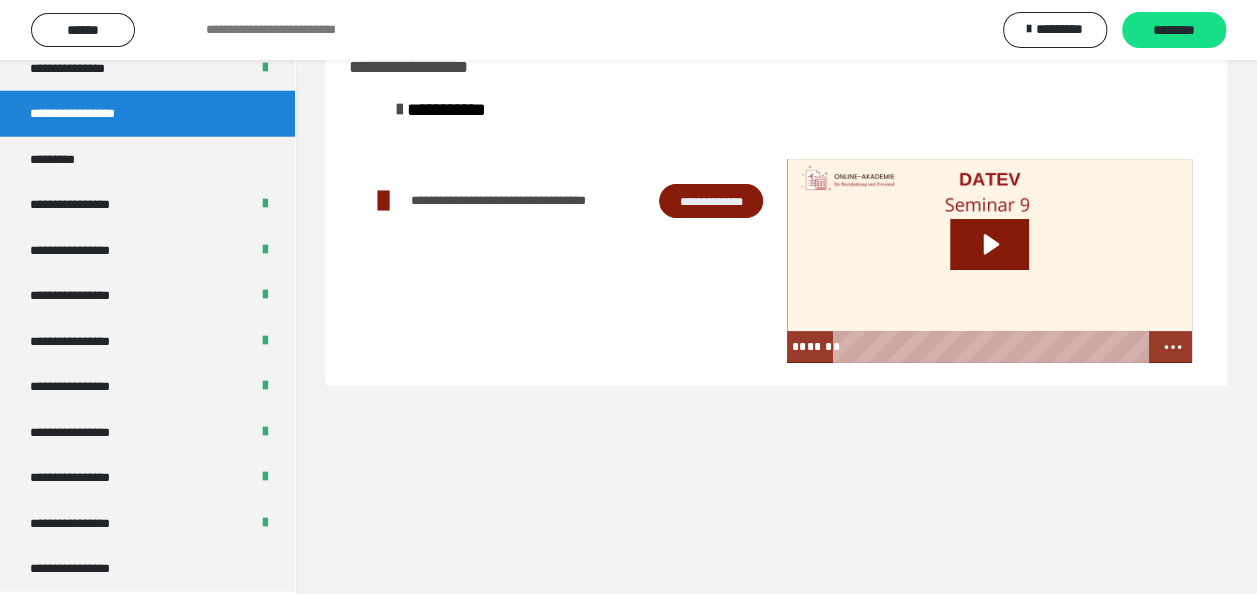scroll, scrollTop: 2610, scrollLeft: 0, axis: vertical 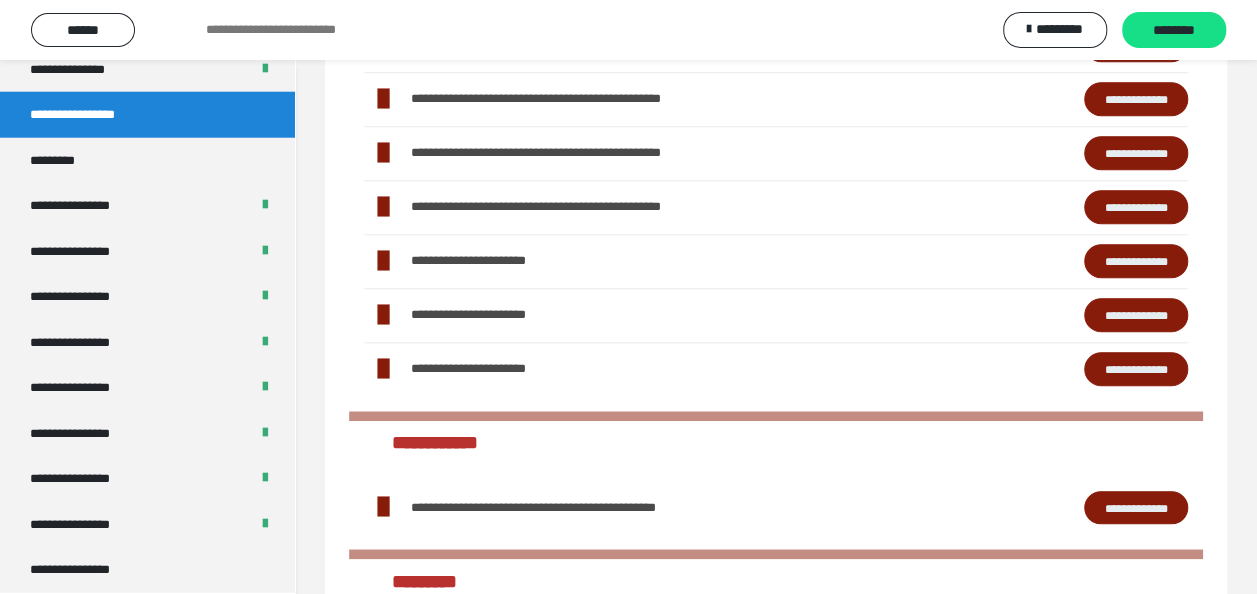 click on "**********" at bounding box center [1136, 260] 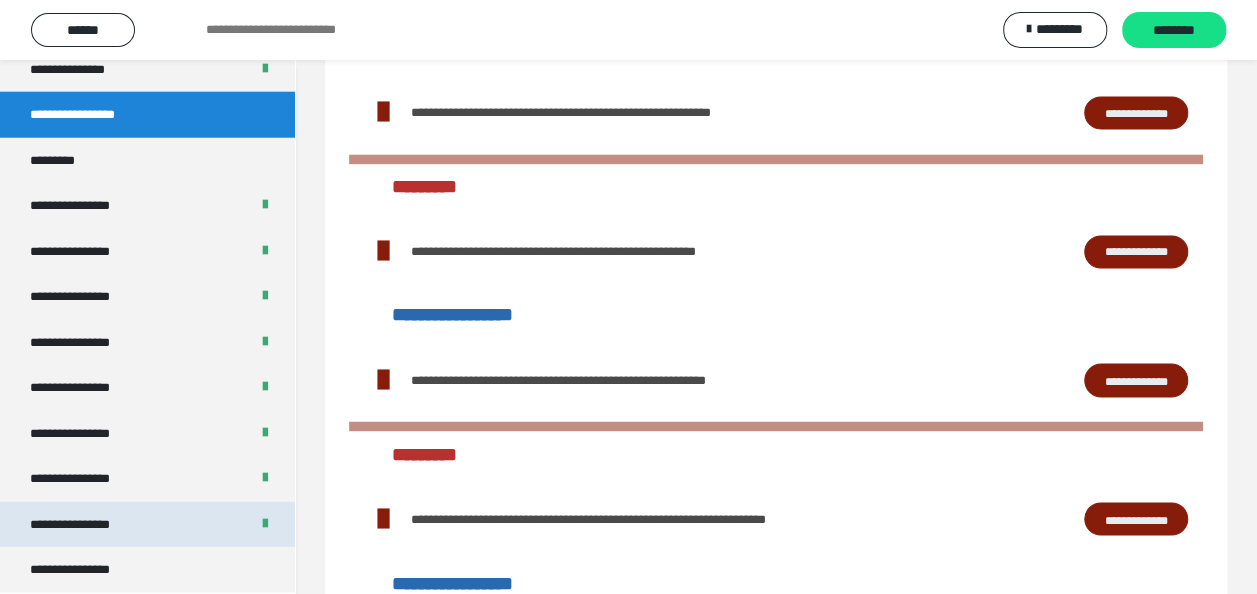 scroll, scrollTop: 1760, scrollLeft: 0, axis: vertical 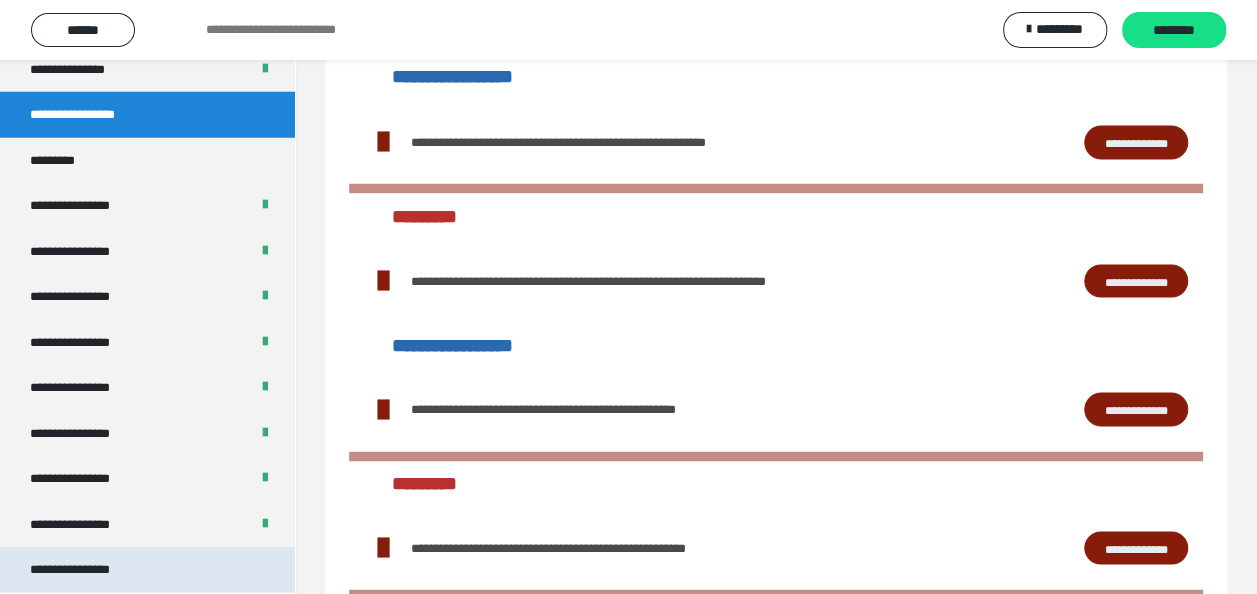 click on "**********" at bounding box center [87, 570] 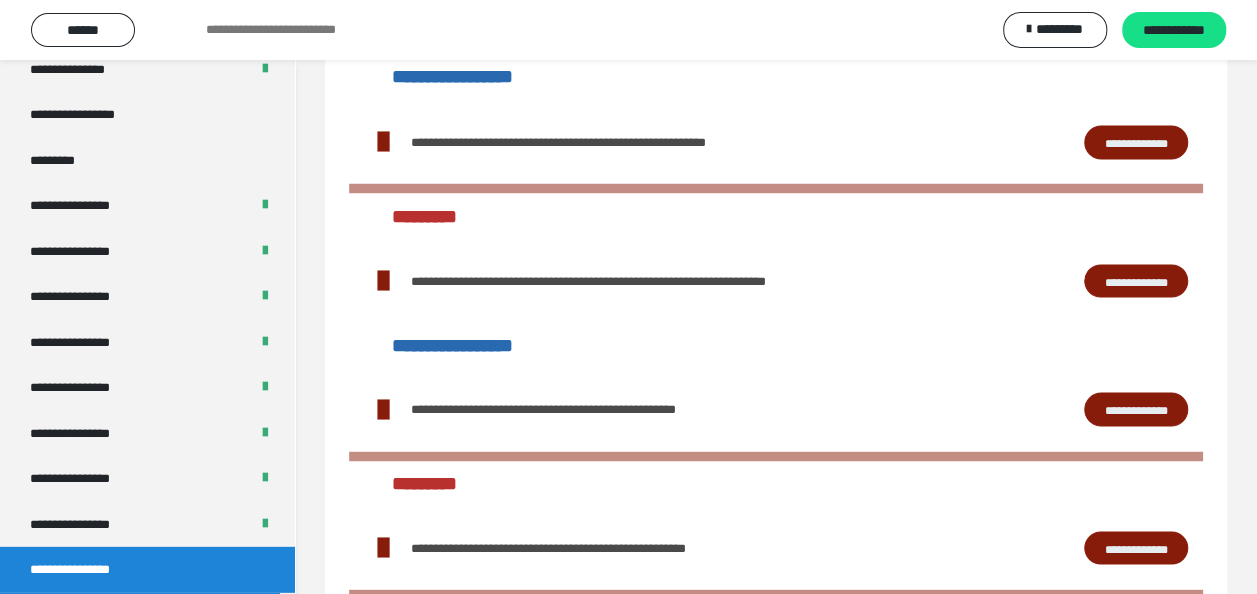scroll, scrollTop: 60, scrollLeft: 0, axis: vertical 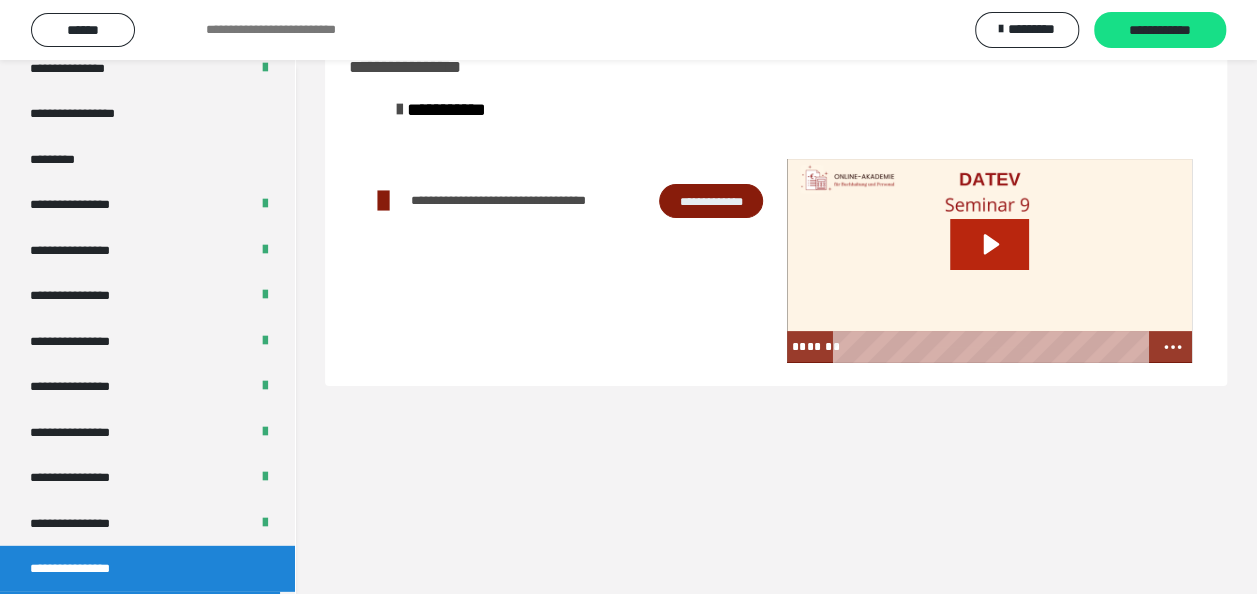 click 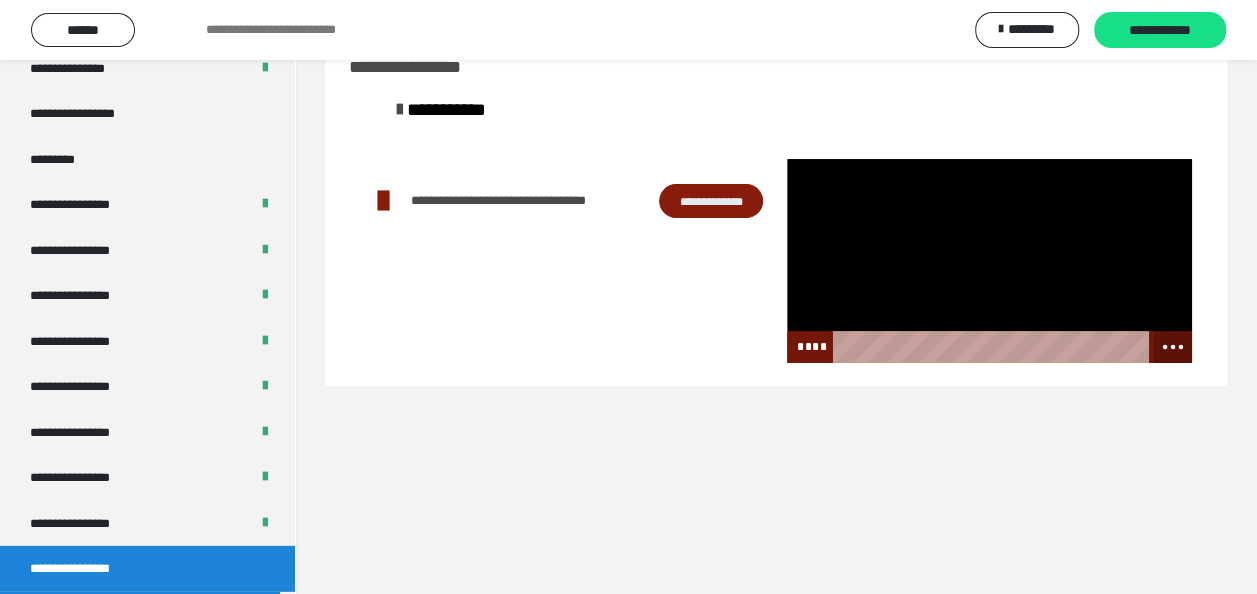 click 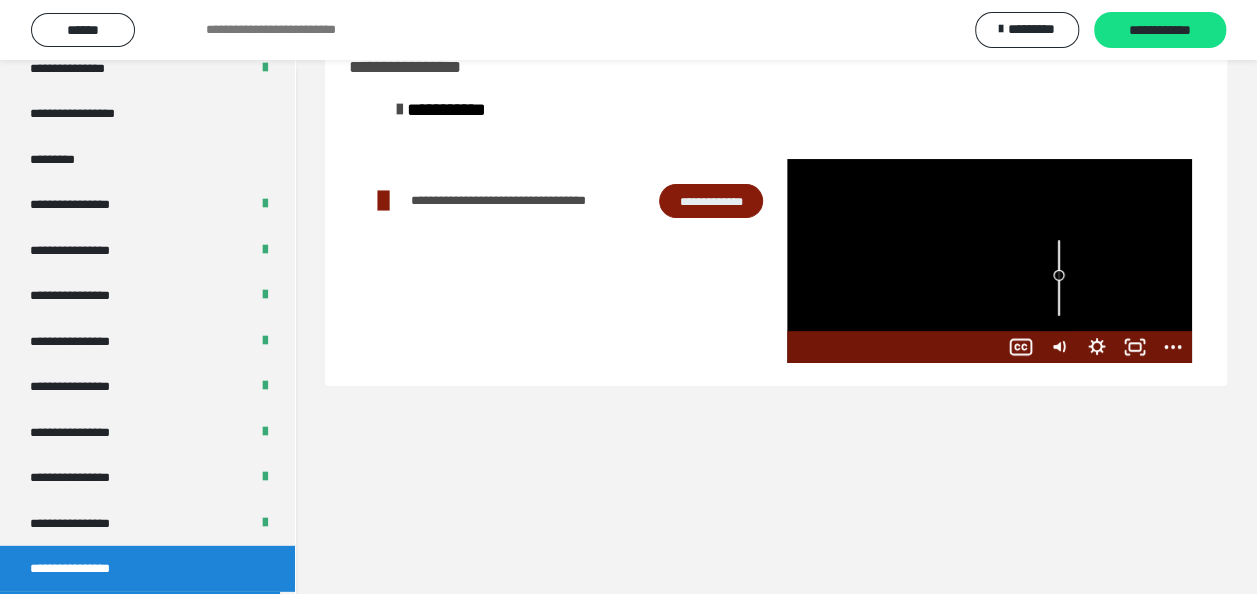 drag, startPoint x: 1060, startPoint y: 236, endPoint x: 1062, endPoint y: 275, distance: 39.051247 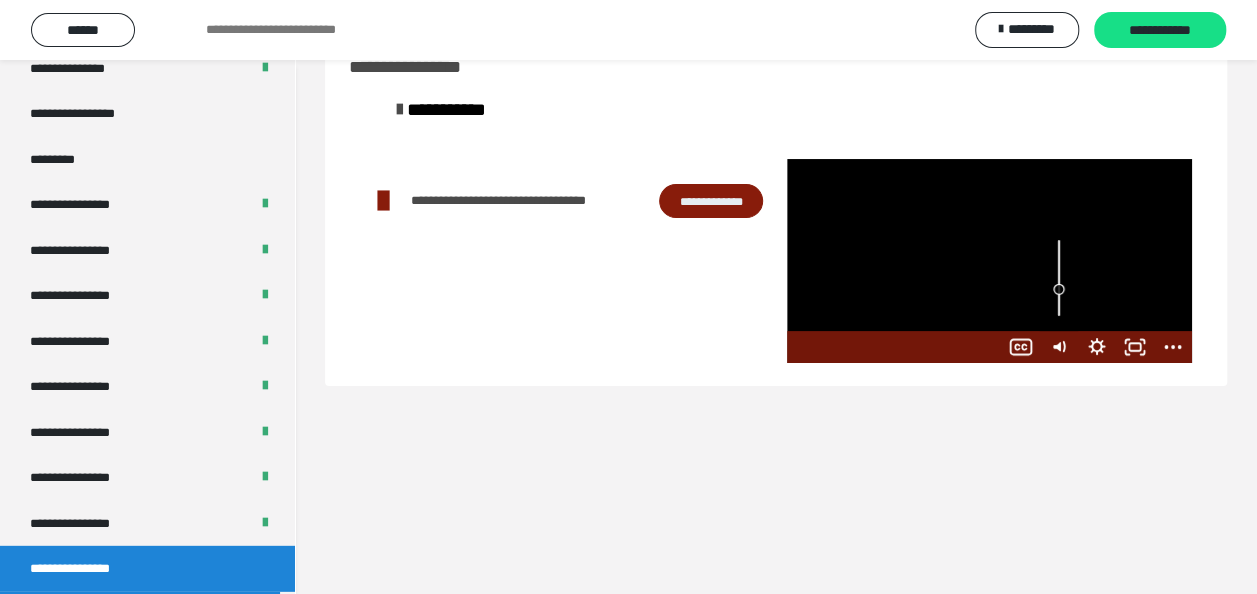 drag, startPoint x: 1060, startPoint y: 276, endPoint x: 1060, endPoint y: 289, distance: 13 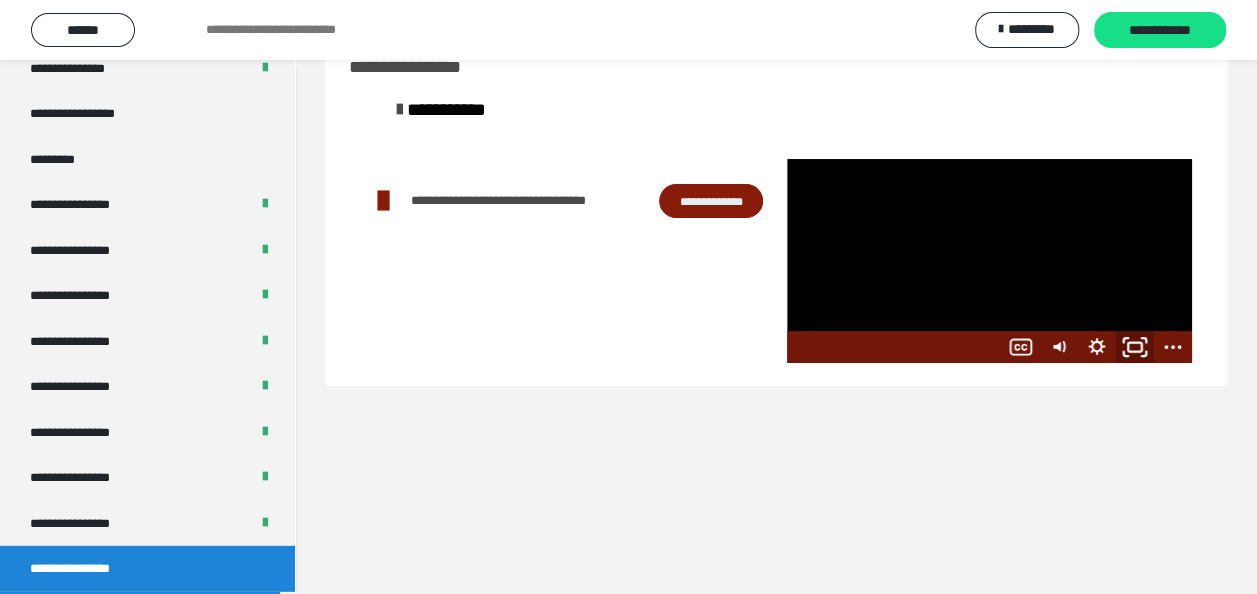 click 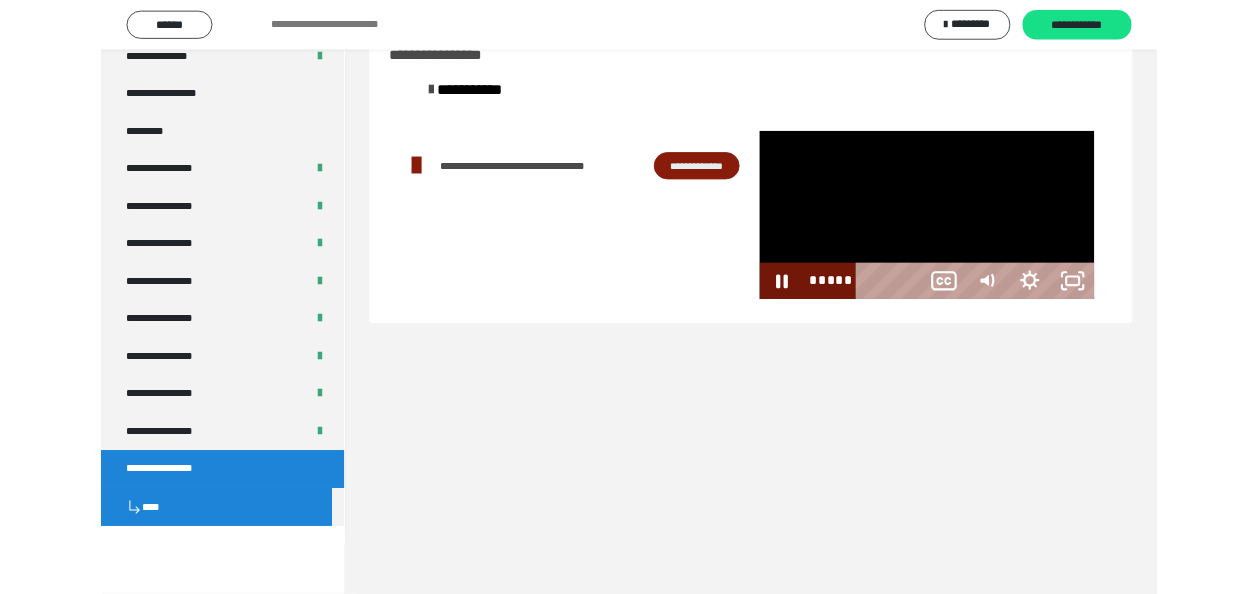 scroll, scrollTop: 2531, scrollLeft: 0, axis: vertical 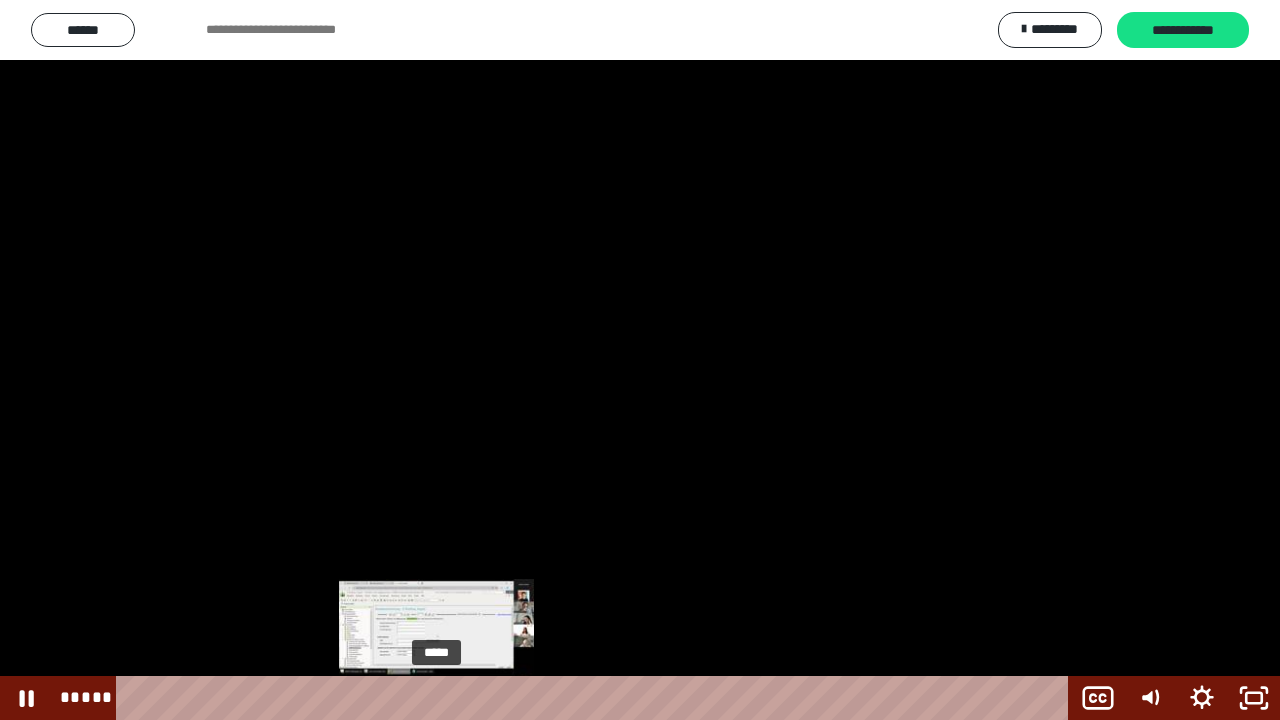 click on "*****" at bounding box center (596, 698) 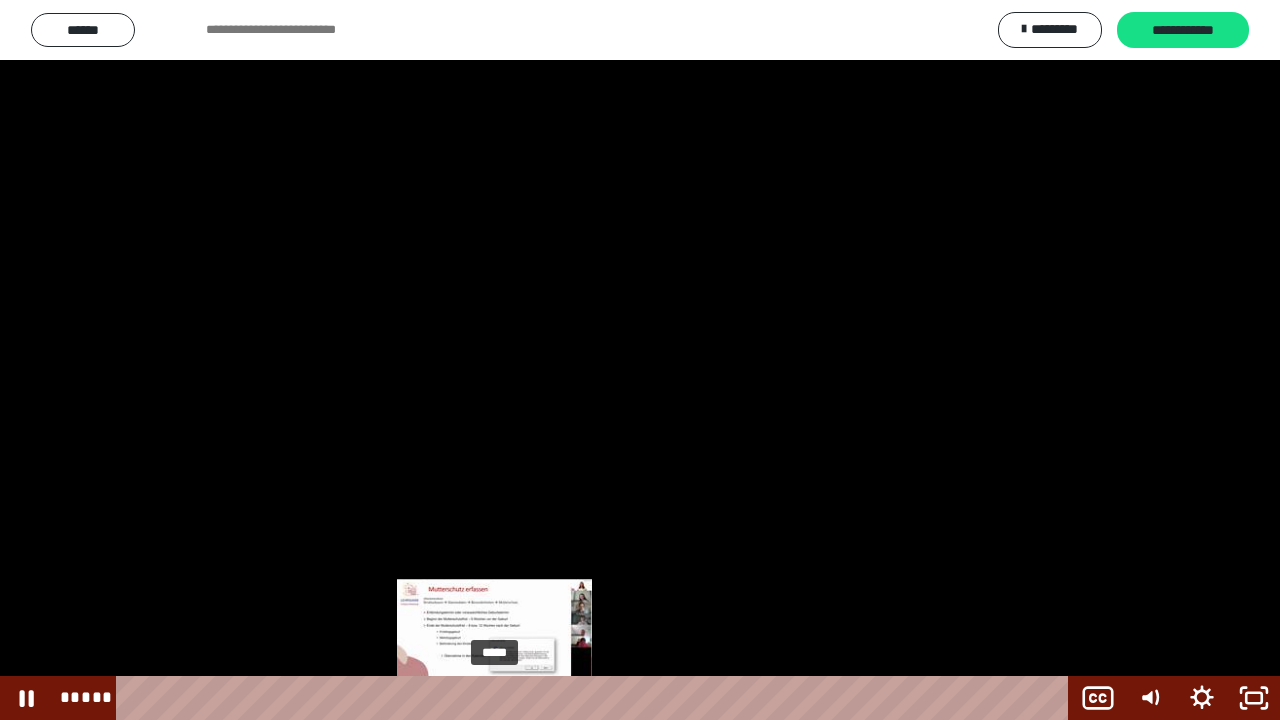 click on "*****" at bounding box center (596, 698) 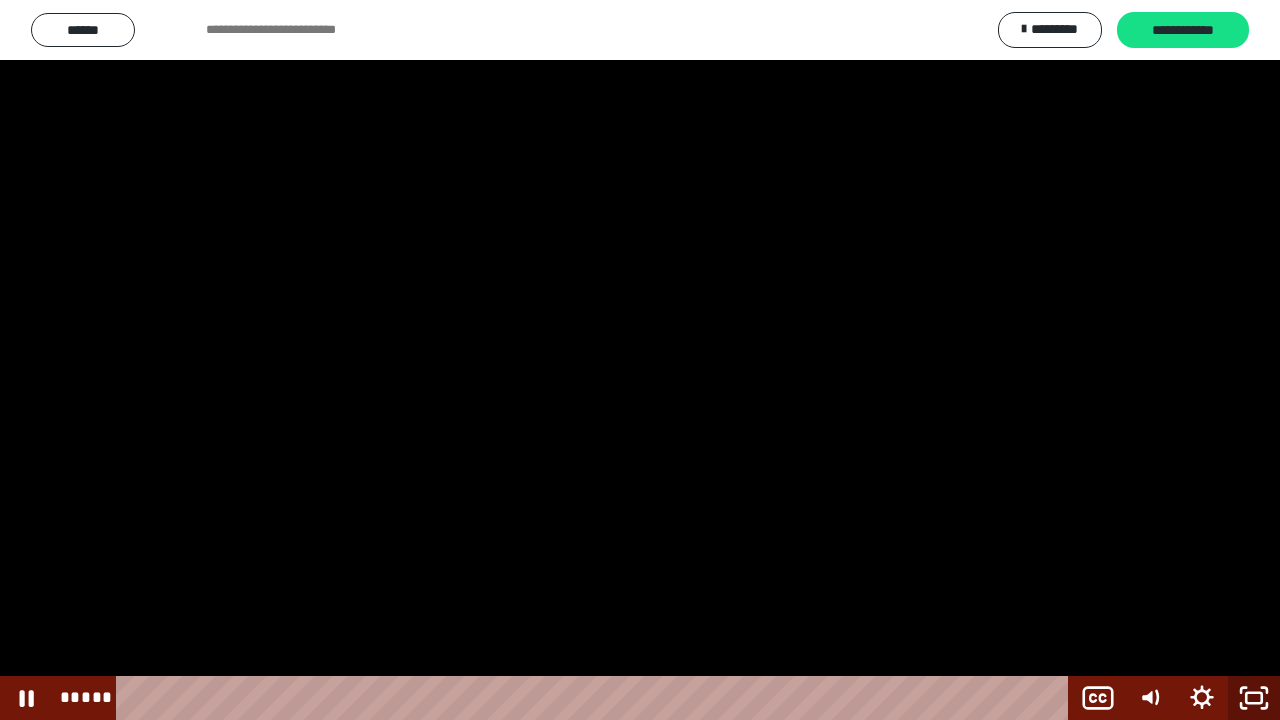 click 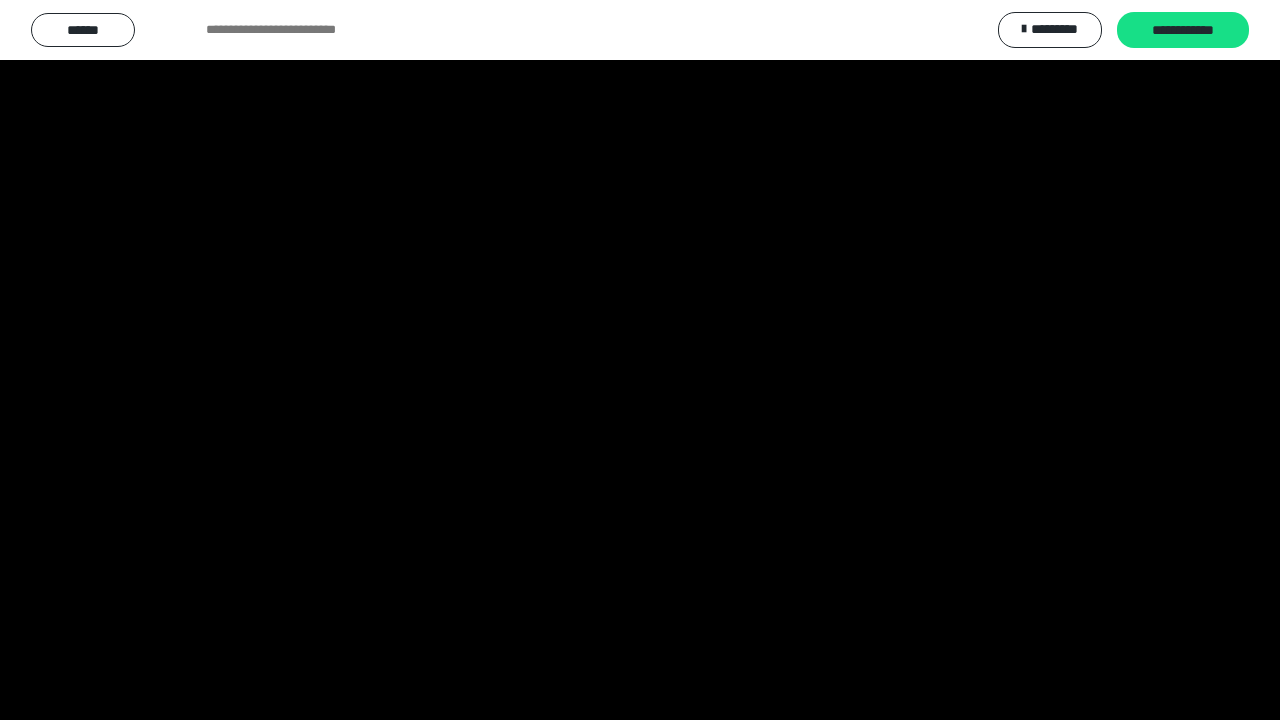scroll, scrollTop: 2611, scrollLeft: 0, axis: vertical 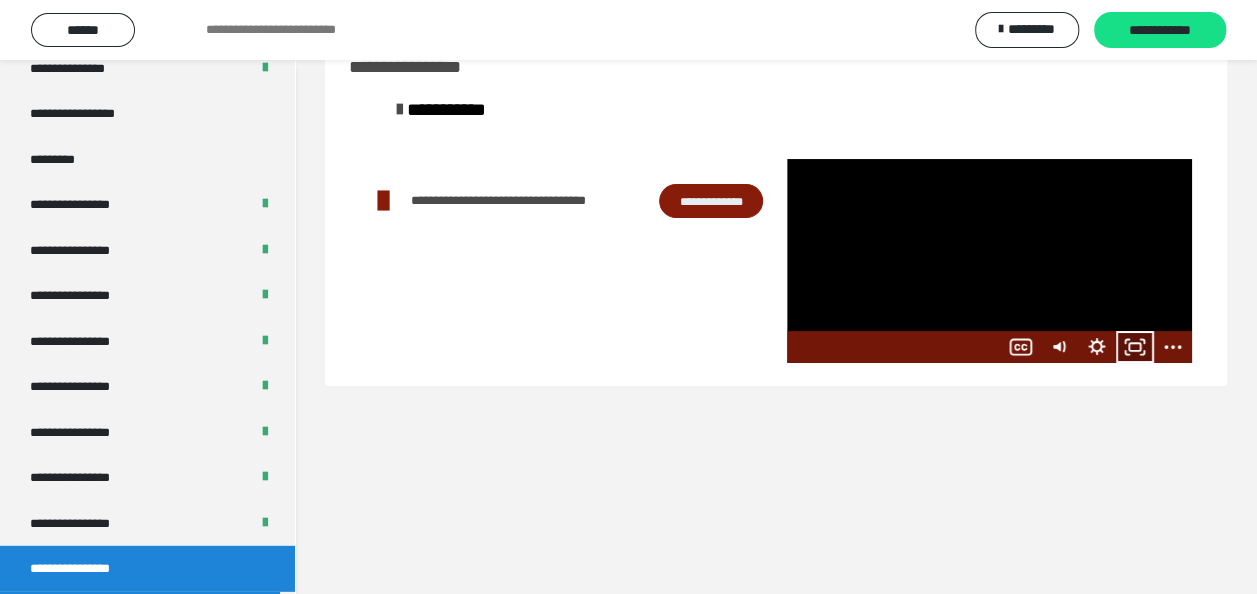 drag, startPoint x: 1139, startPoint y: 353, endPoint x: 1130, endPoint y: 434, distance: 81.49847 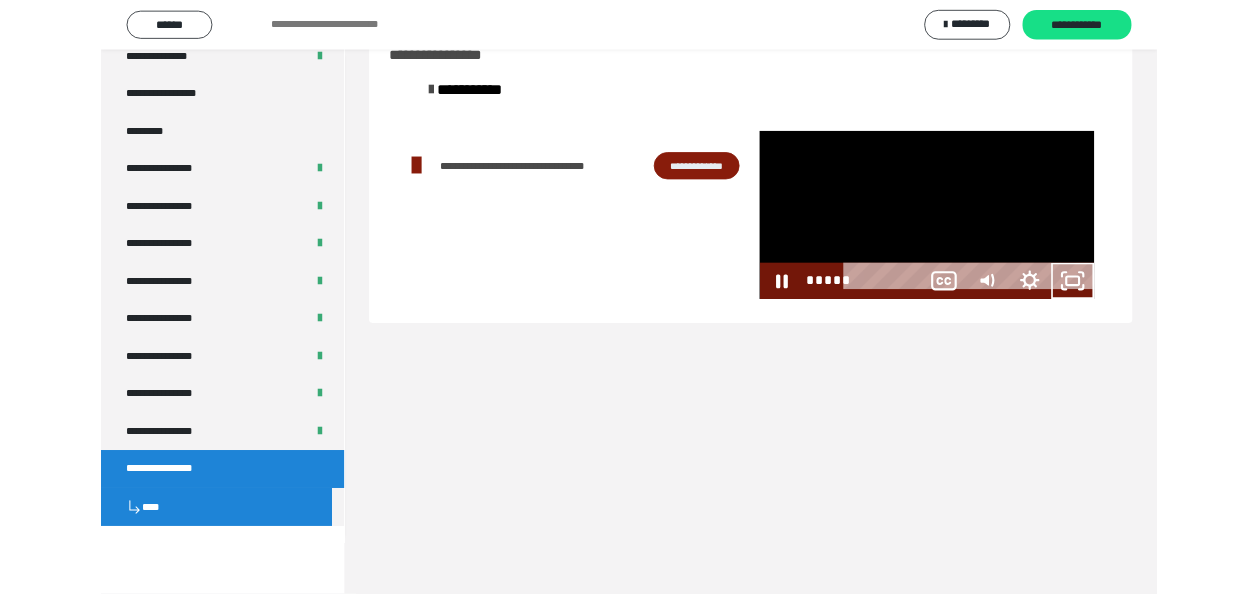 scroll, scrollTop: 2531, scrollLeft: 0, axis: vertical 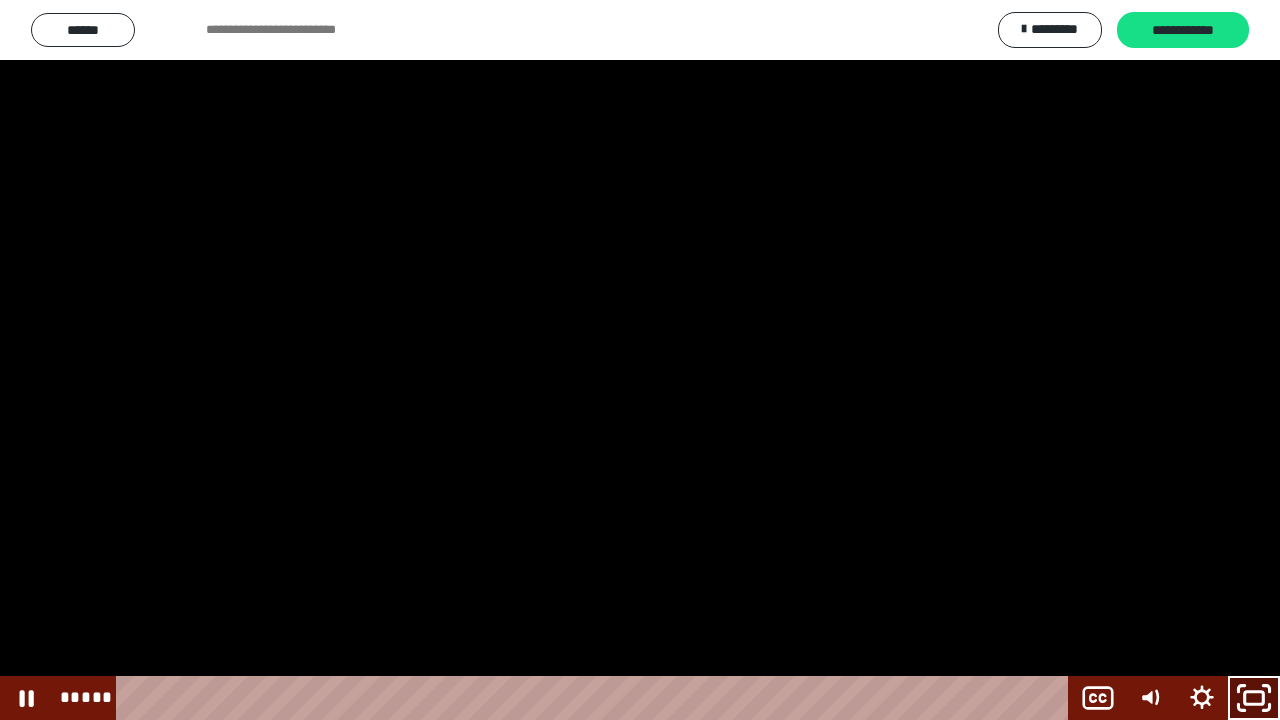 click 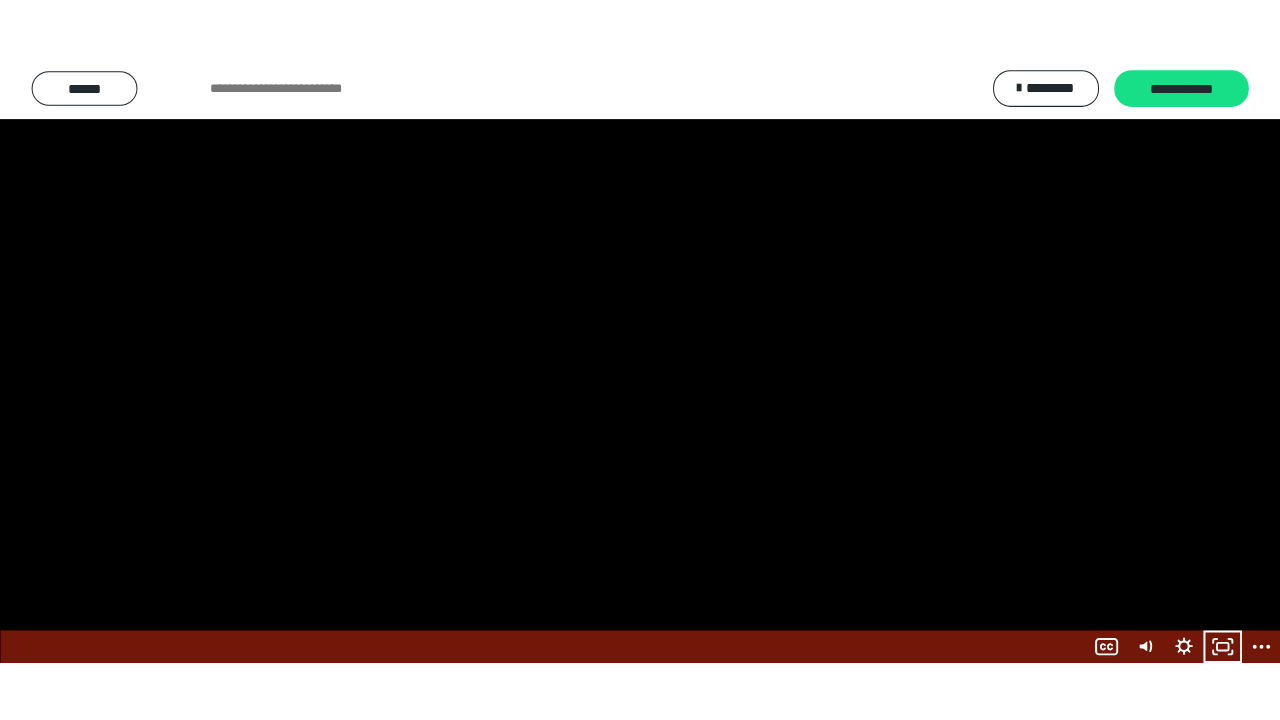 scroll, scrollTop: 2611, scrollLeft: 0, axis: vertical 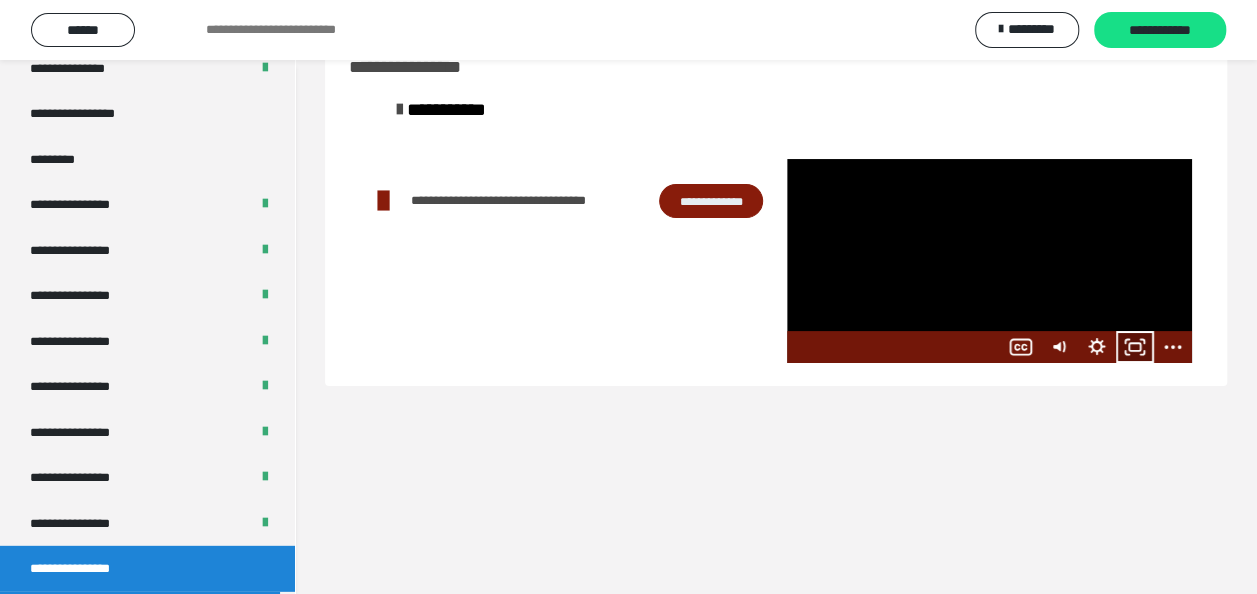 click 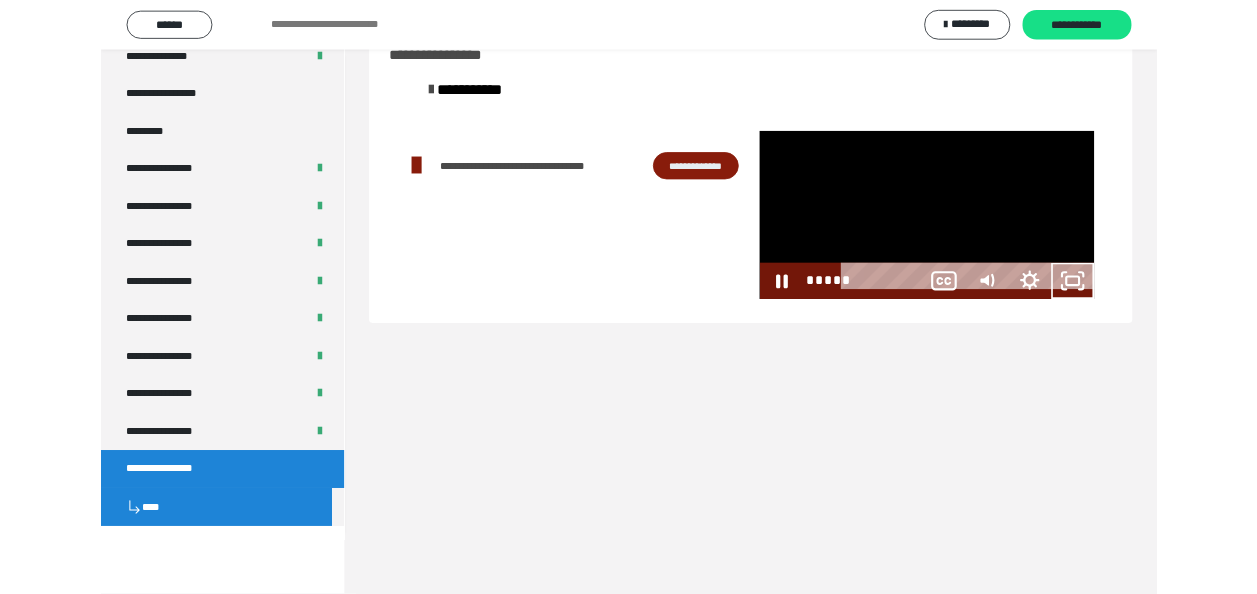 scroll, scrollTop: 2531, scrollLeft: 0, axis: vertical 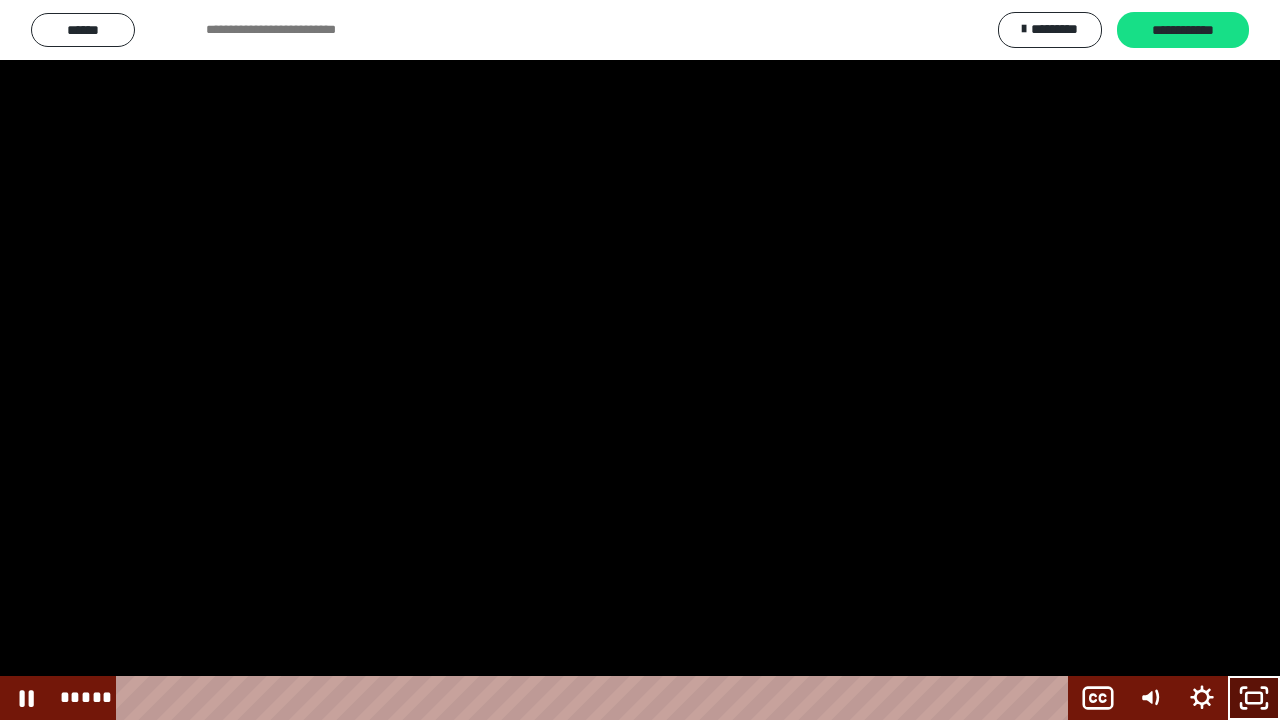 click 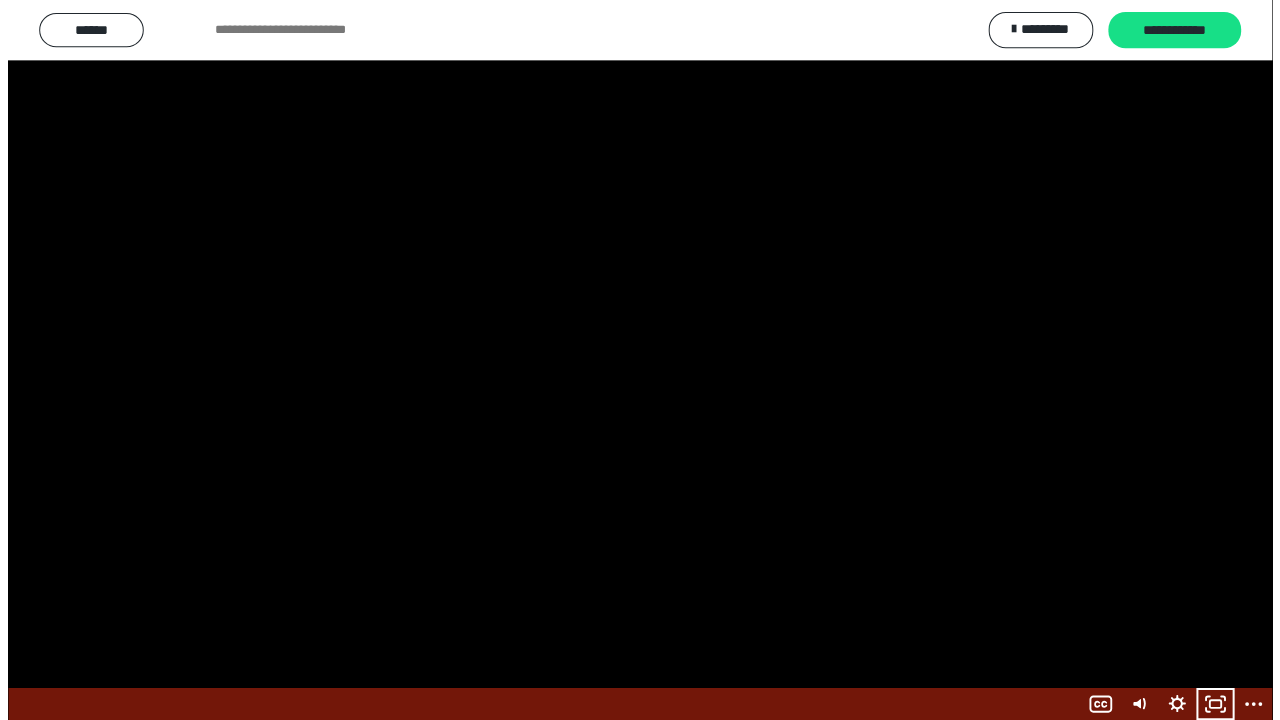 scroll, scrollTop: 2611, scrollLeft: 0, axis: vertical 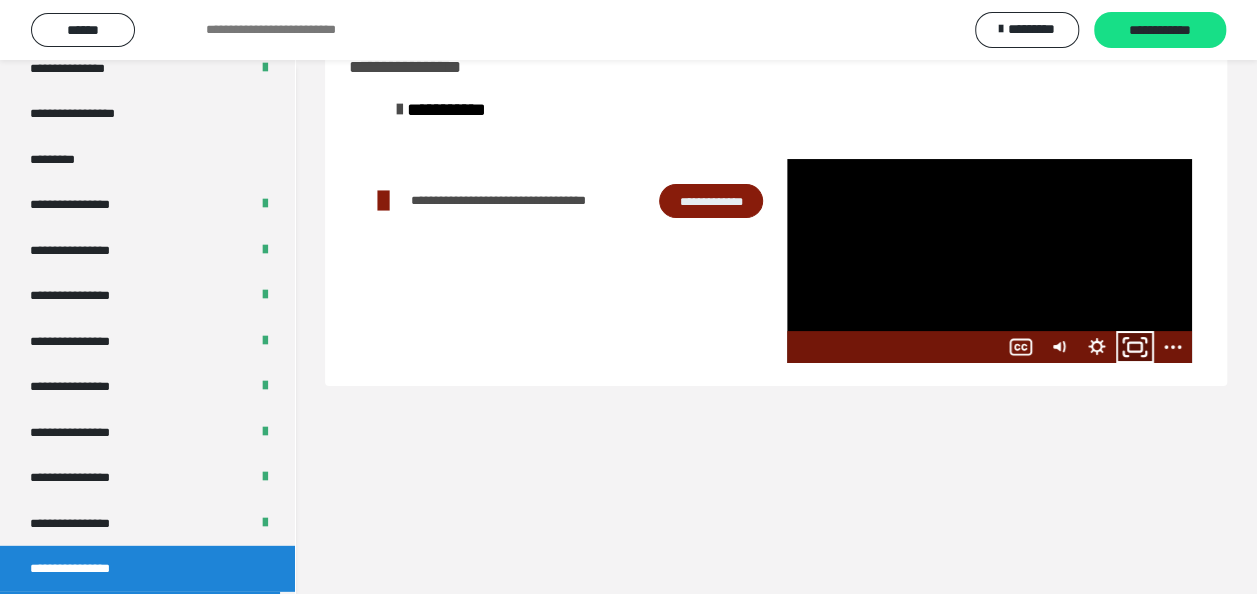 click 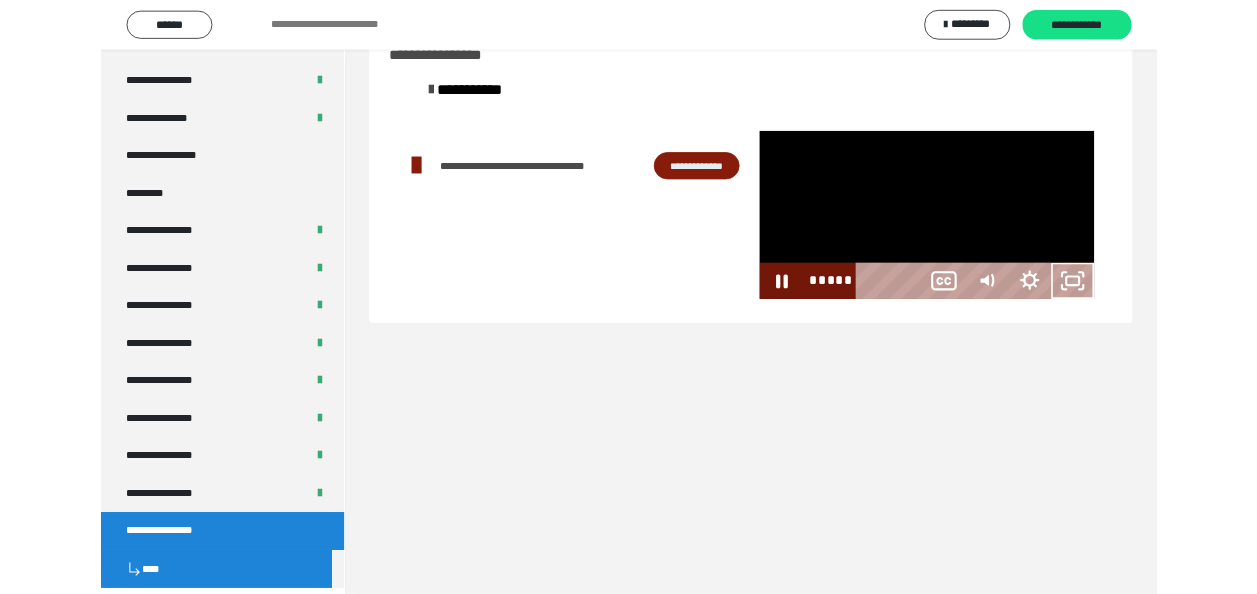 scroll, scrollTop: 2531, scrollLeft: 0, axis: vertical 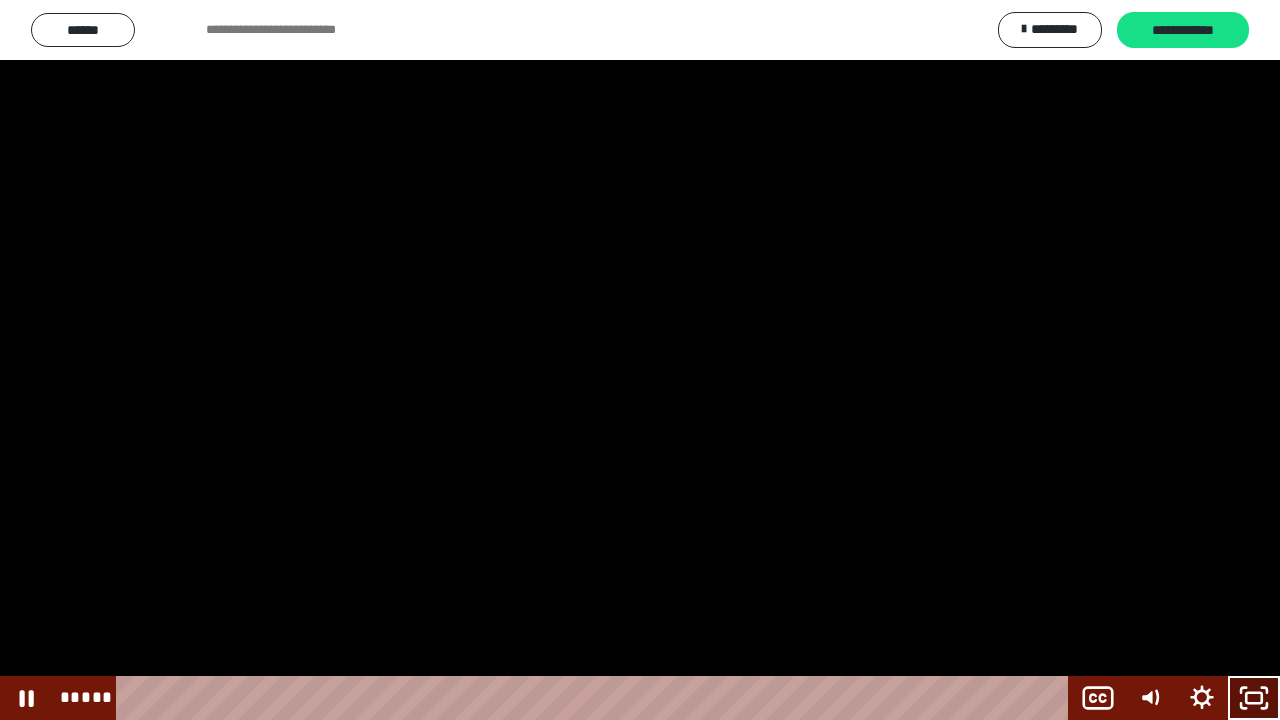 click 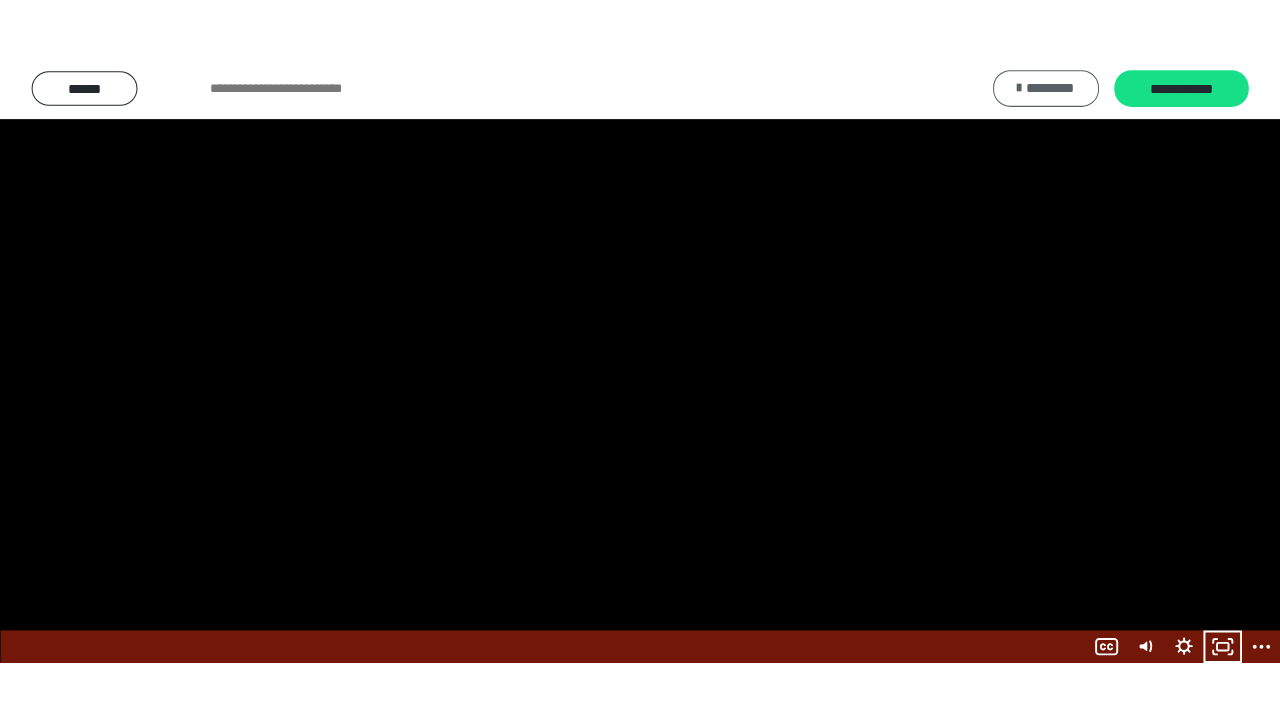scroll, scrollTop: 2611, scrollLeft: 0, axis: vertical 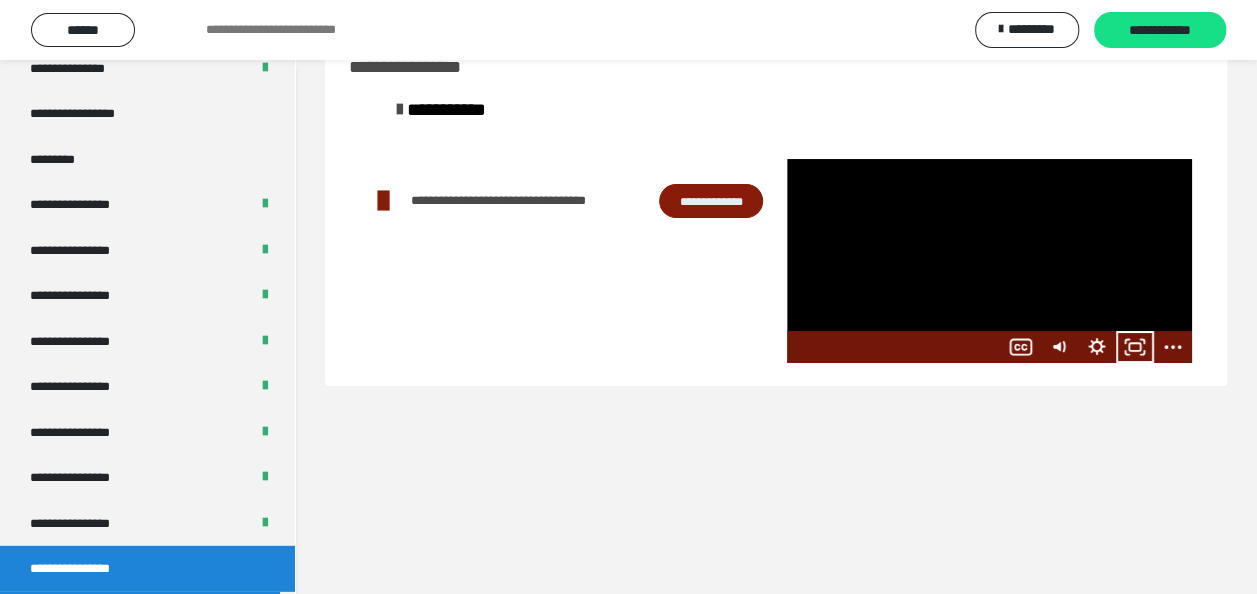 click 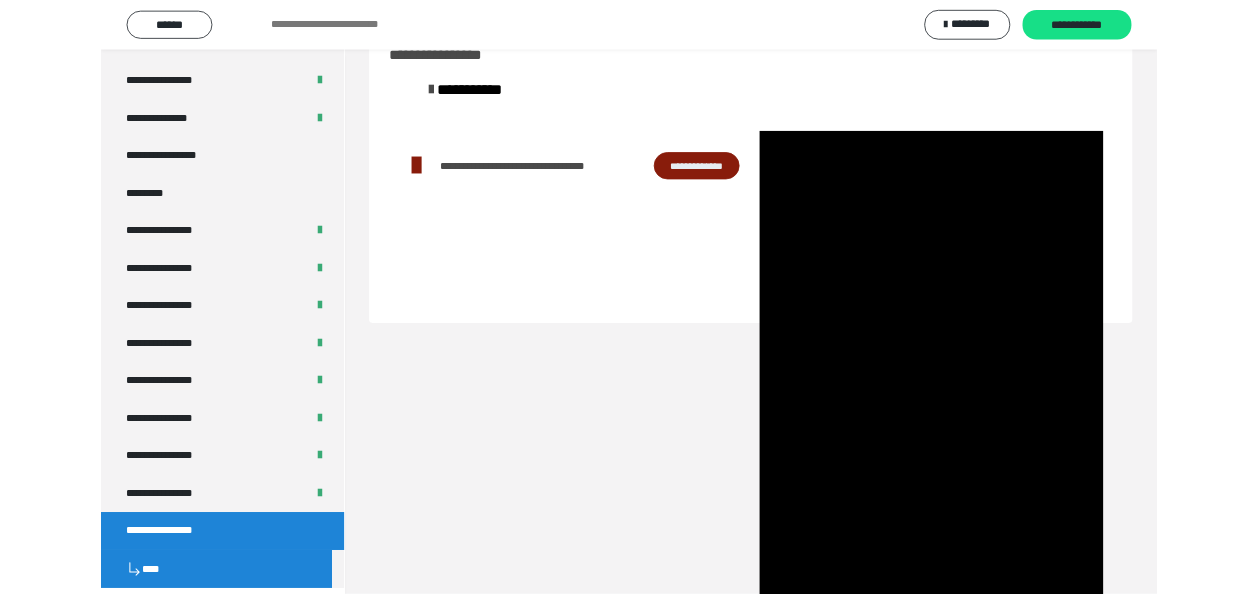 scroll, scrollTop: 2531, scrollLeft: 0, axis: vertical 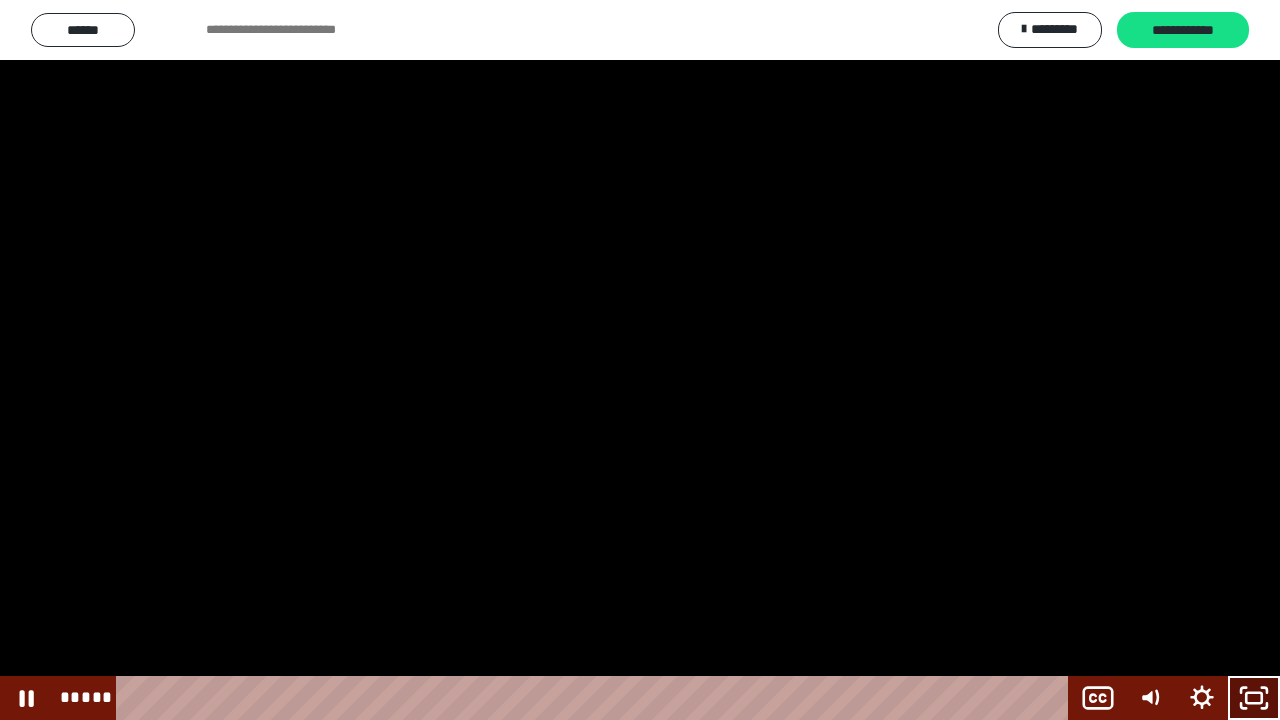 click 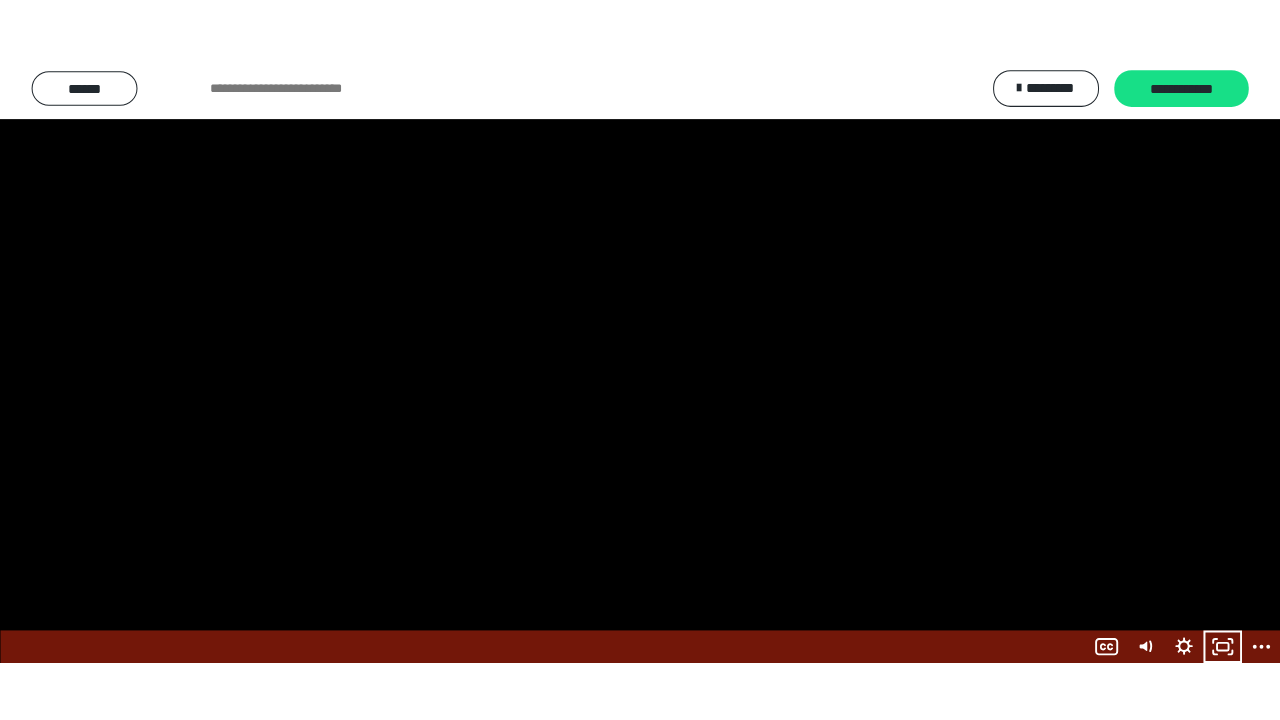 scroll, scrollTop: 2611, scrollLeft: 0, axis: vertical 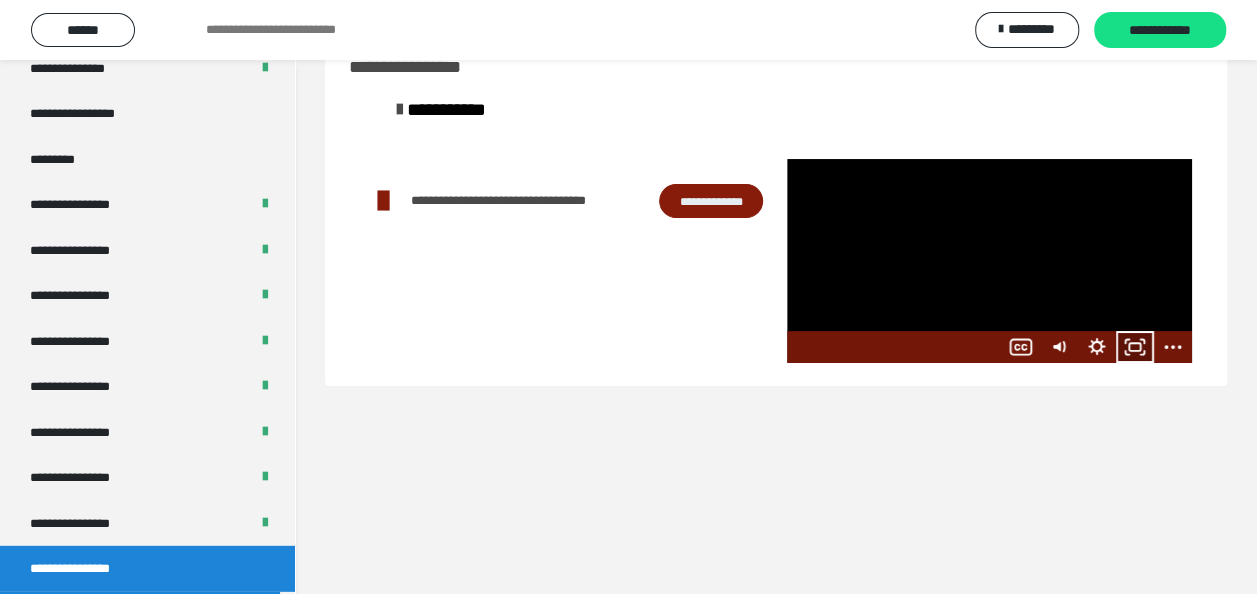 click 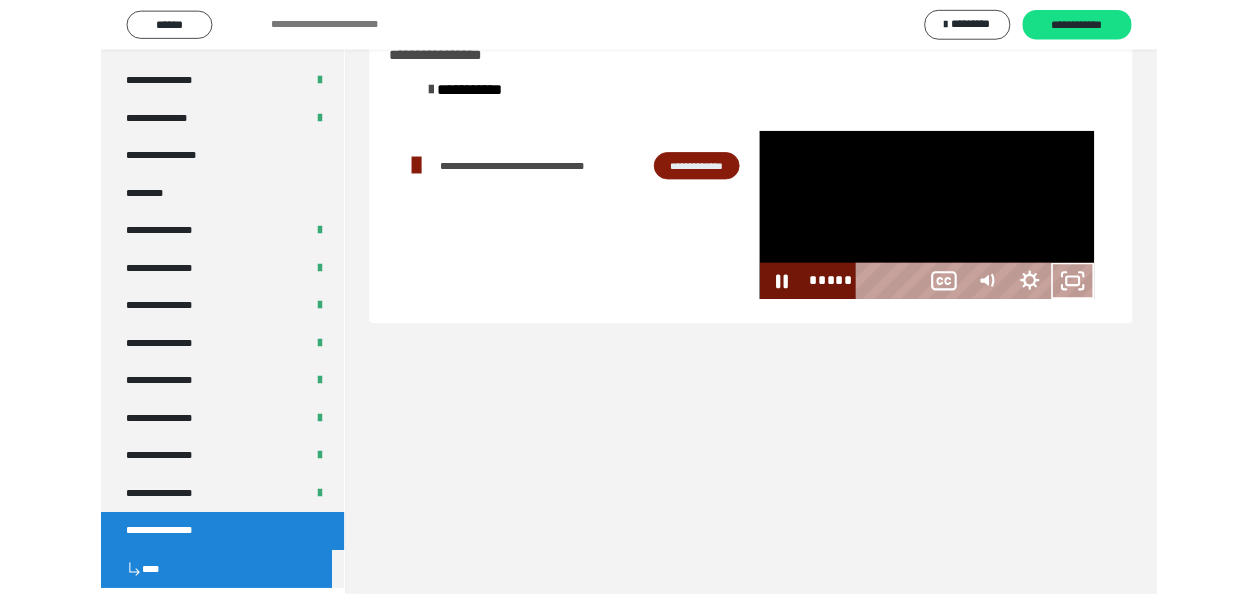 scroll, scrollTop: 2531, scrollLeft: 0, axis: vertical 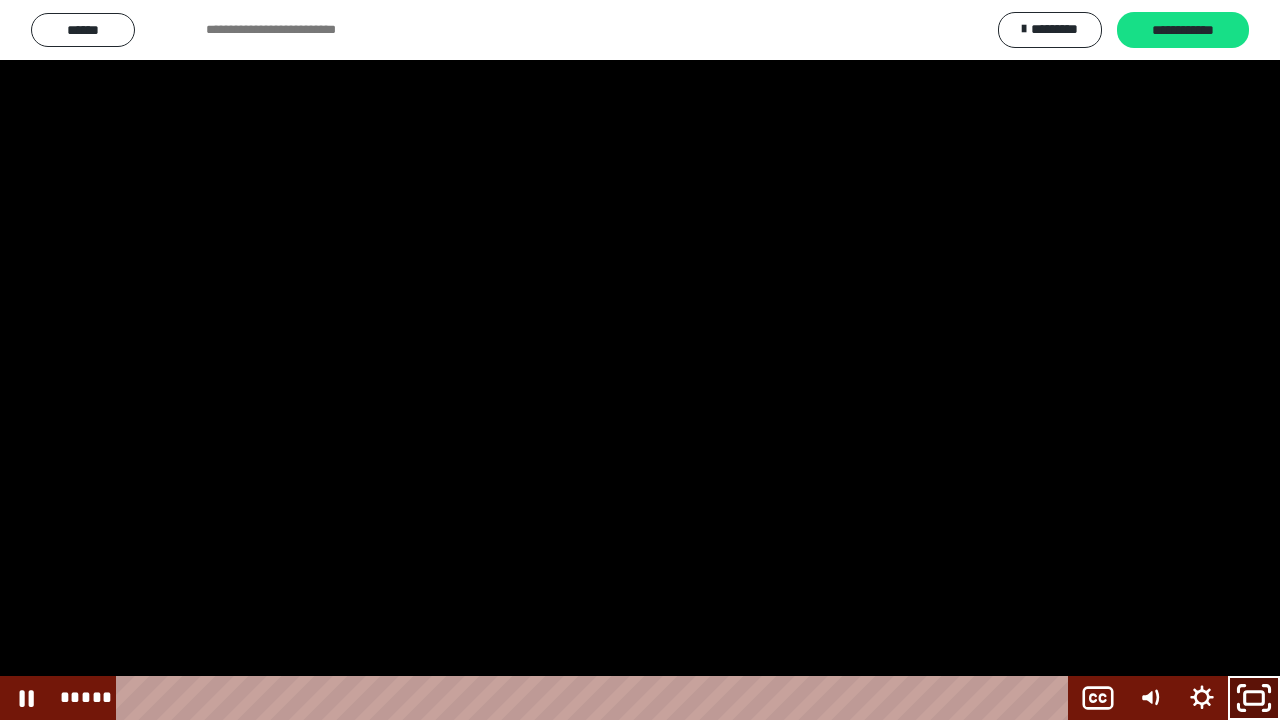 click 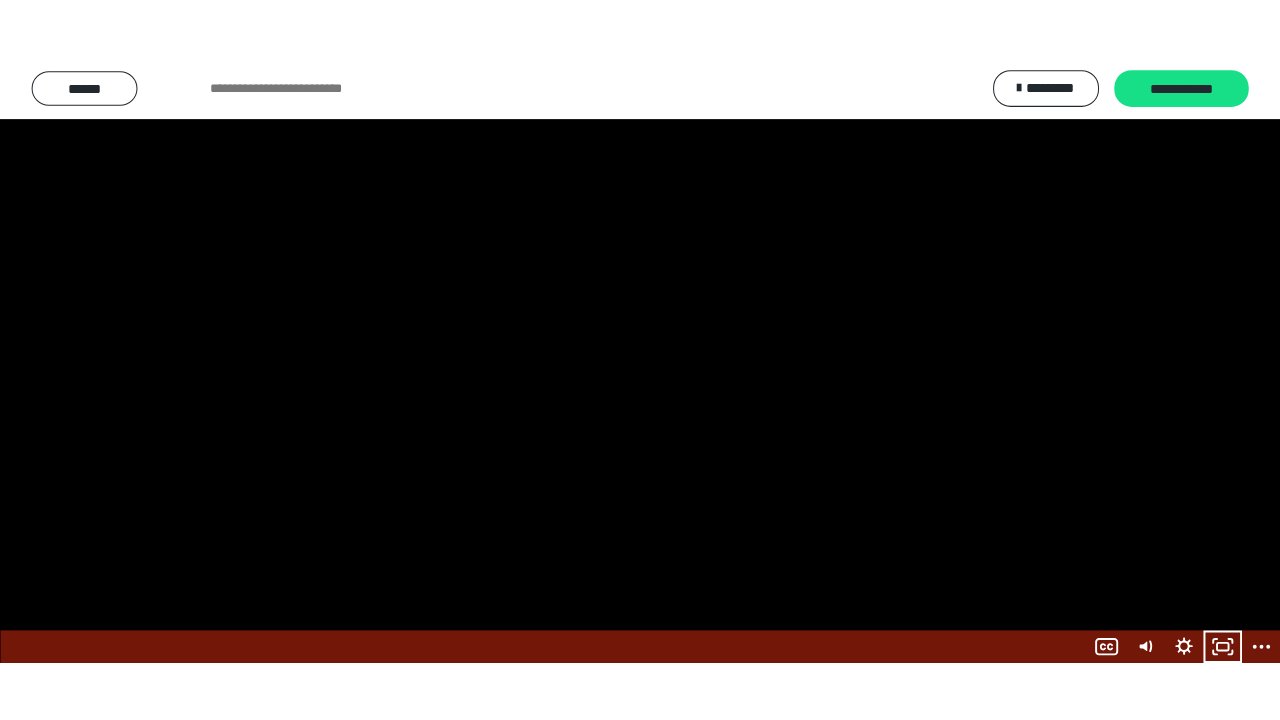 scroll, scrollTop: 2611, scrollLeft: 0, axis: vertical 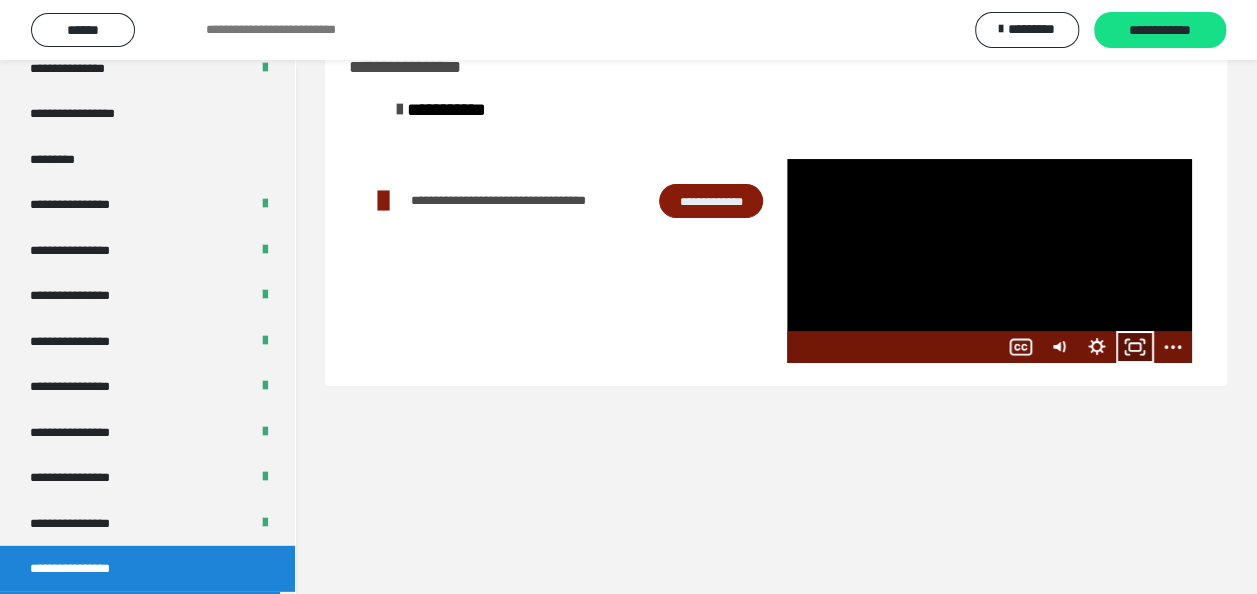 click 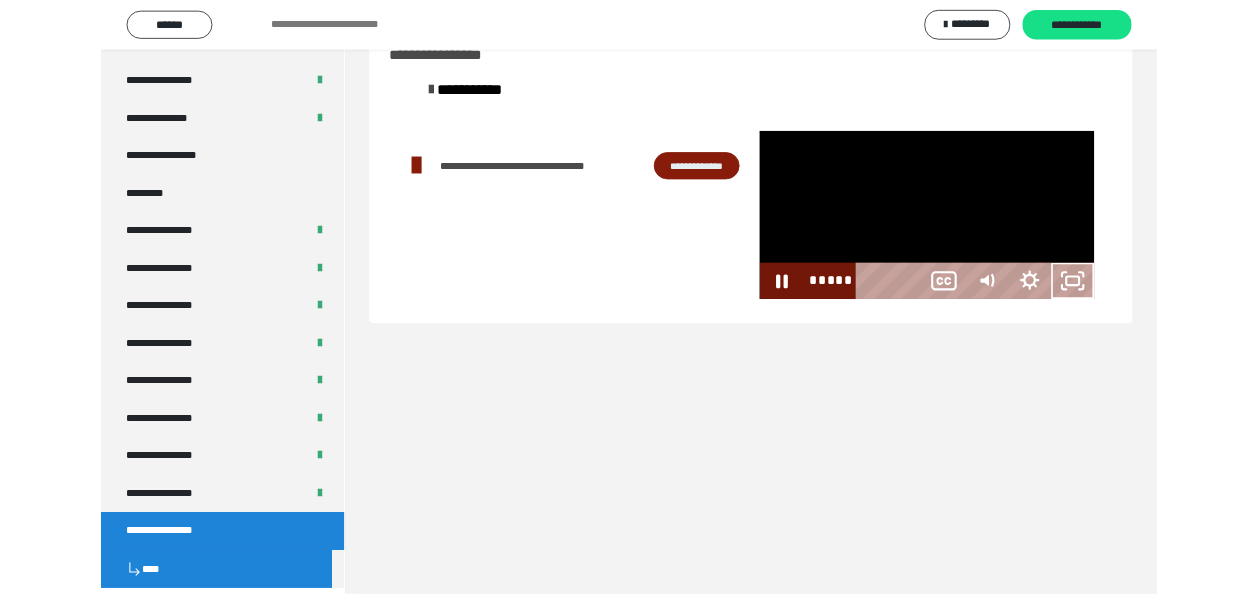 scroll, scrollTop: 2531, scrollLeft: 0, axis: vertical 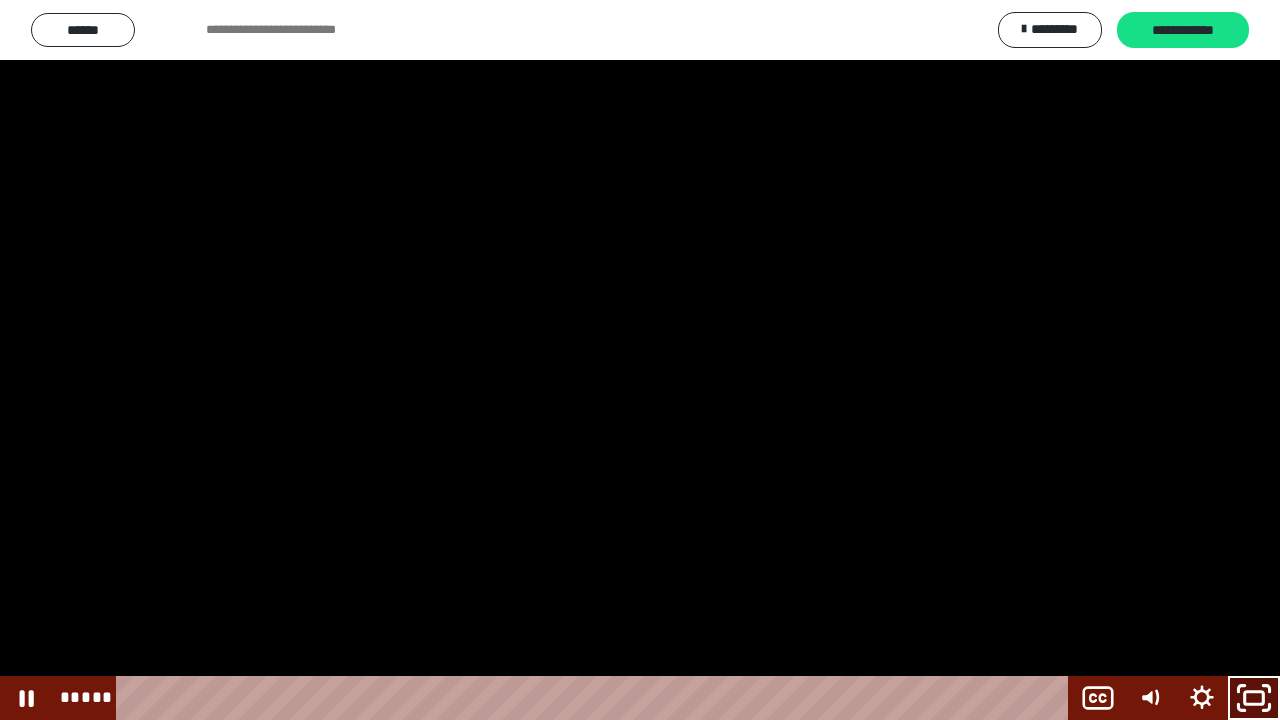 click 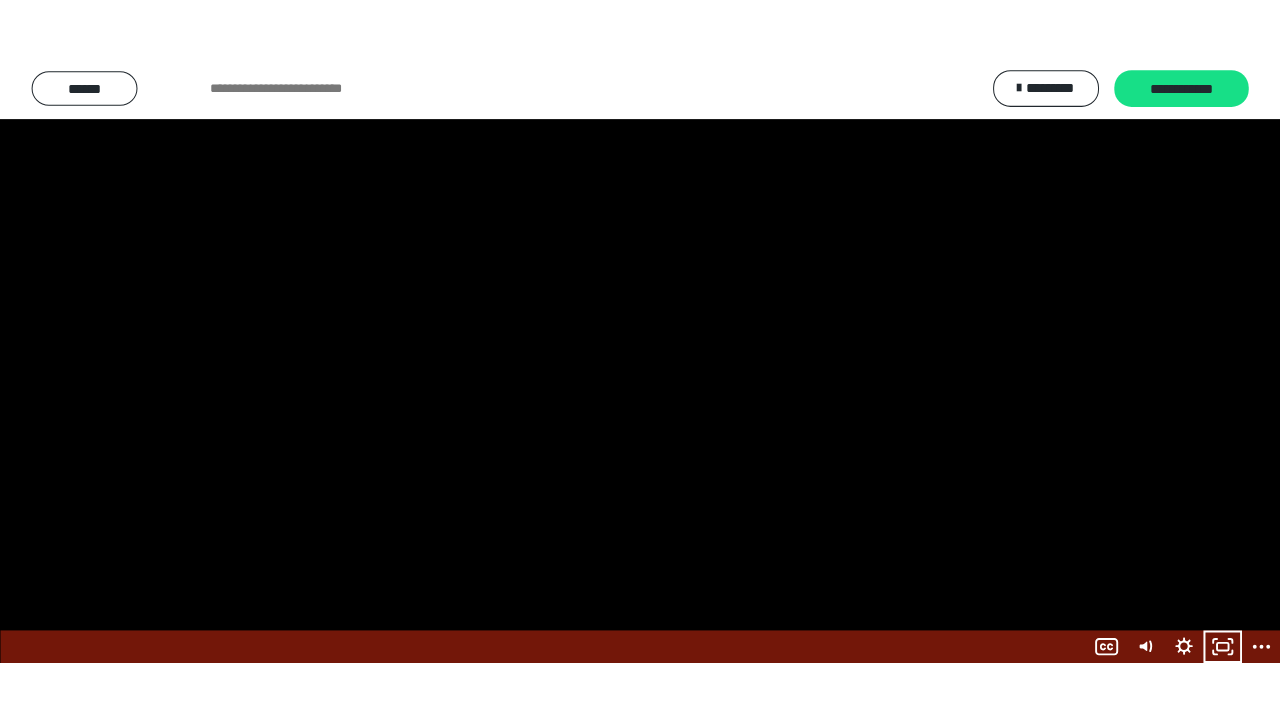 scroll, scrollTop: 2611, scrollLeft: 0, axis: vertical 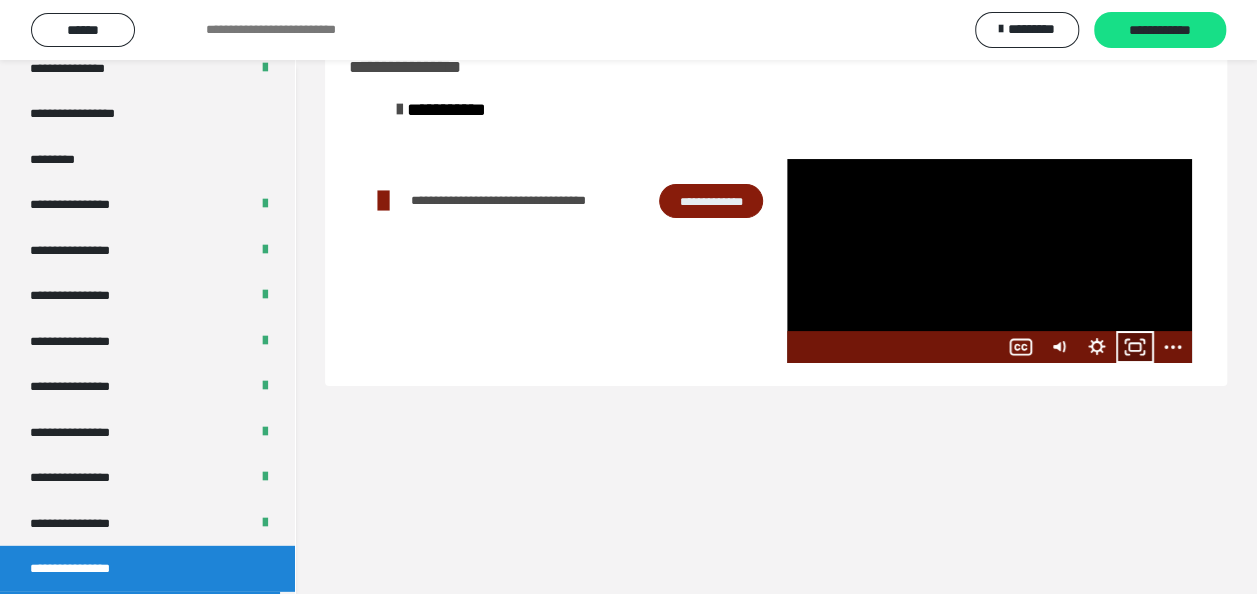 click 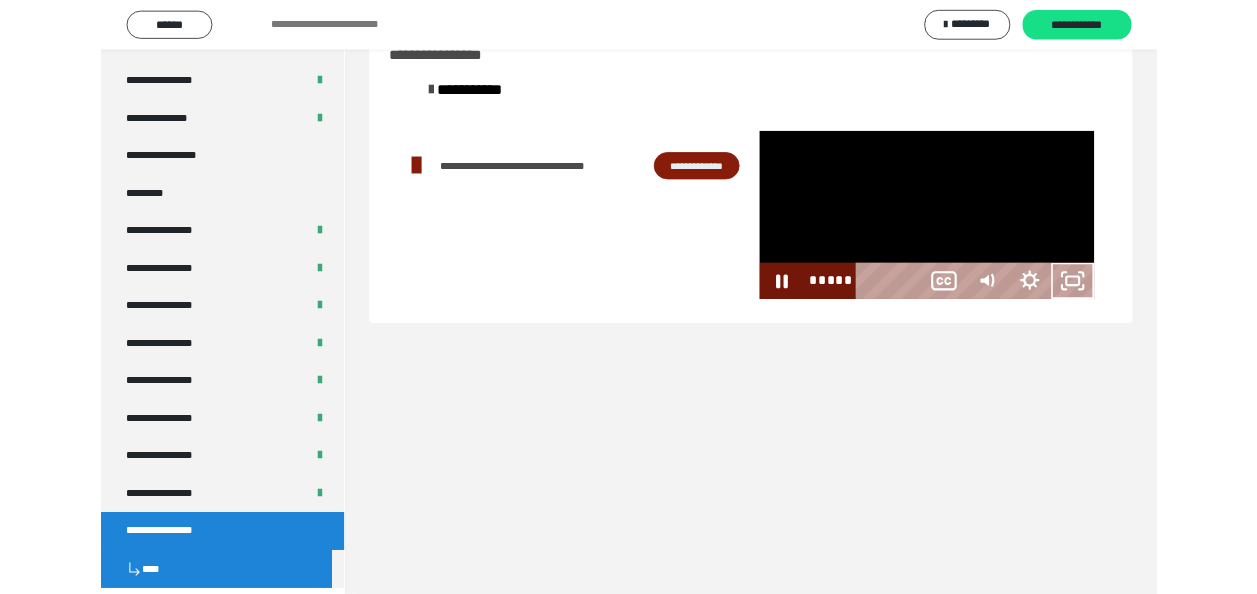 scroll, scrollTop: 2531, scrollLeft: 0, axis: vertical 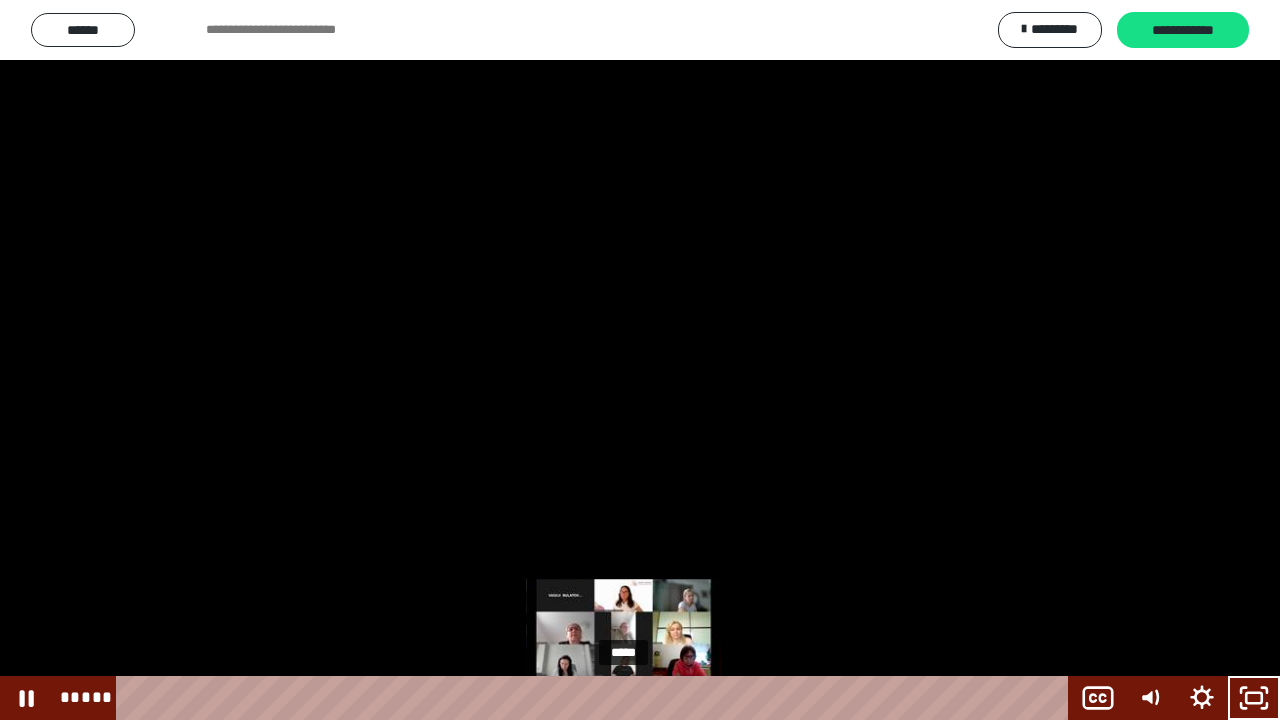 click on "*****" at bounding box center [596, 698] 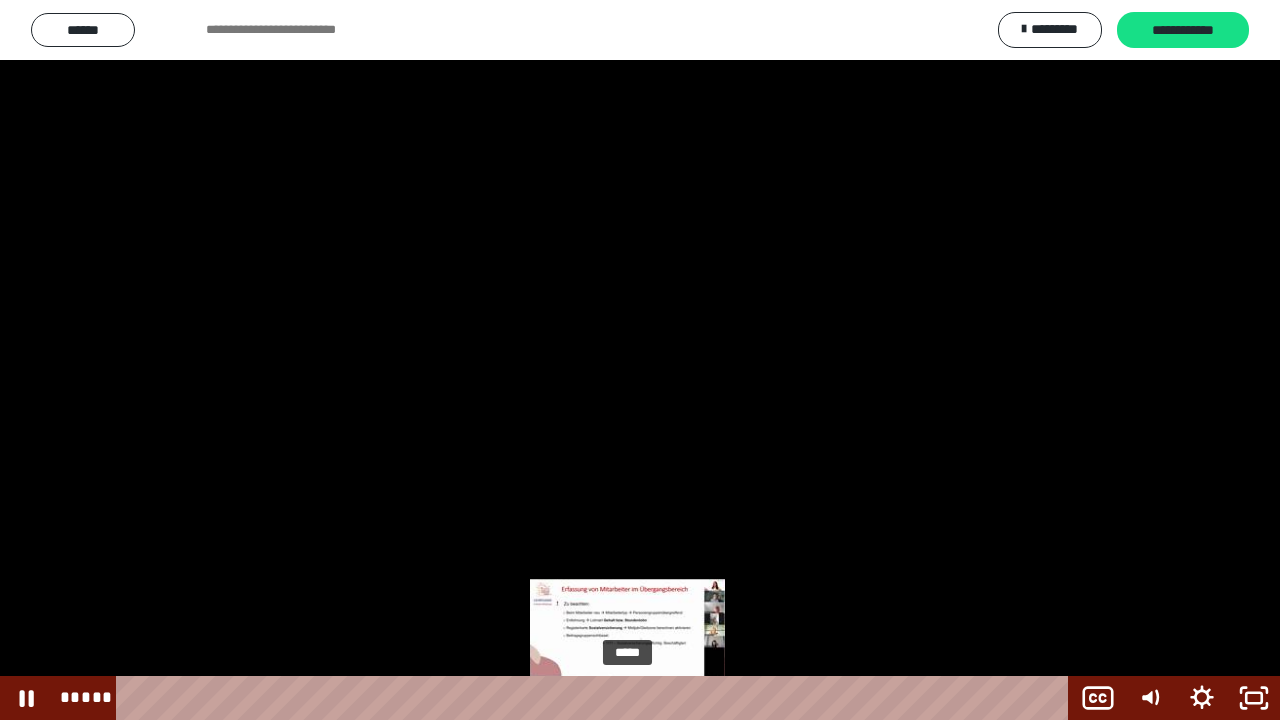 click at bounding box center [624, 698] 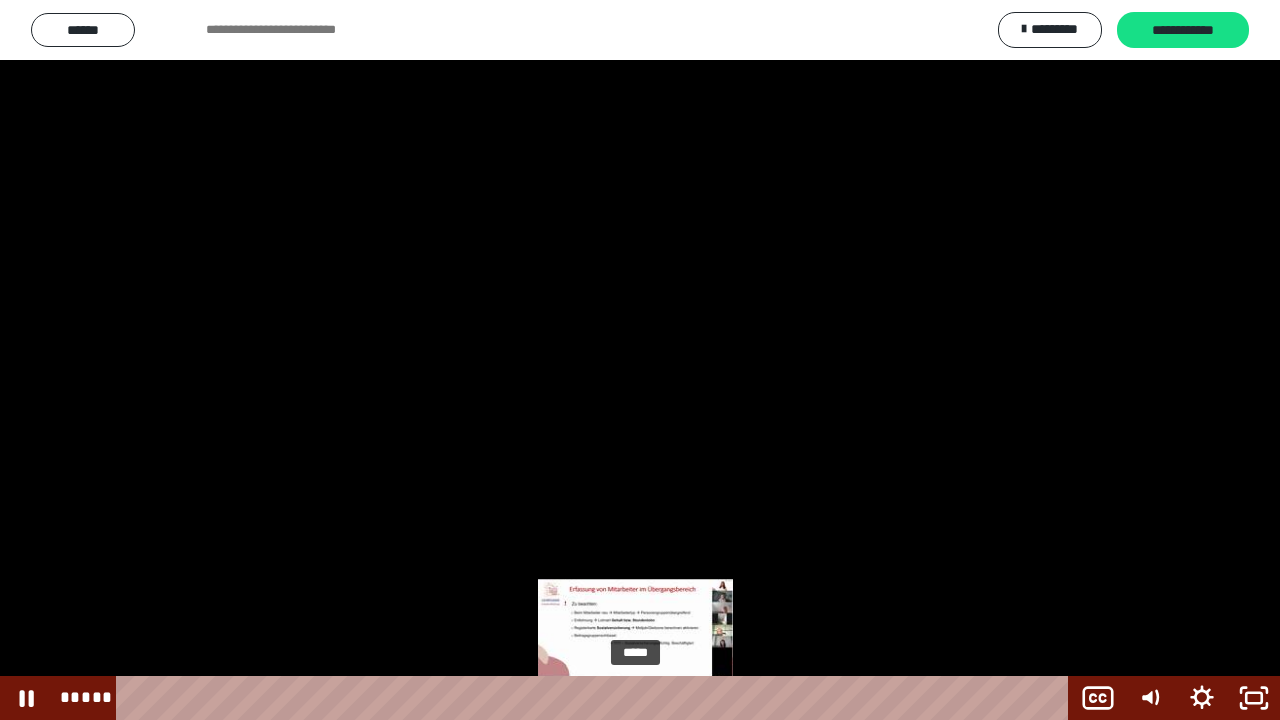 click on "*****" at bounding box center (596, 698) 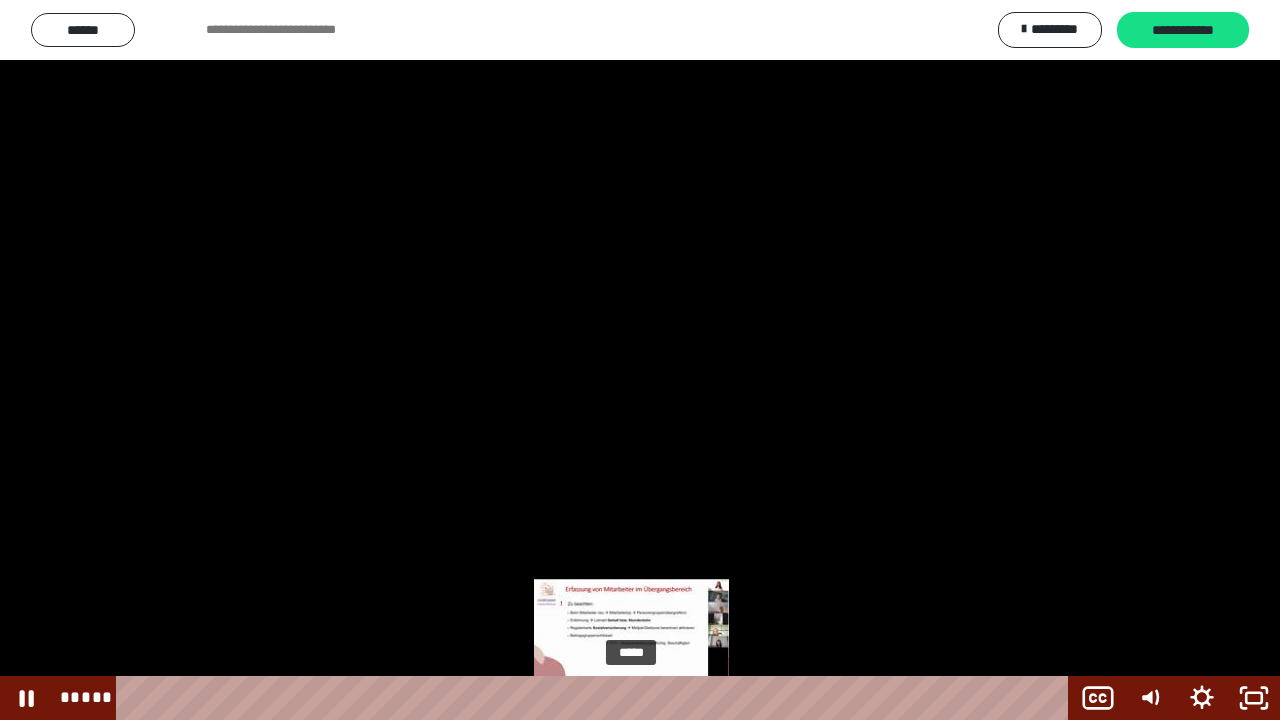 click at bounding box center (632, 698) 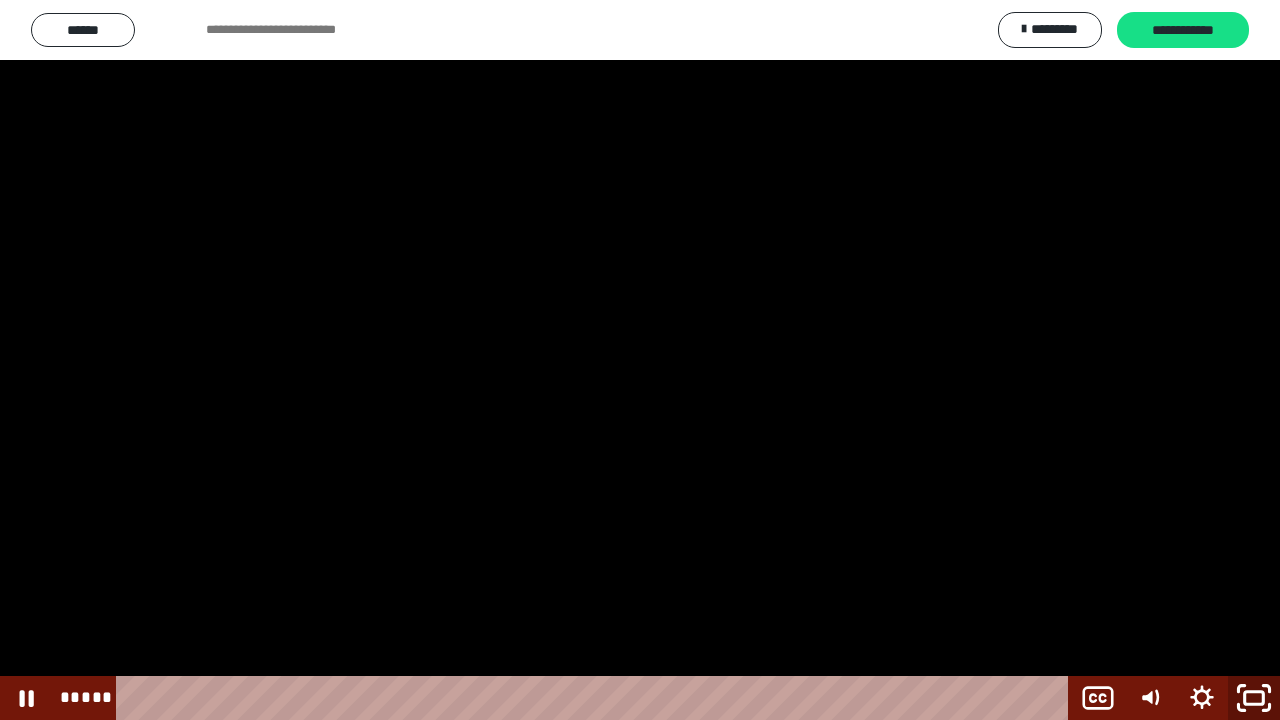 click 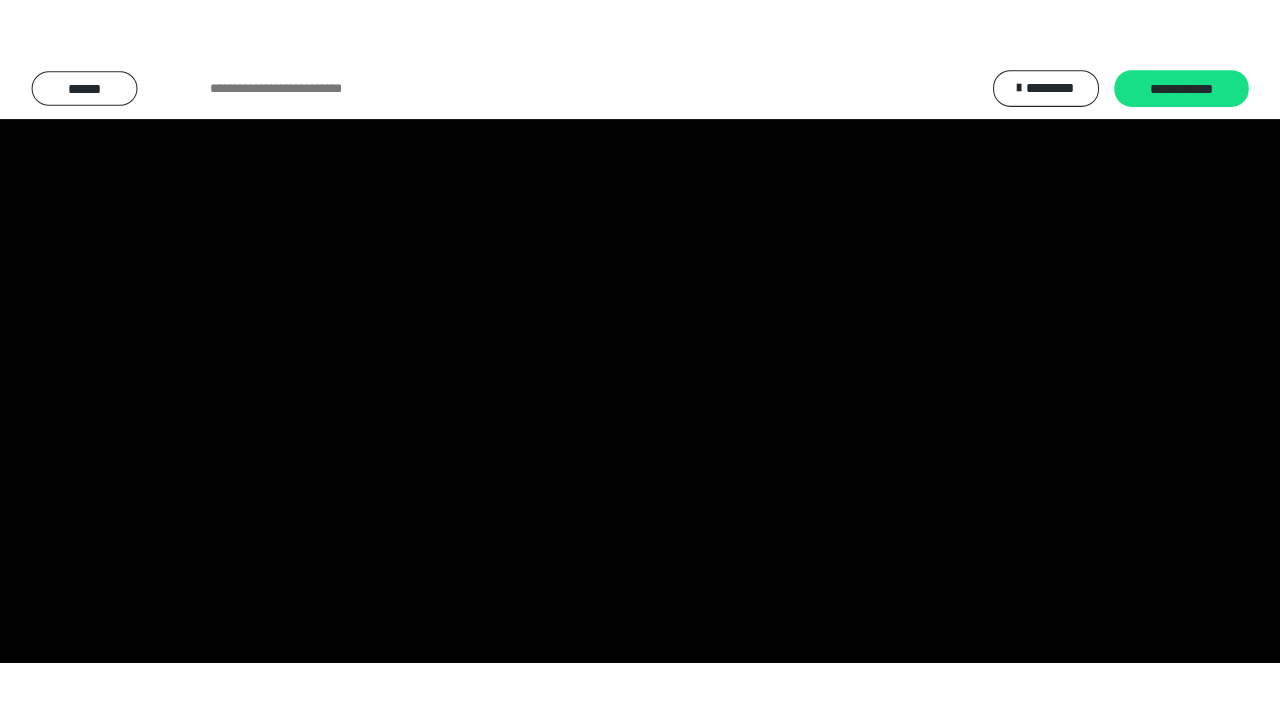 scroll, scrollTop: 2611, scrollLeft: 0, axis: vertical 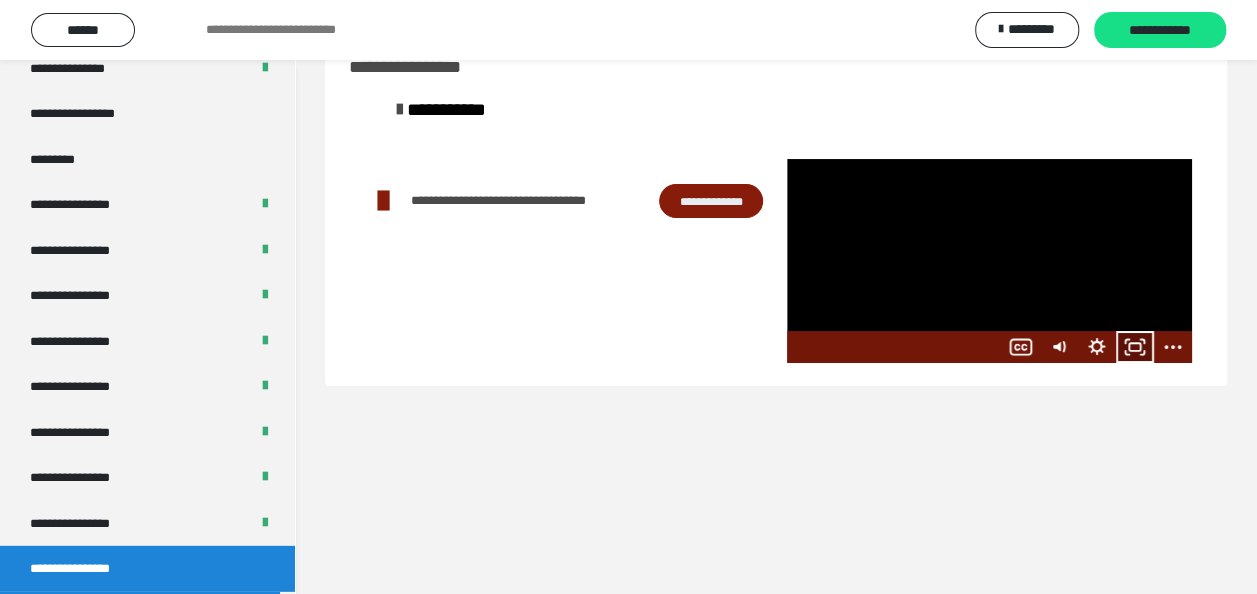 click 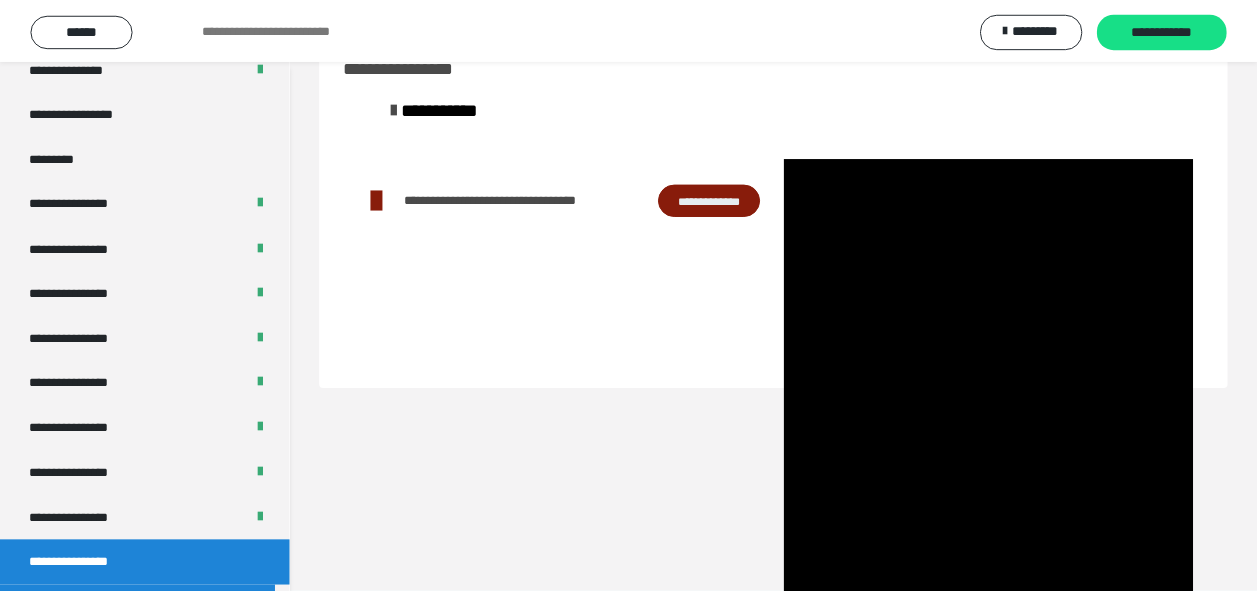 scroll, scrollTop: 2531, scrollLeft: 0, axis: vertical 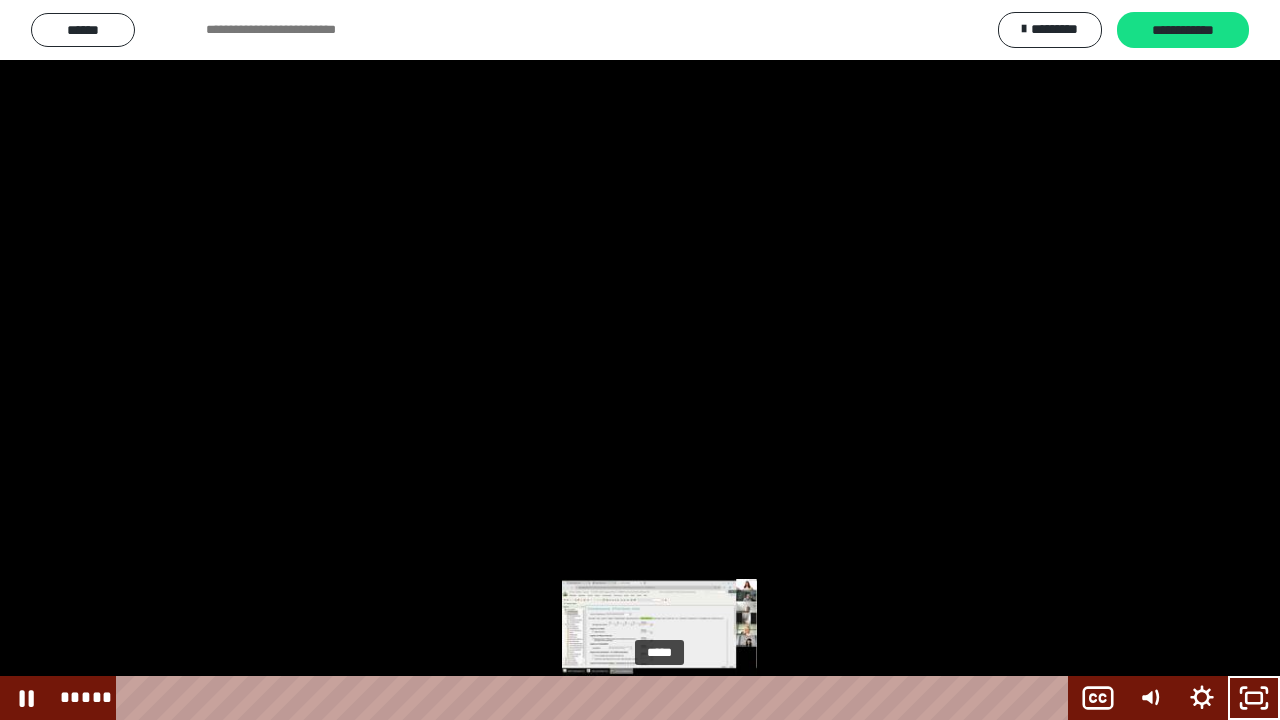click on "*****" at bounding box center (596, 698) 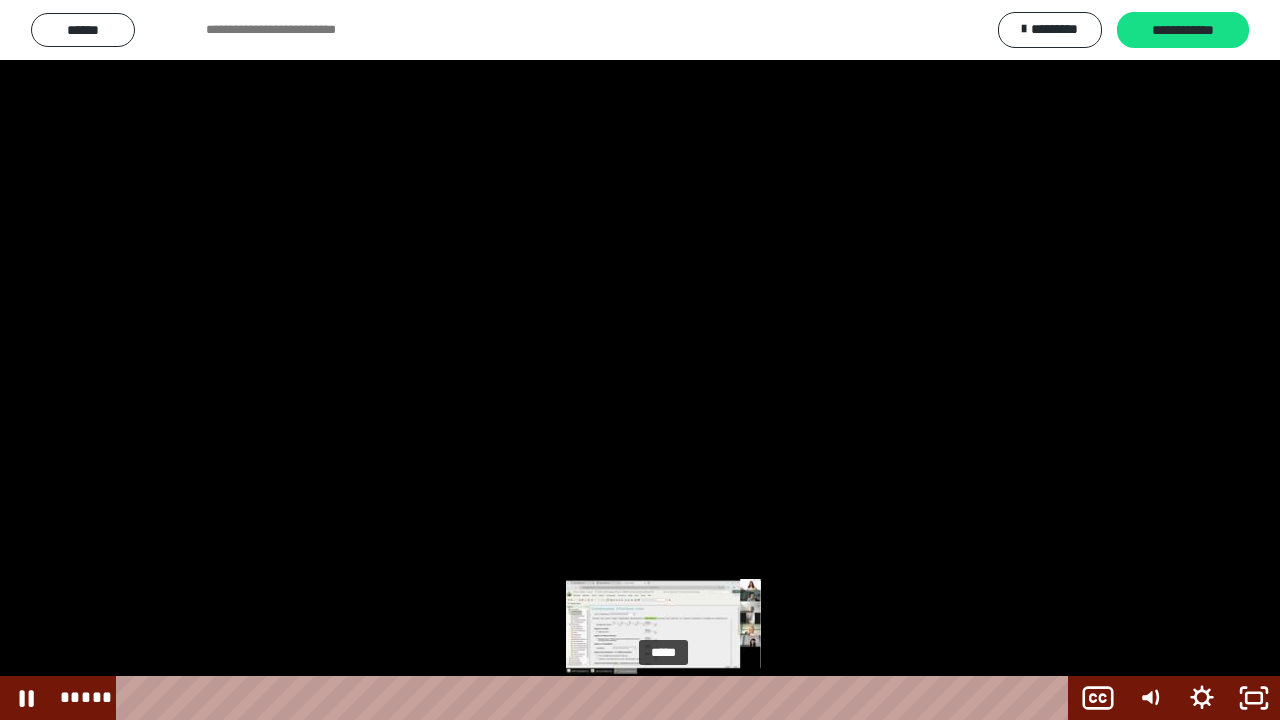 click on "*****" at bounding box center (596, 698) 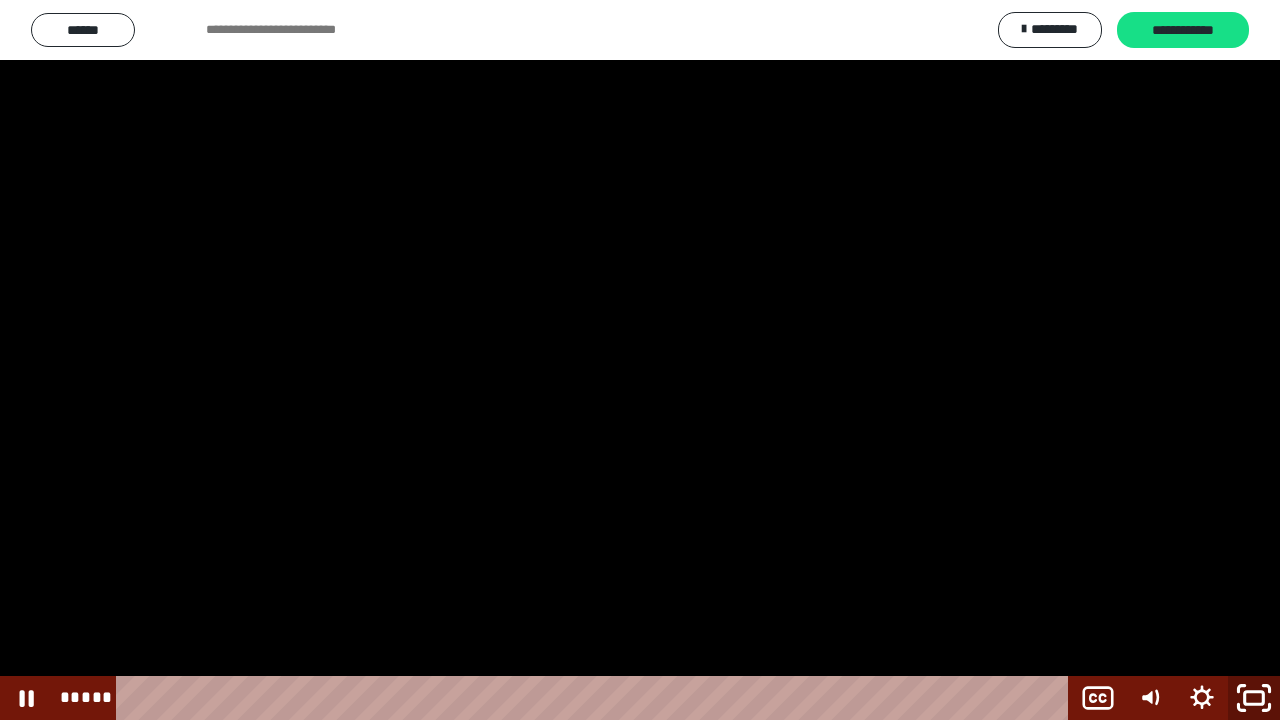 click 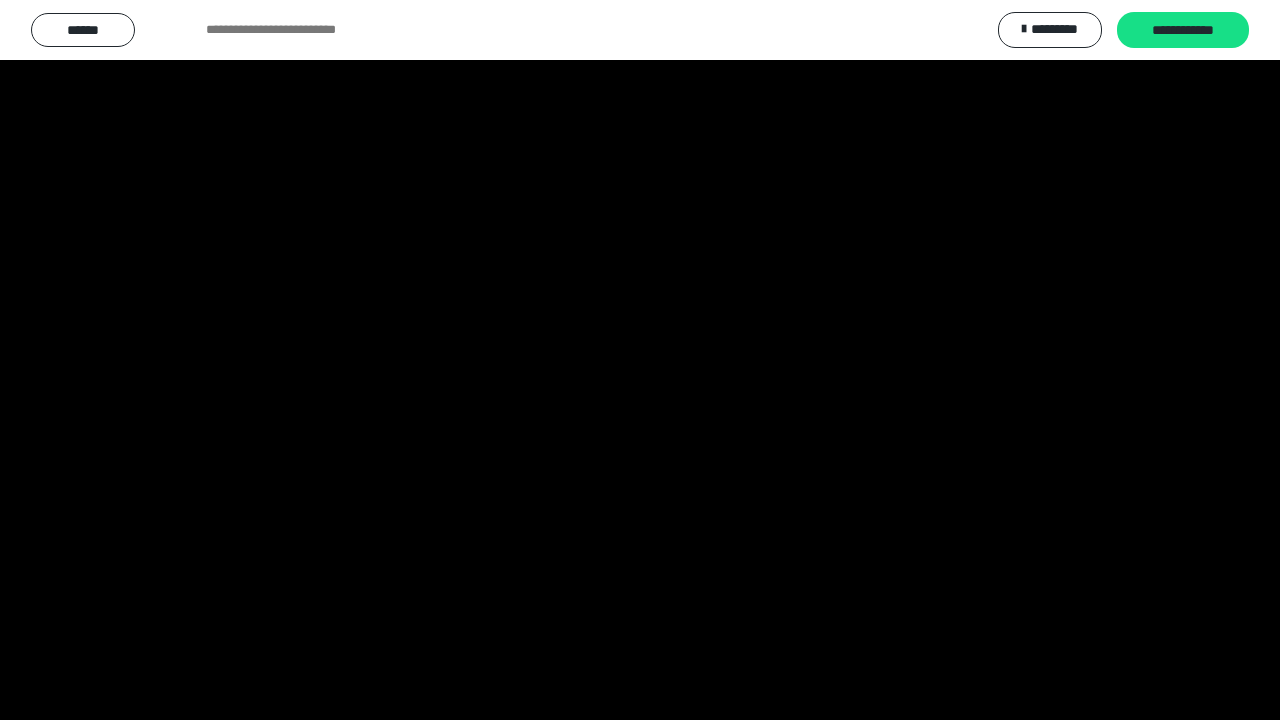 scroll, scrollTop: 2611, scrollLeft: 0, axis: vertical 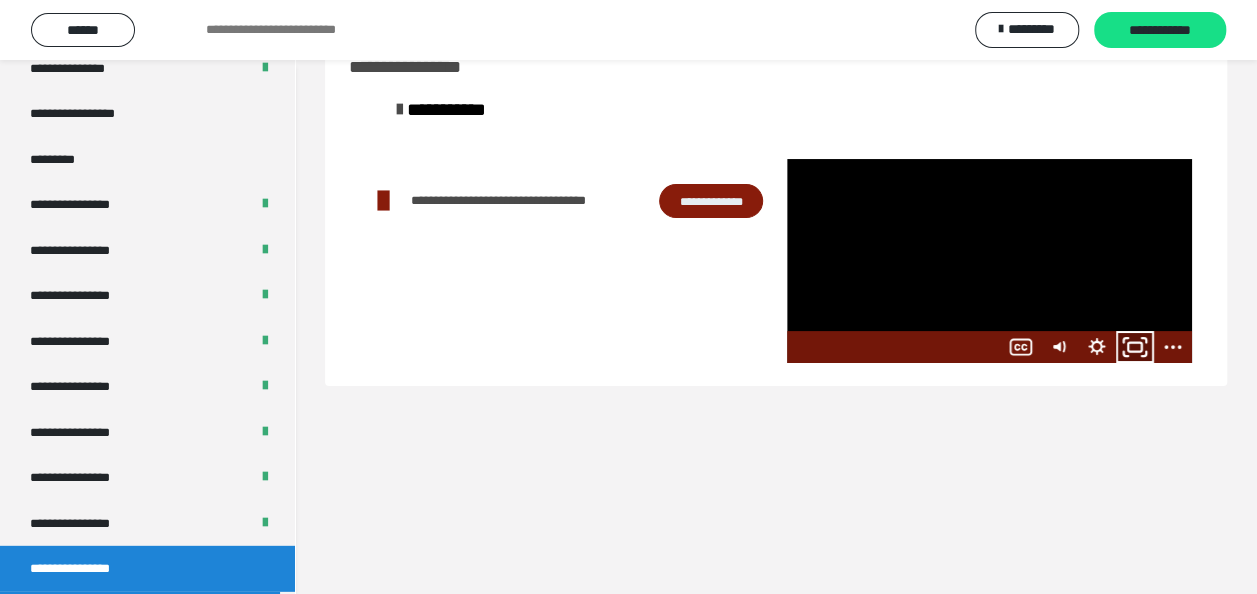 click 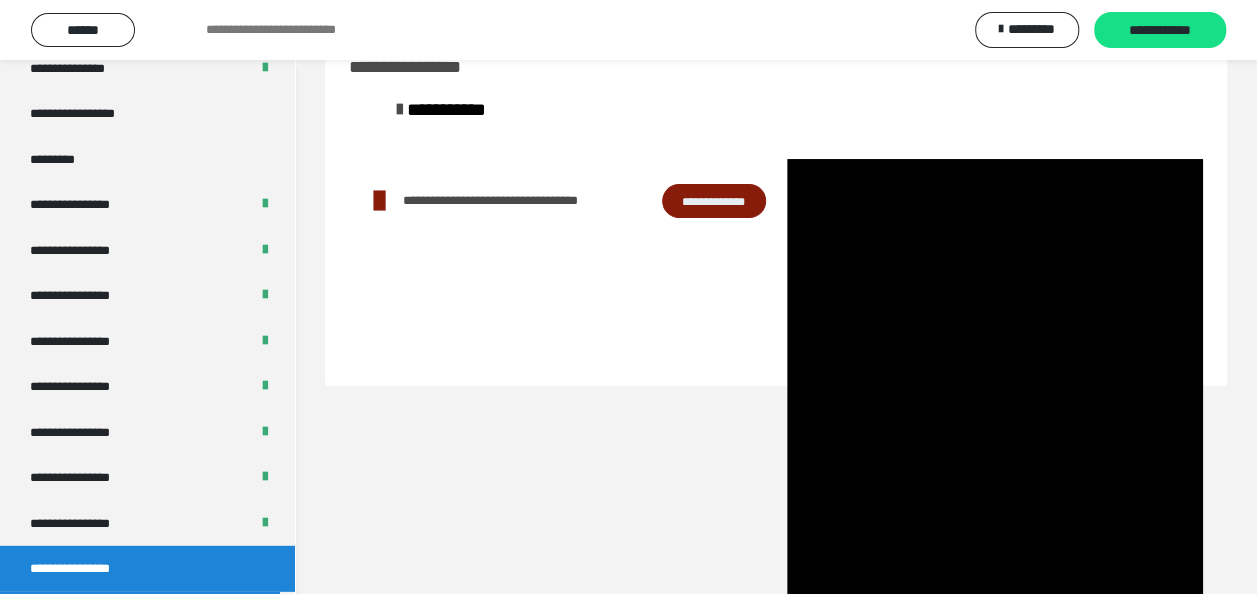 scroll, scrollTop: 2531, scrollLeft: 0, axis: vertical 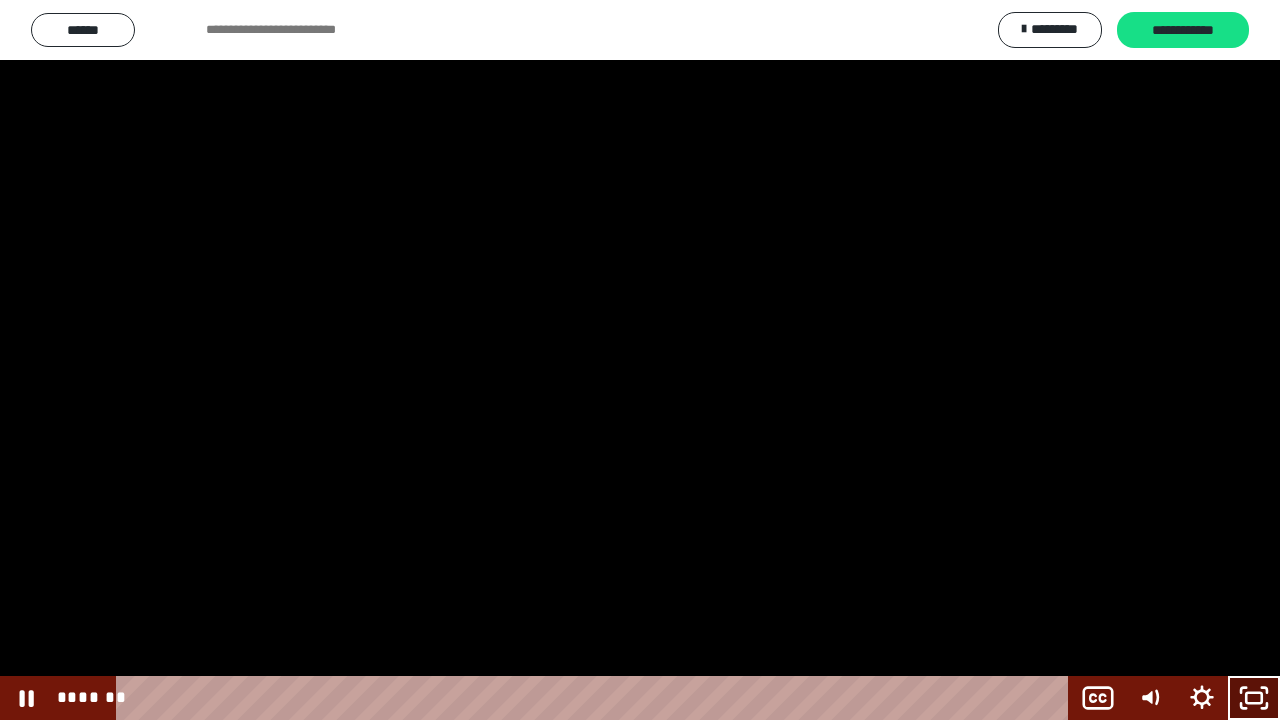 click 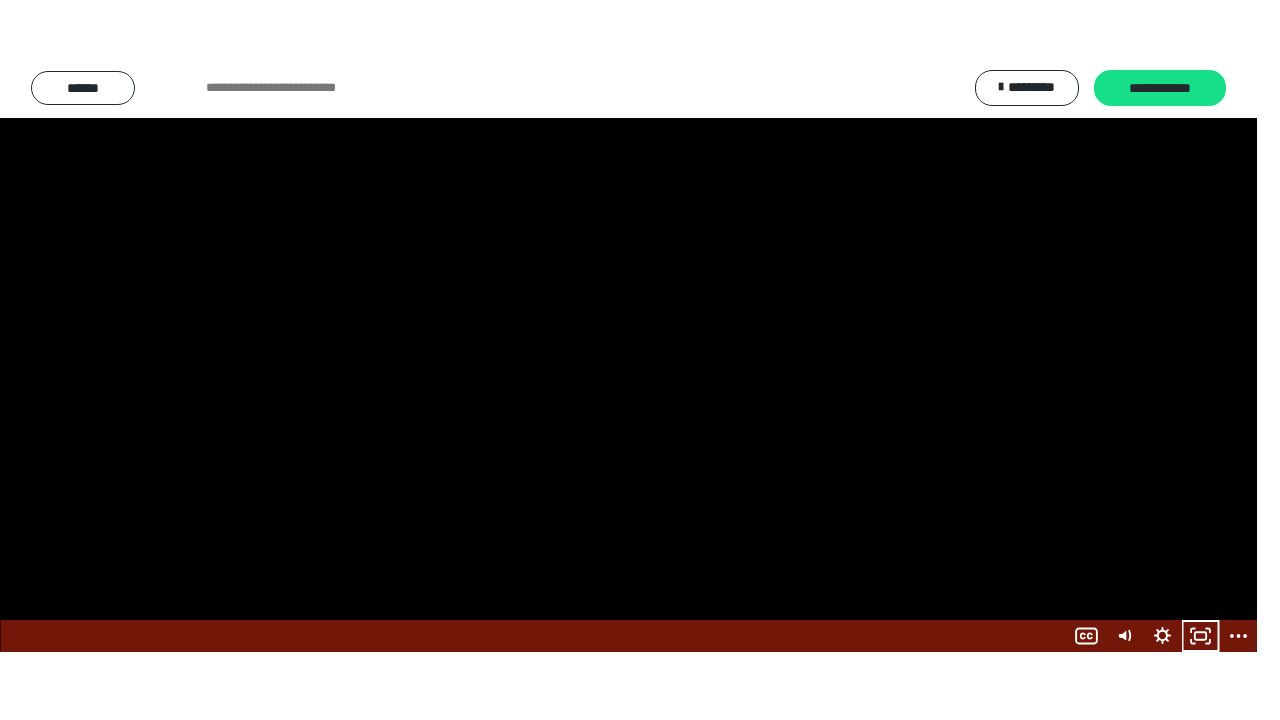 scroll, scrollTop: 2611, scrollLeft: 0, axis: vertical 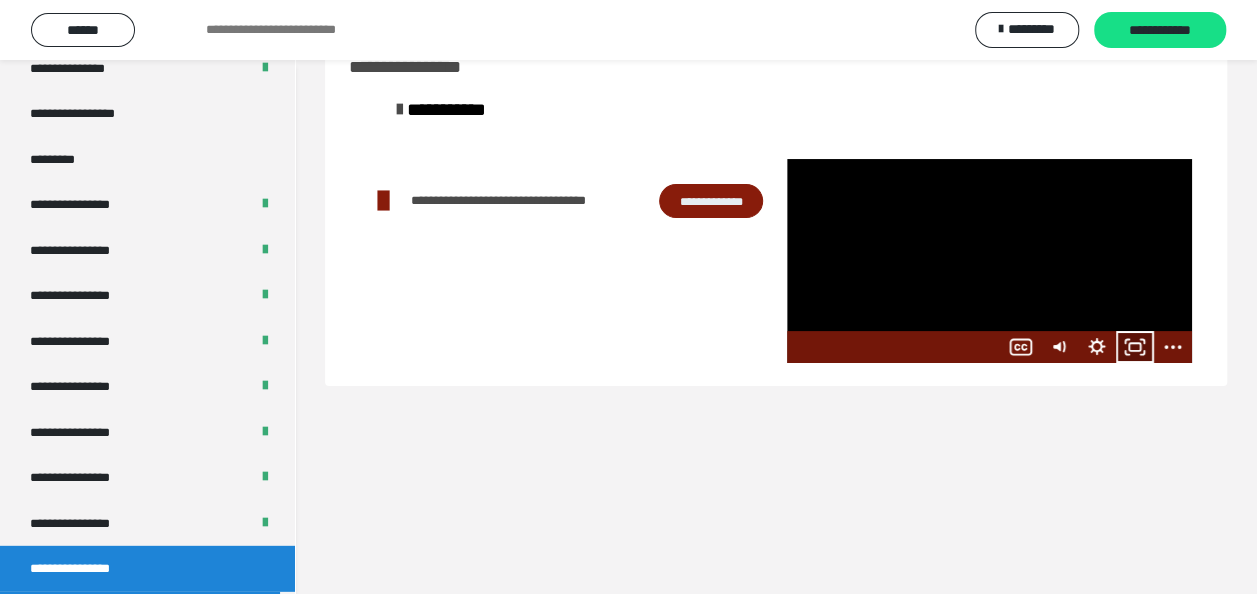 click 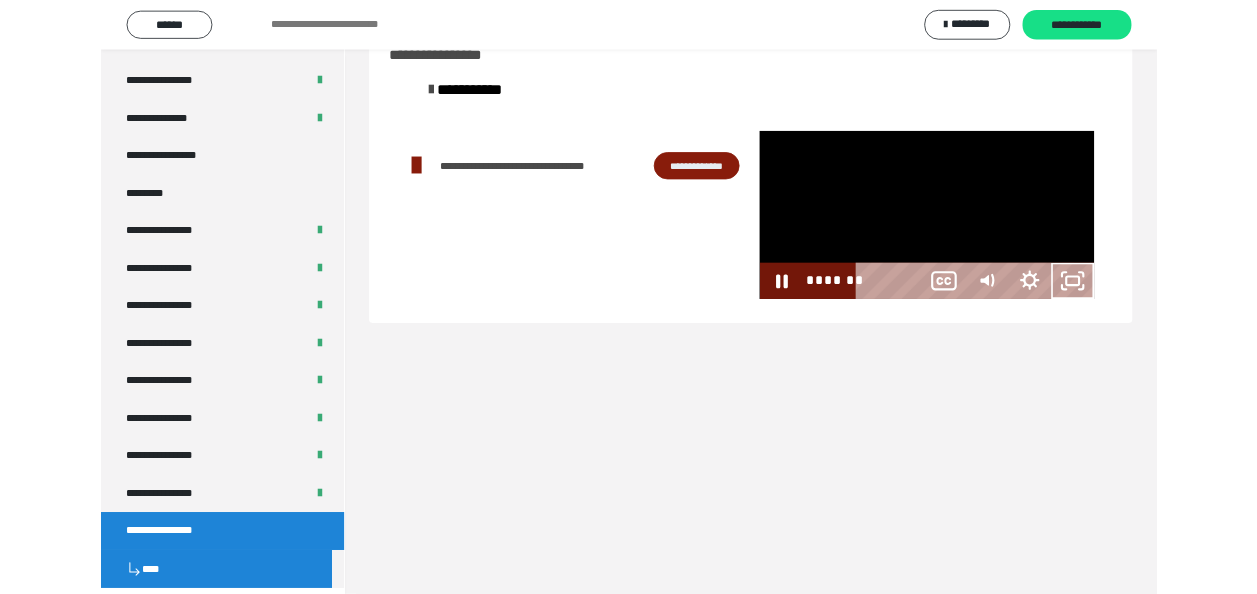 scroll, scrollTop: 2531, scrollLeft: 0, axis: vertical 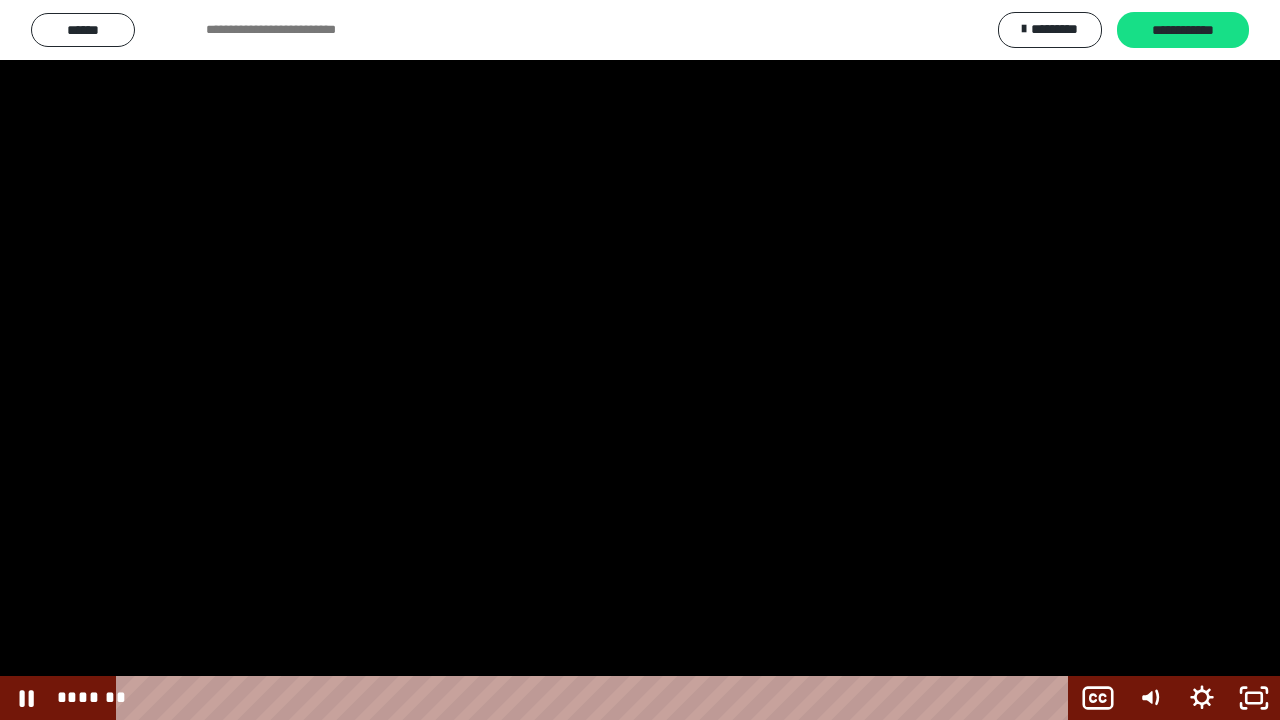 click at bounding box center (640, 360) 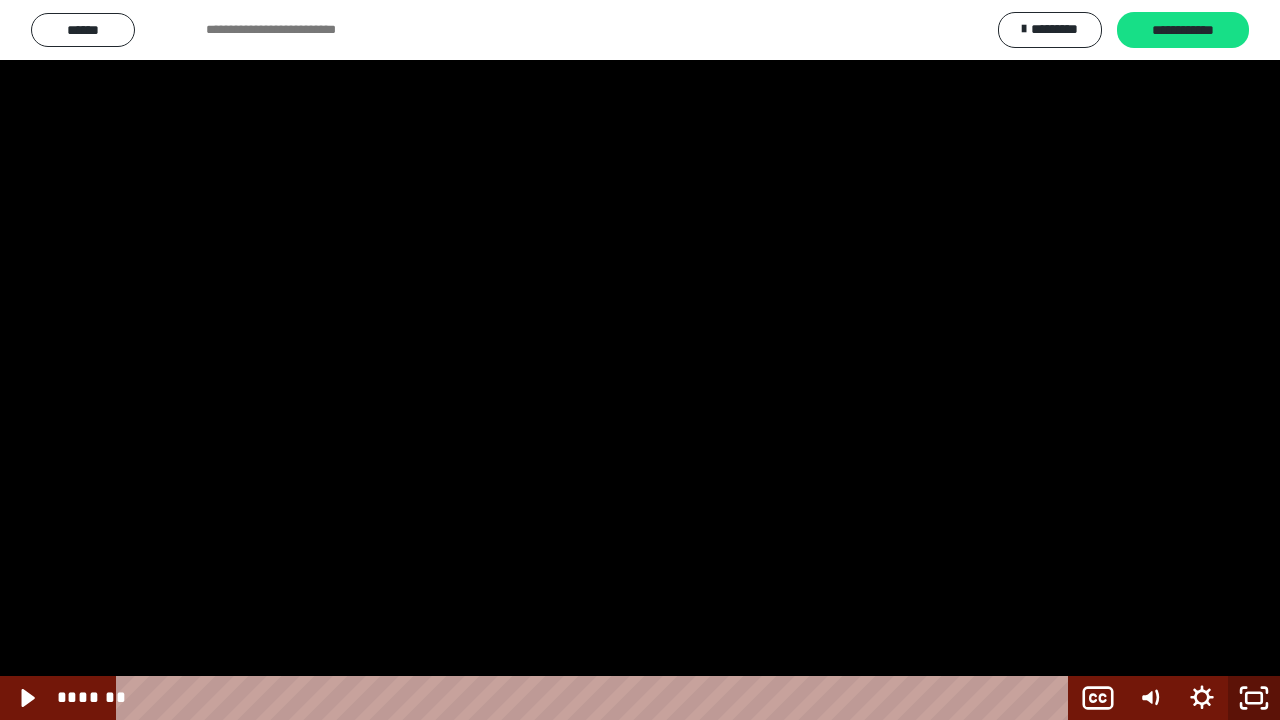 click 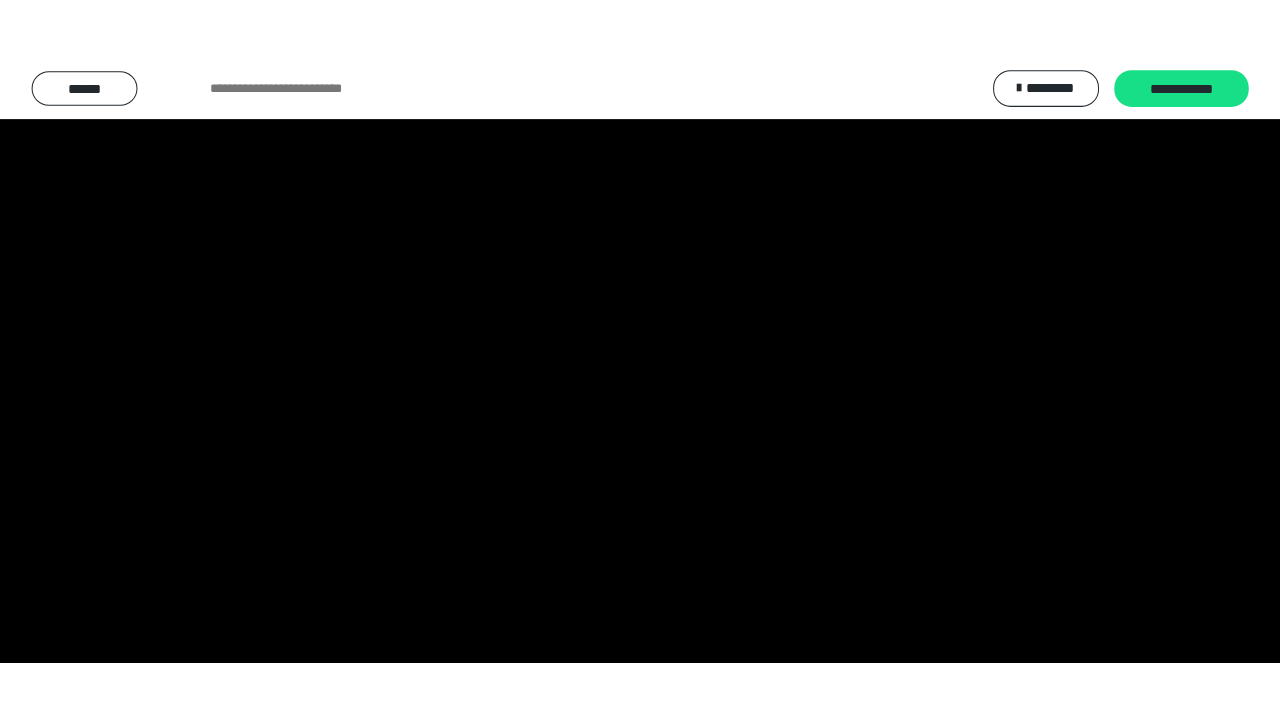 scroll, scrollTop: 2611, scrollLeft: 0, axis: vertical 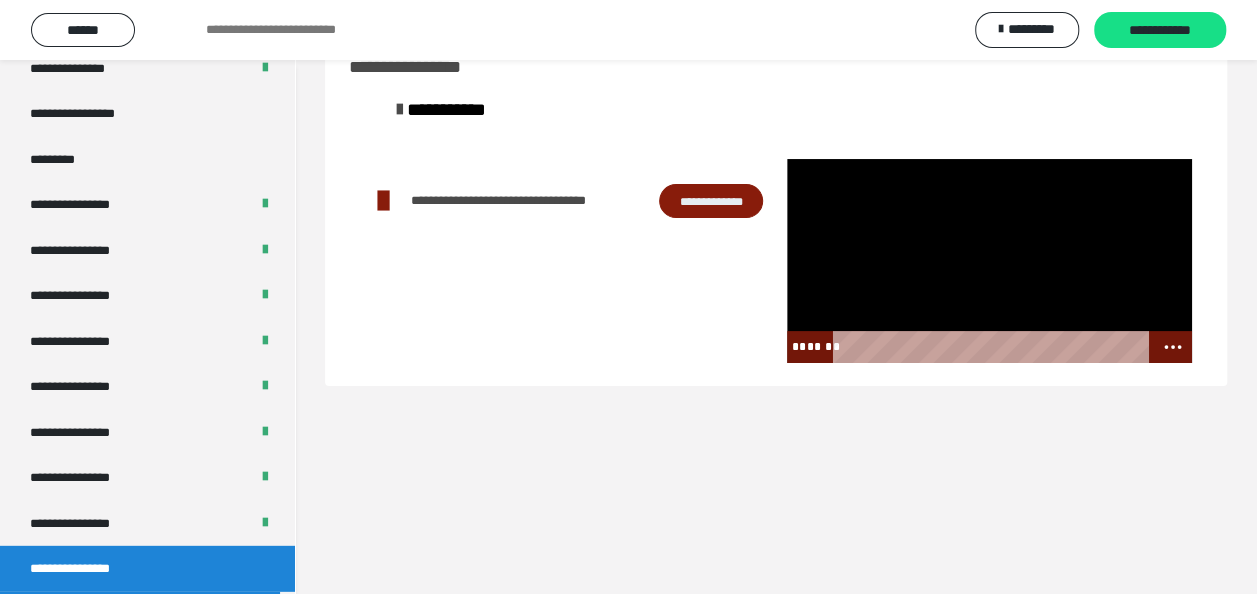 click at bounding box center (989, 261) 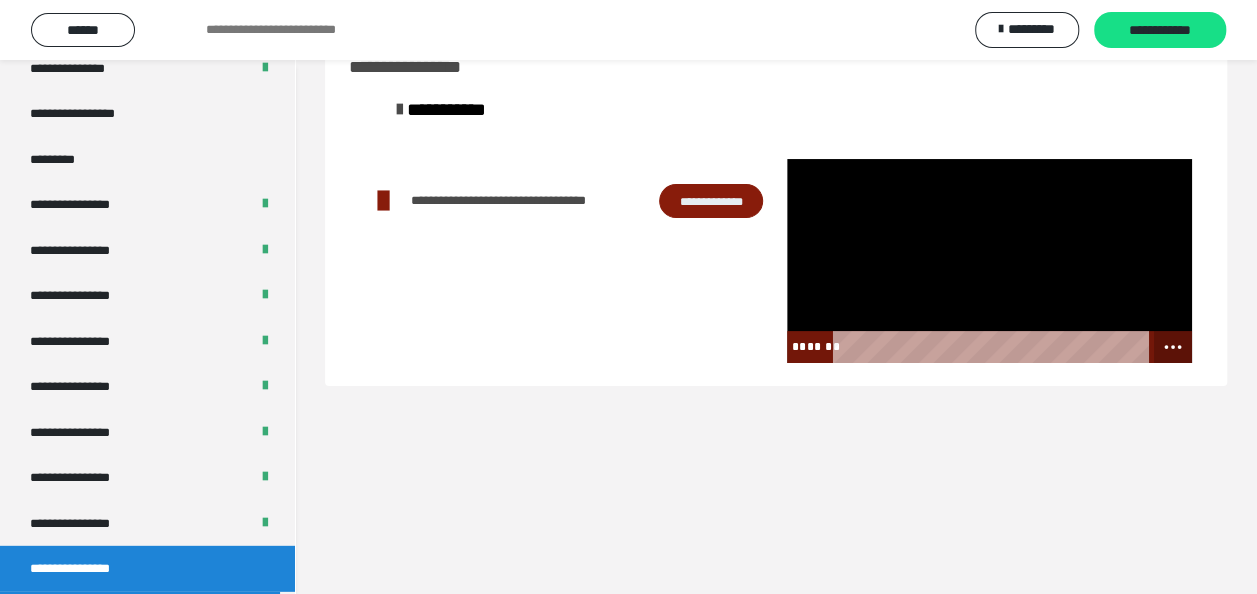 click 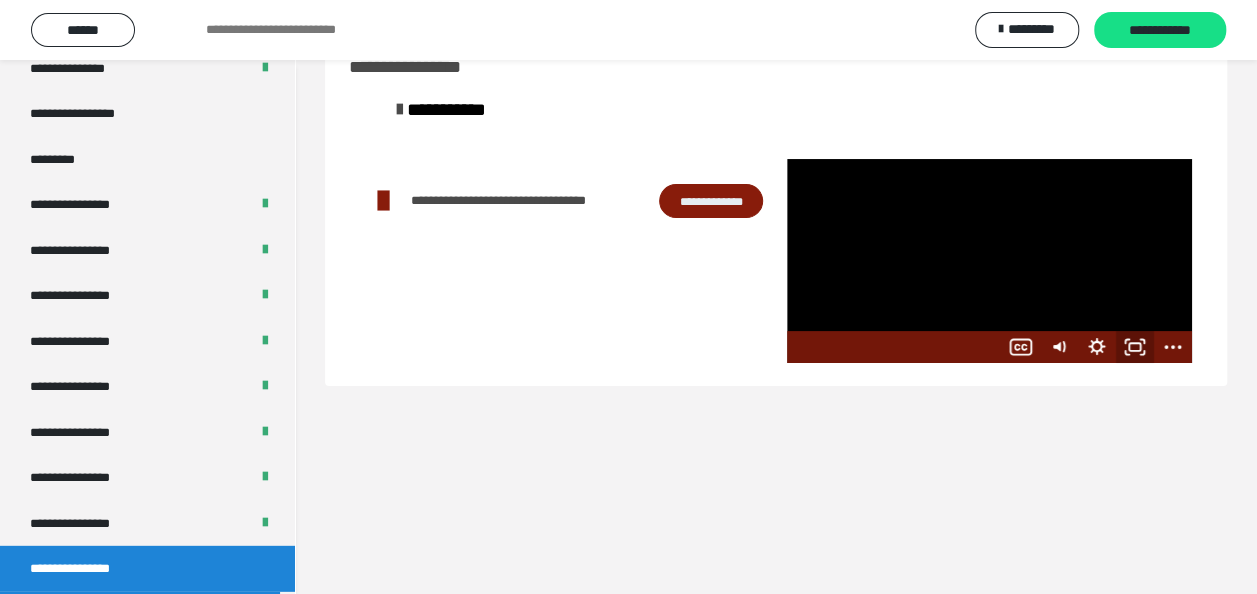 click 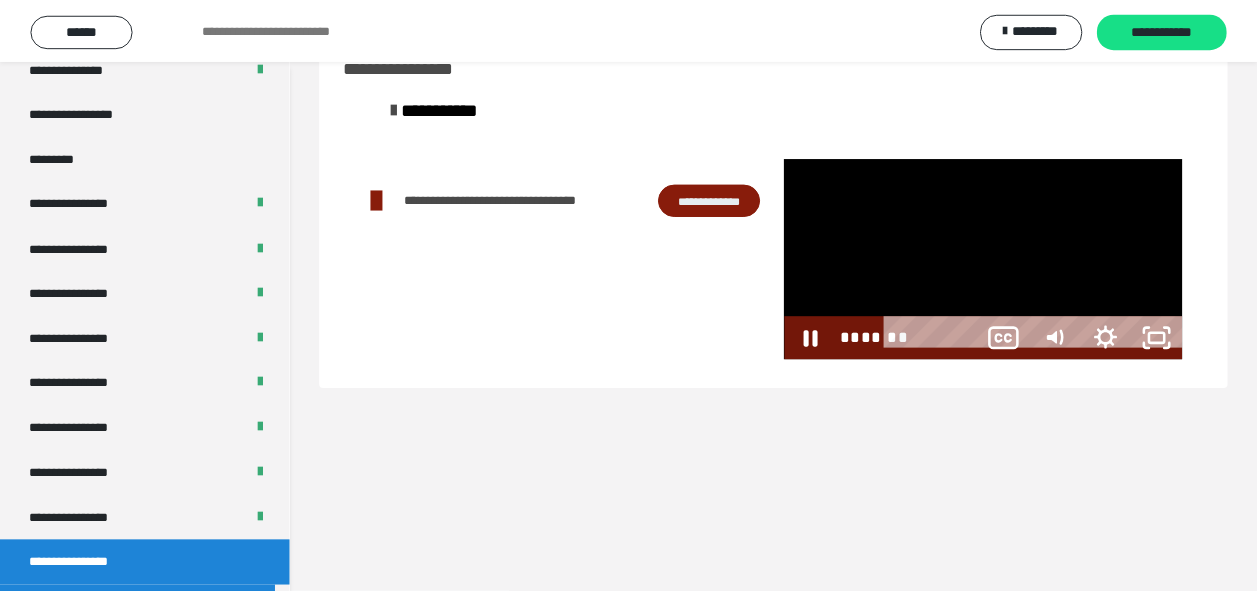 scroll, scrollTop: 2531, scrollLeft: 0, axis: vertical 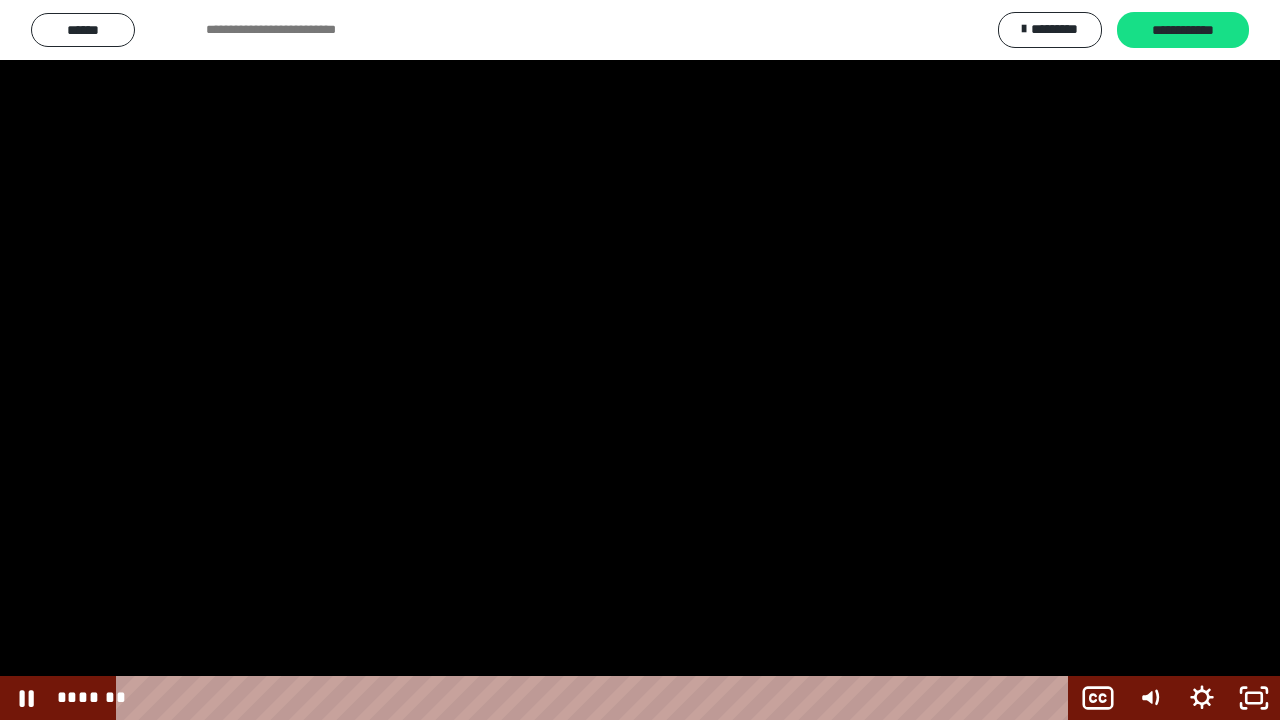 click at bounding box center [640, 360] 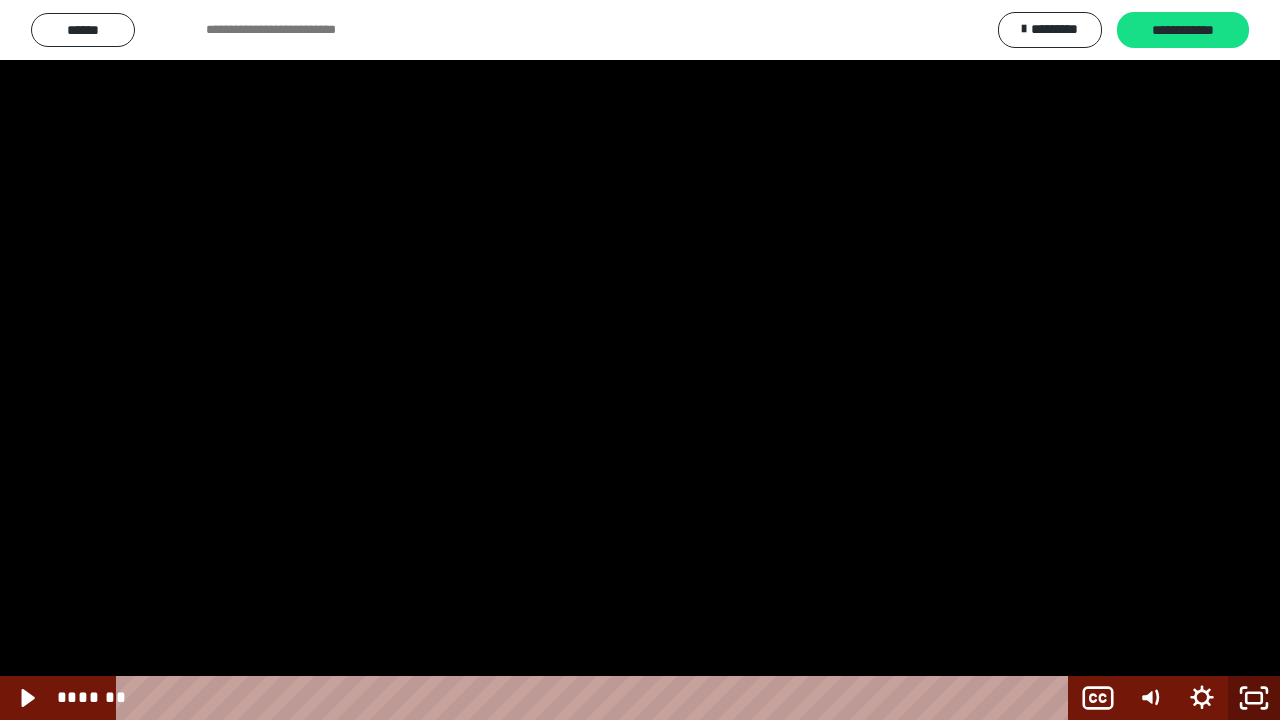 click 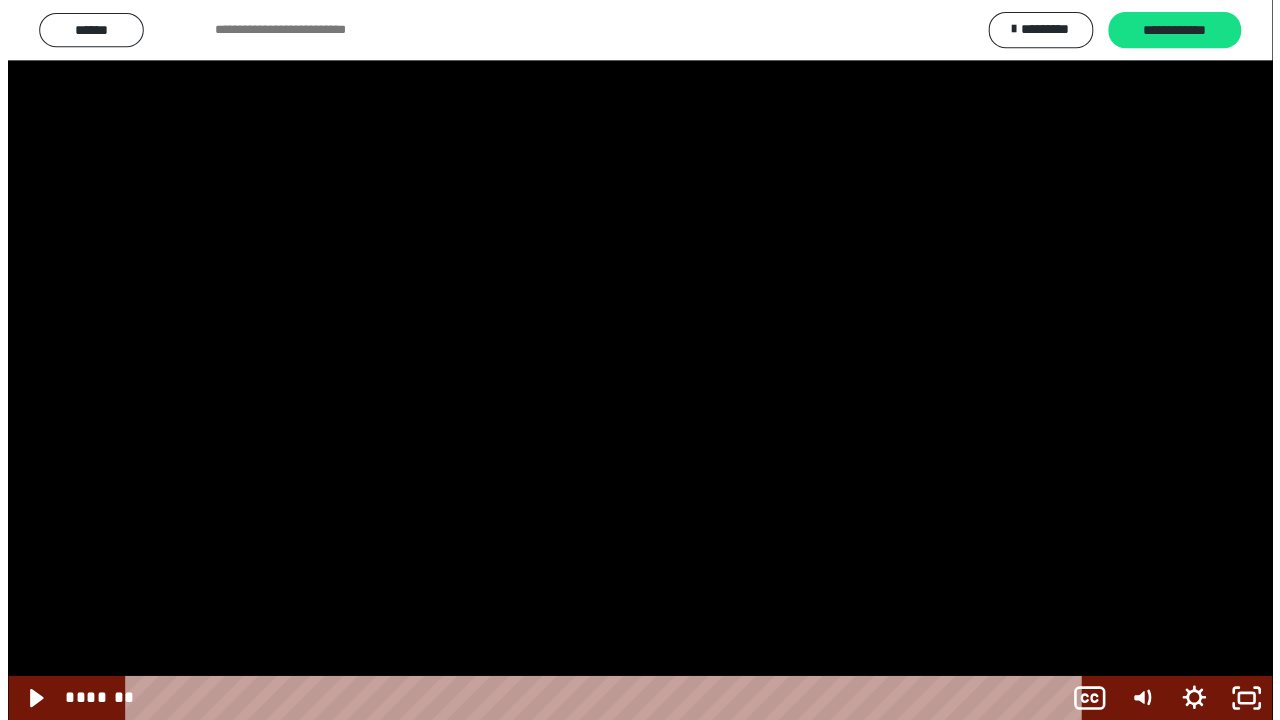 scroll, scrollTop: 2611, scrollLeft: 0, axis: vertical 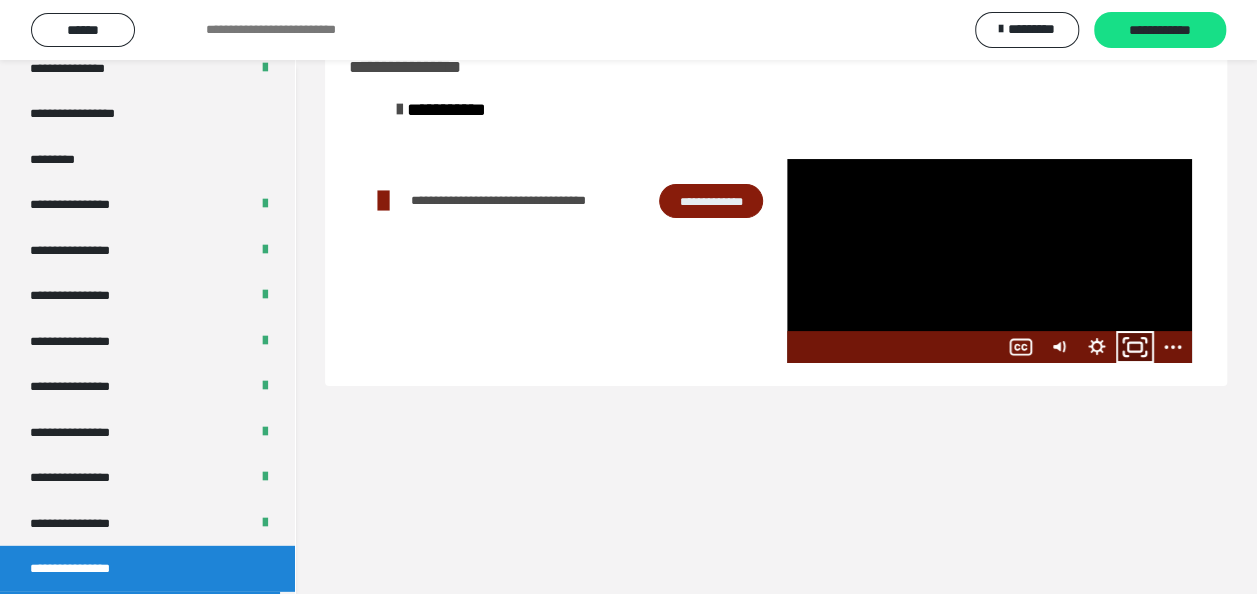 click 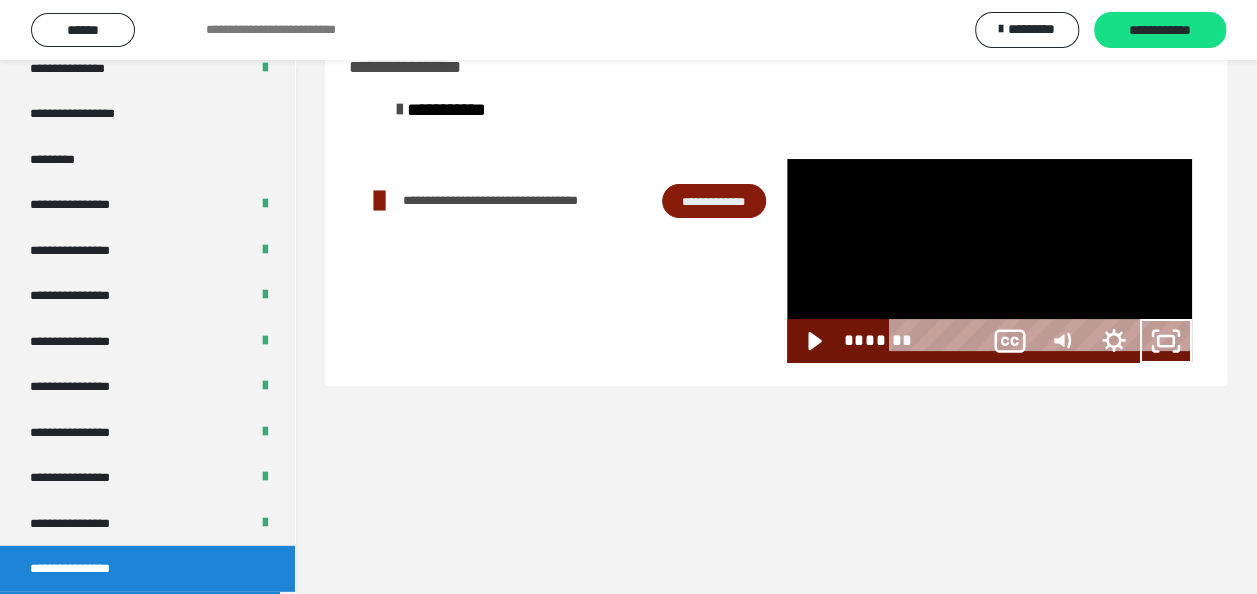 scroll, scrollTop: 2531, scrollLeft: 0, axis: vertical 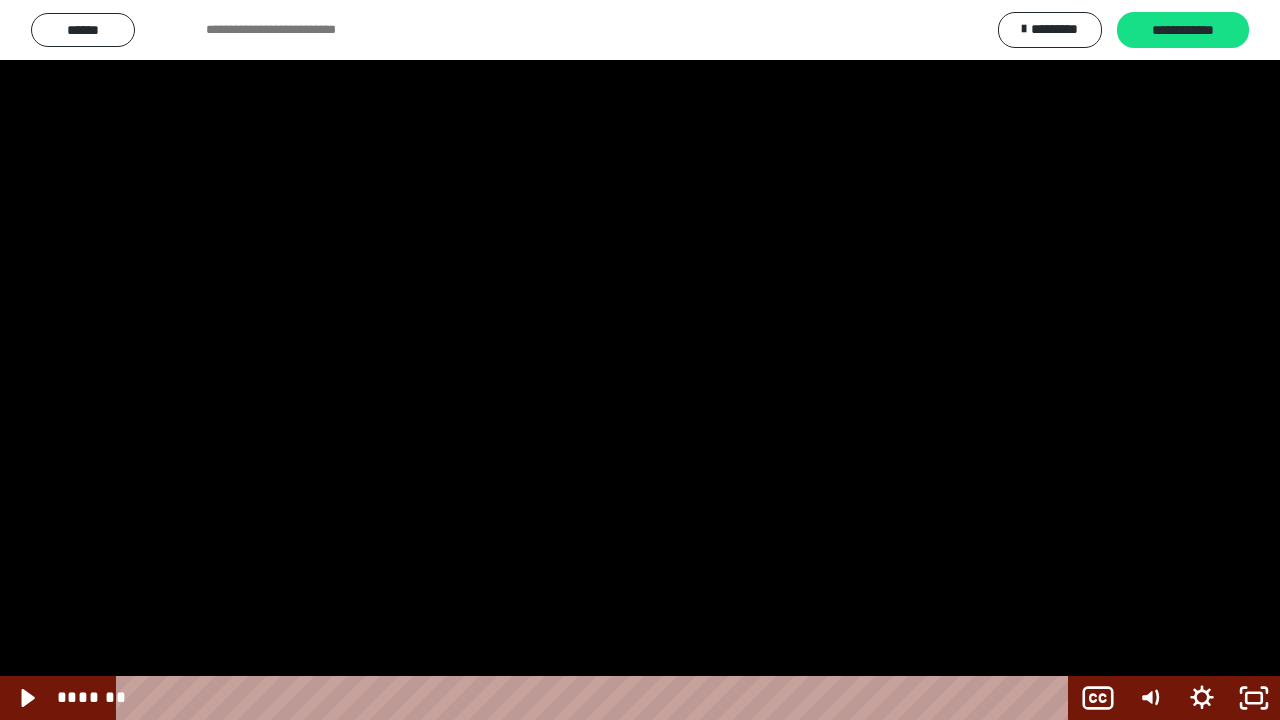 click at bounding box center [640, 360] 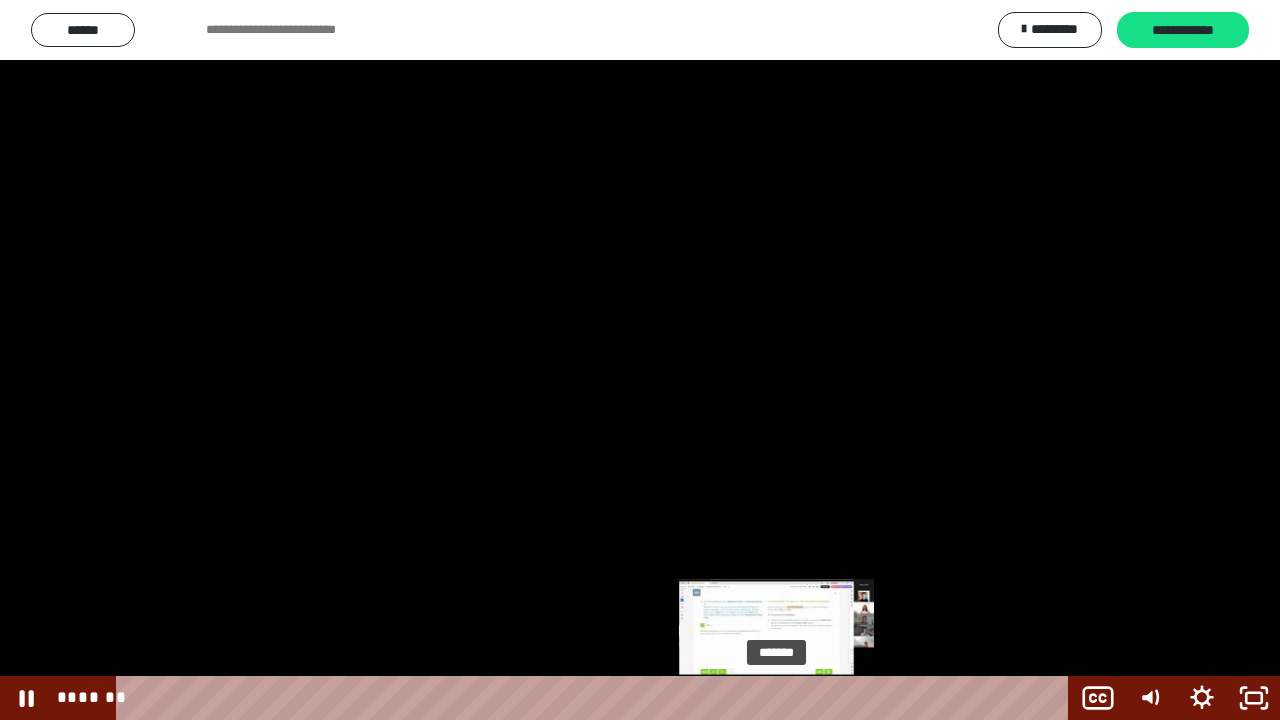 click on "*******" at bounding box center (596, 698) 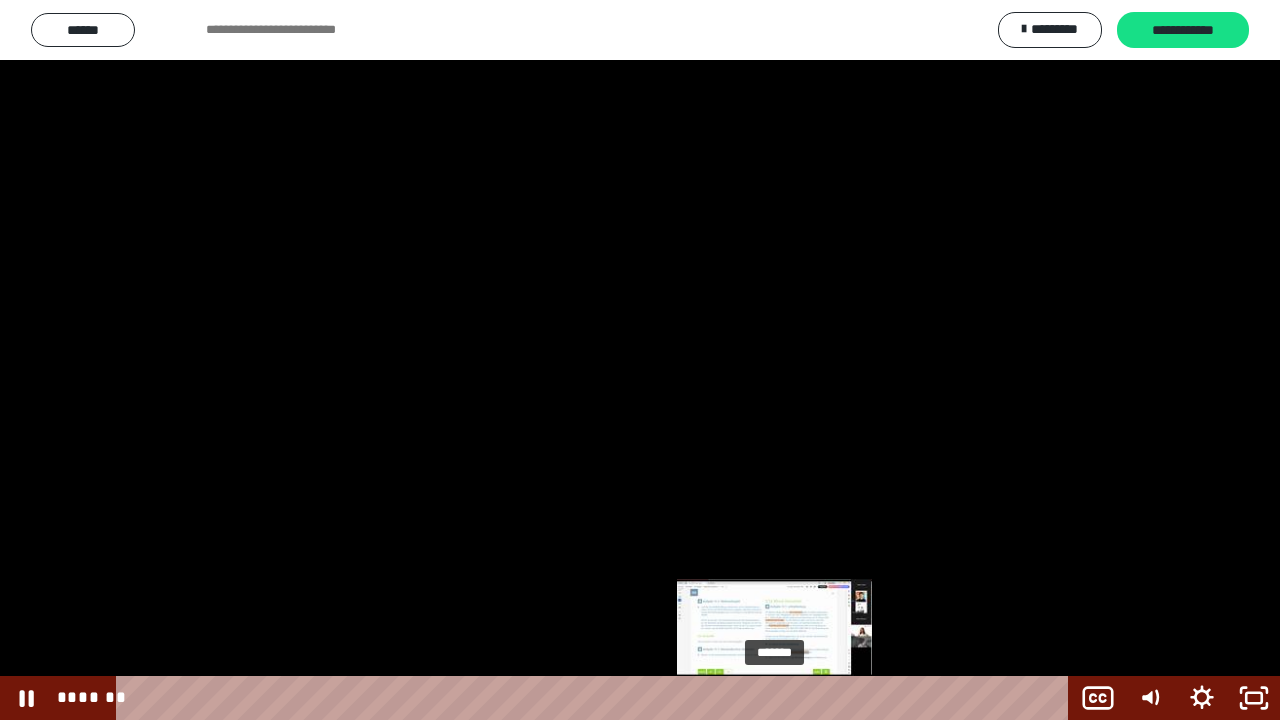click at bounding box center (774, 698) 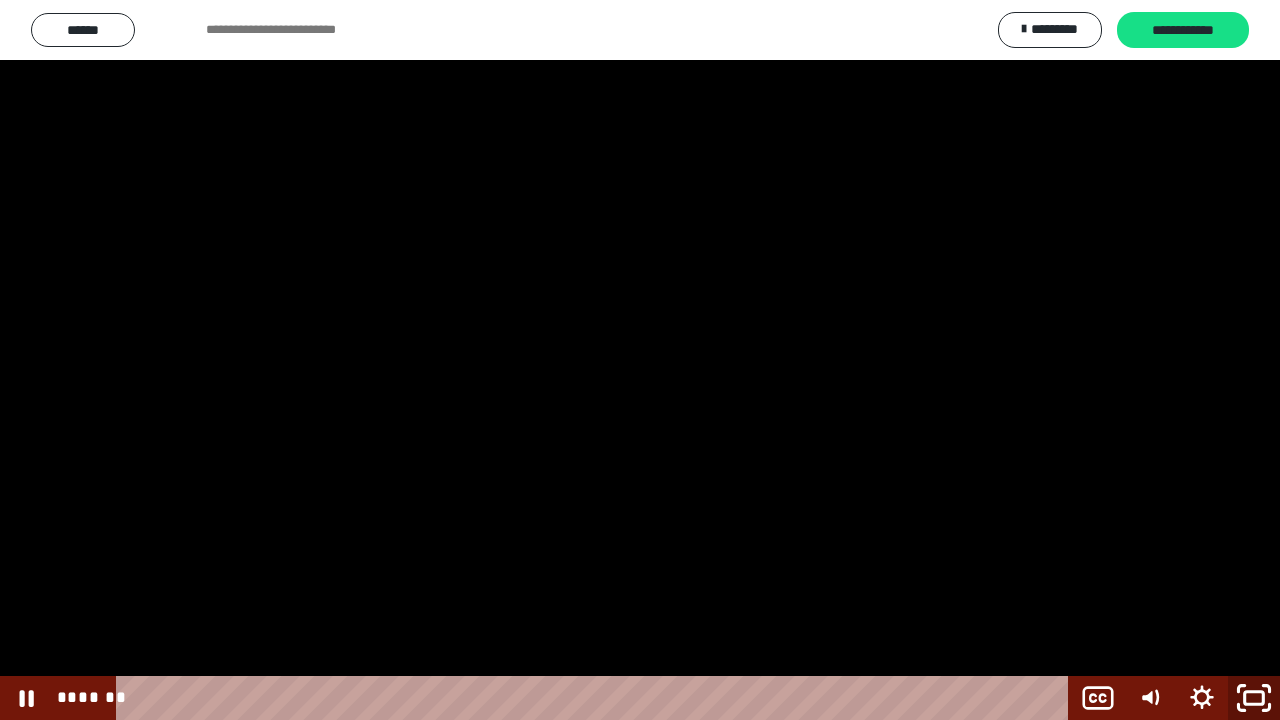 click 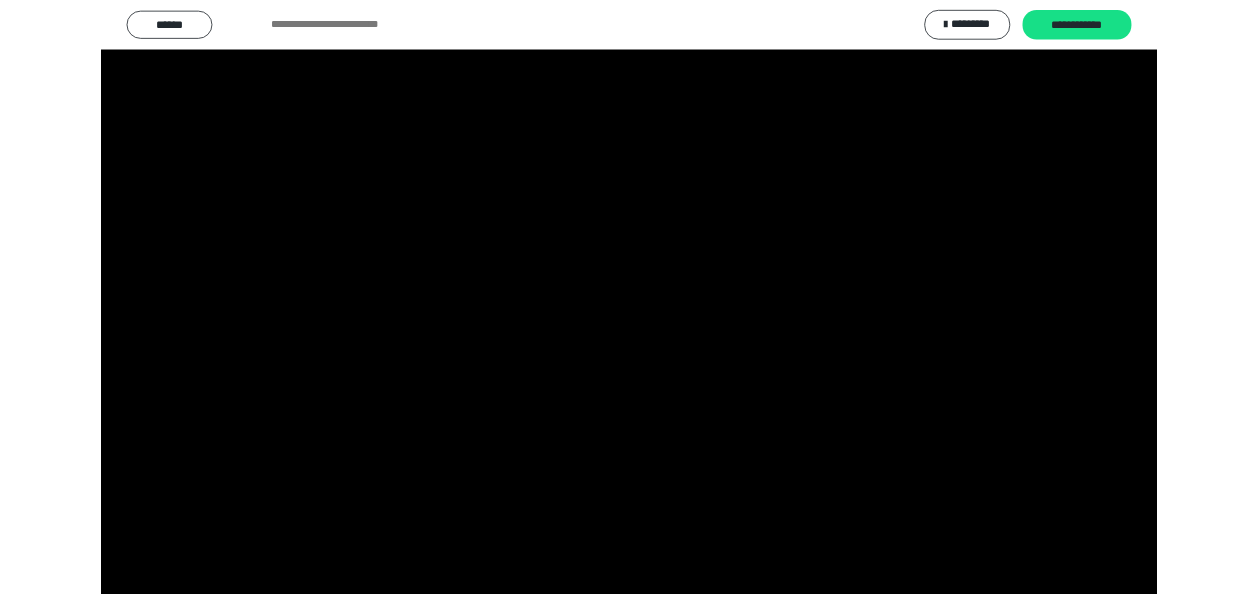 scroll, scrollTop: 2611, scrollLeft: 0, axis: vertical 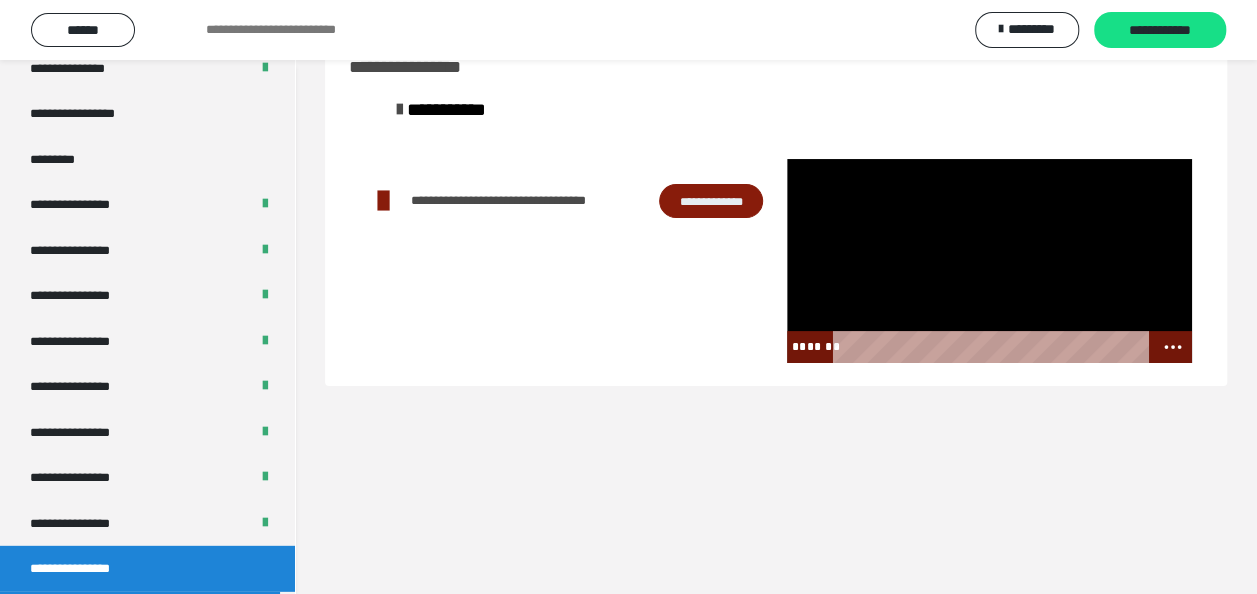 click at bounding box center (989, 261) 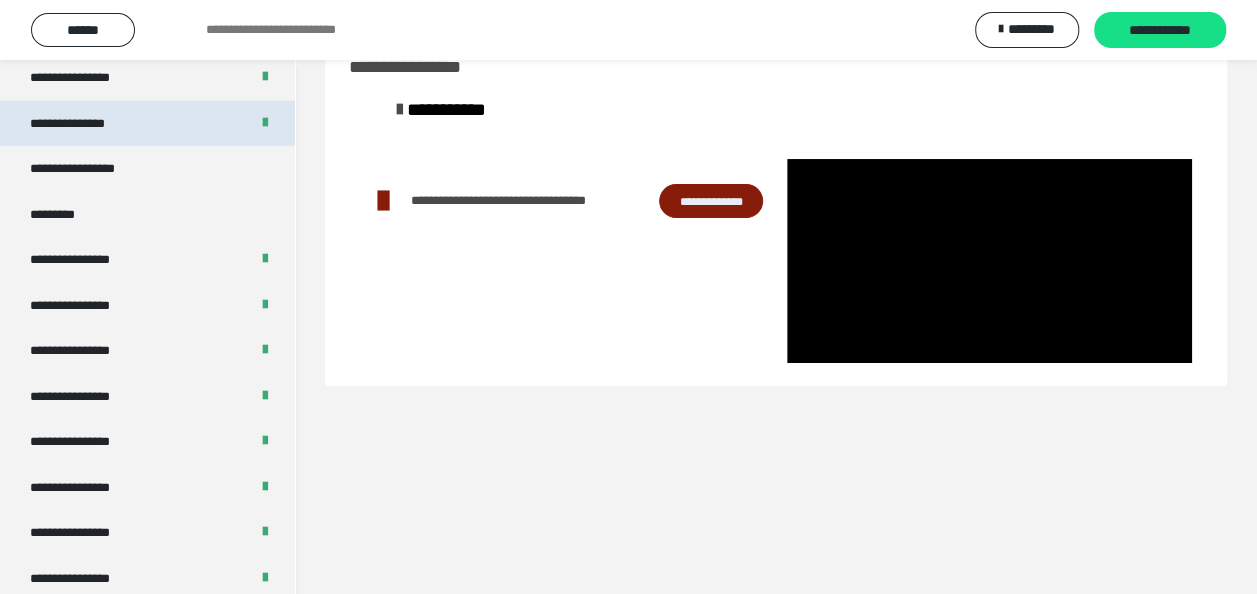 scroll, scrollTop: 2511, scrollLeft: 0, axis: vertical 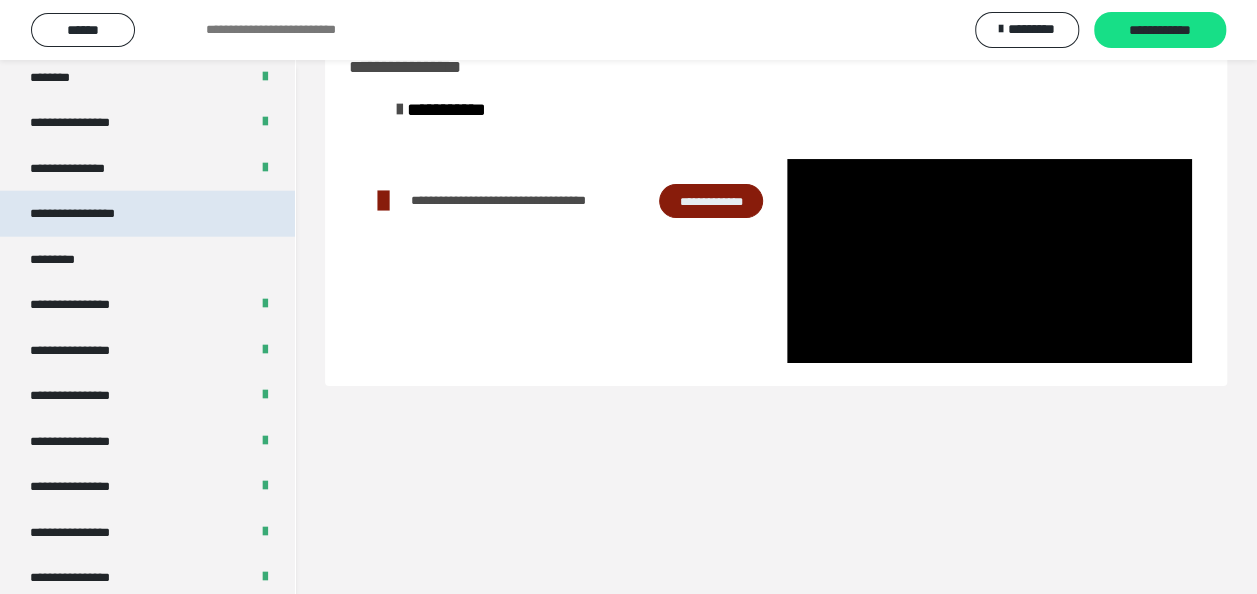 click on "**********" at bounding box center [93, 214] 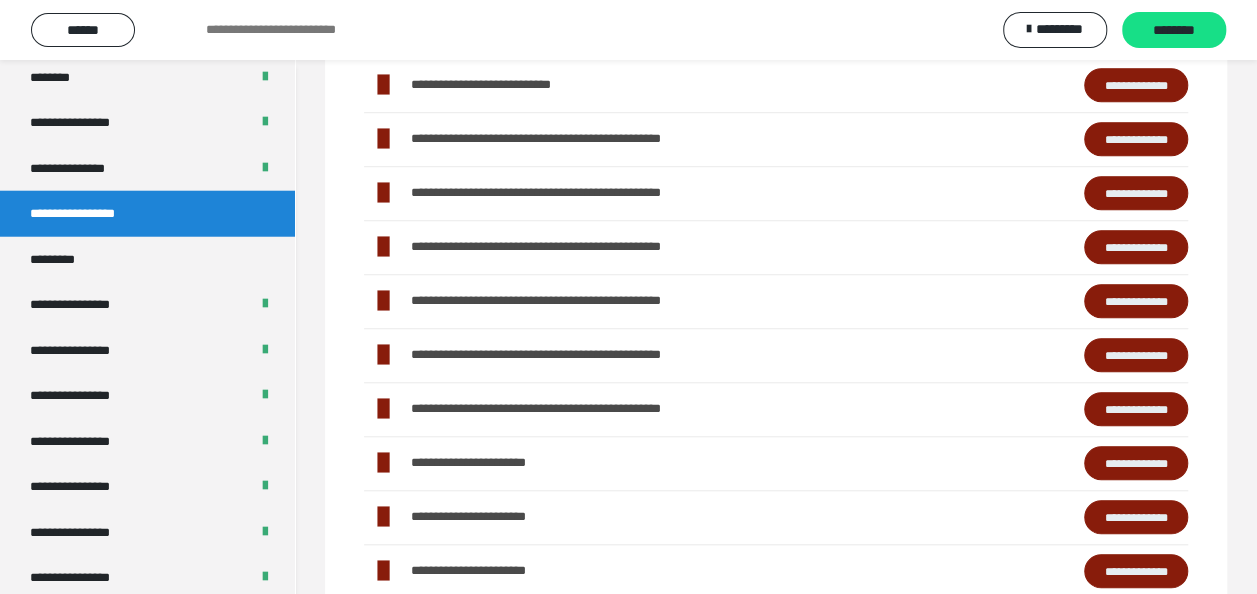 scroll, scrollTop: 660, scrollLeft: 0, axis: vertical 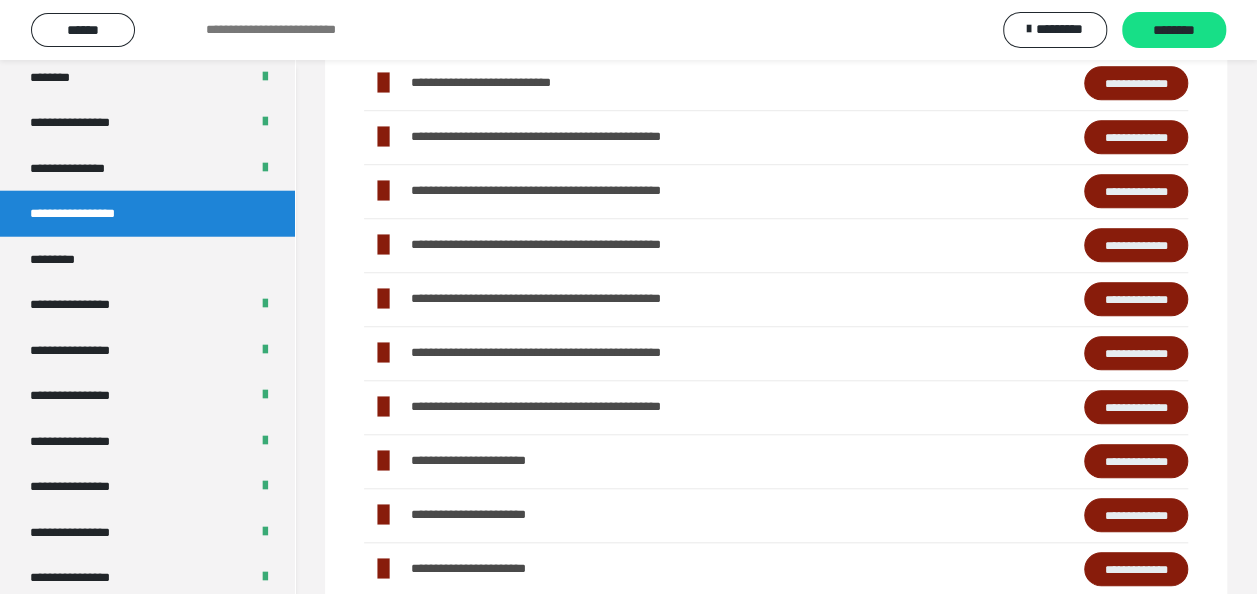 click on "**********" at bounding box center [1136, 352] 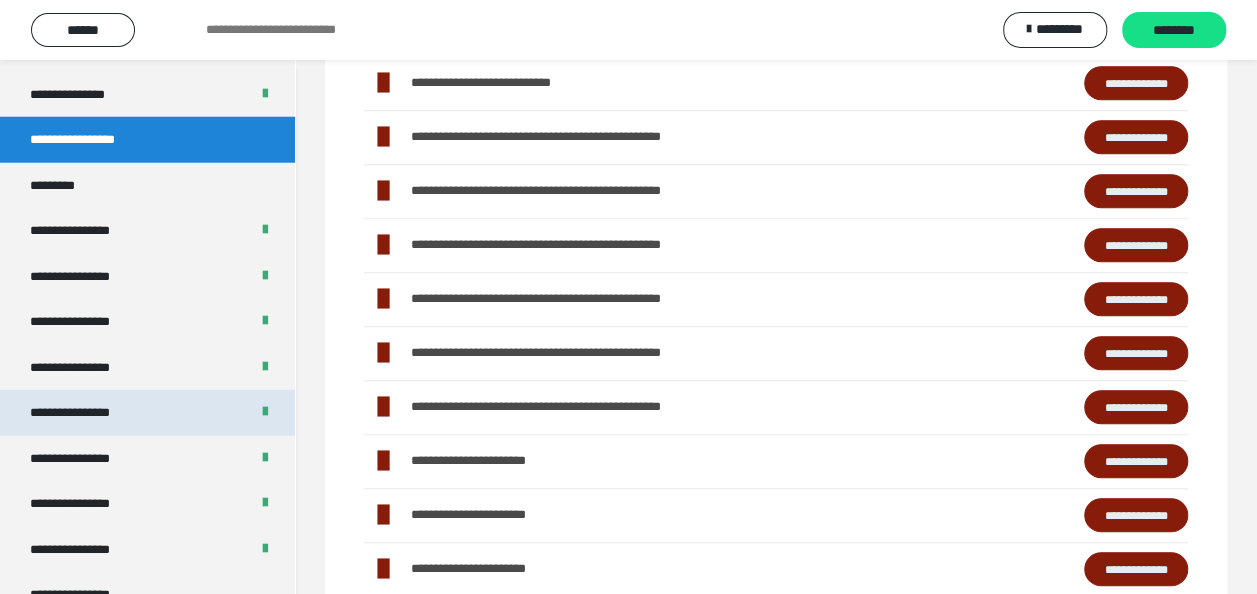 scroll, scrollTop: 2610, scrollLeft: 0, axis: vertical 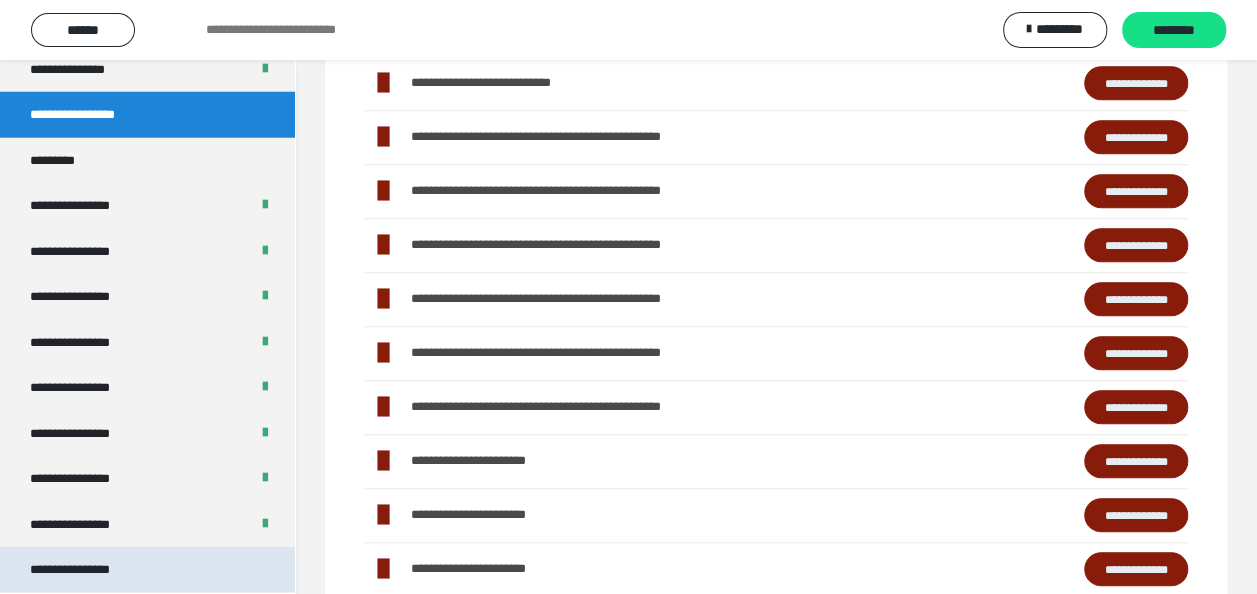 click on "**********" at bounding box center [87, 570] 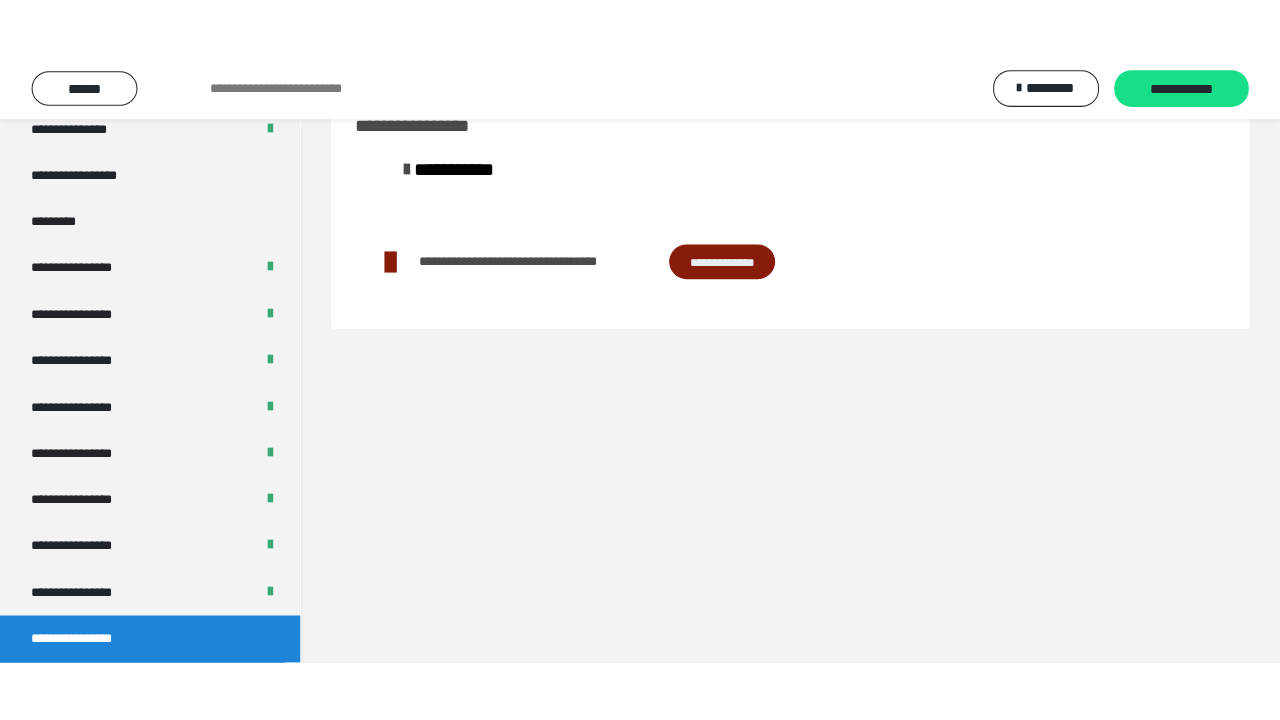 scroll, scrollTop: 60, scrollLeft: 0, axis: vertical 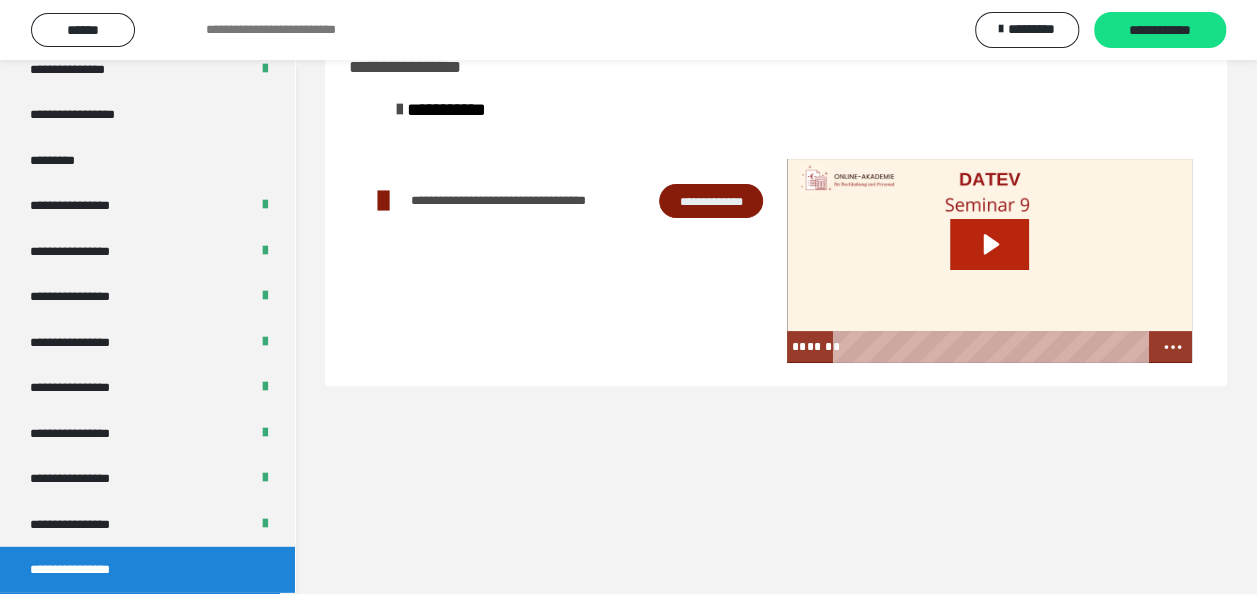 click 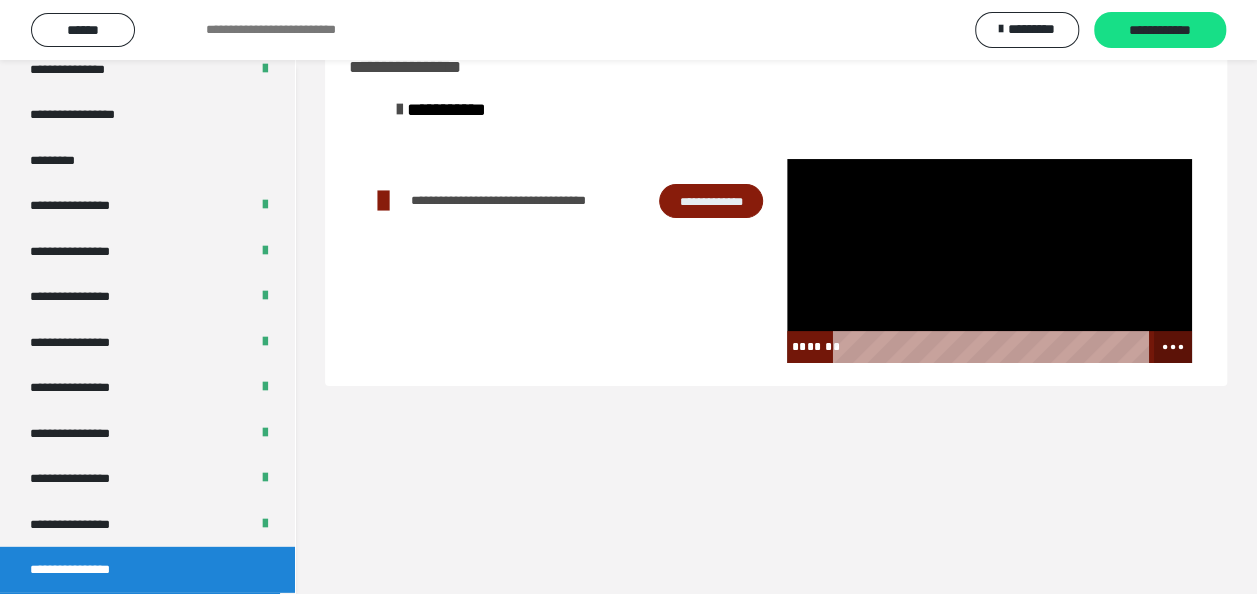 click 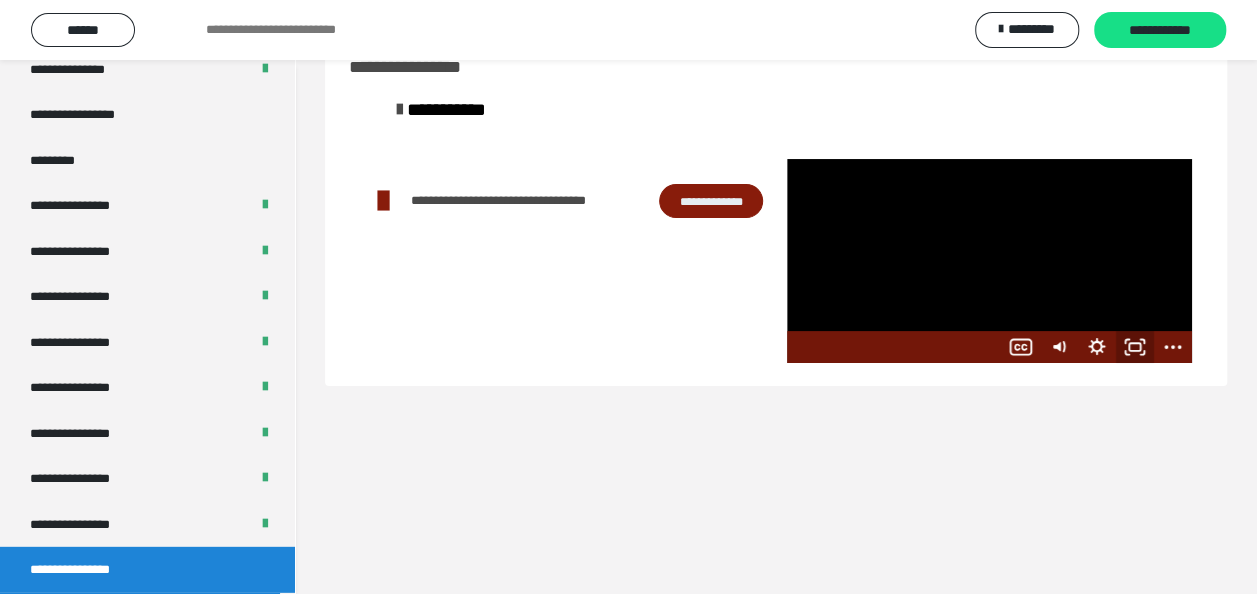 click 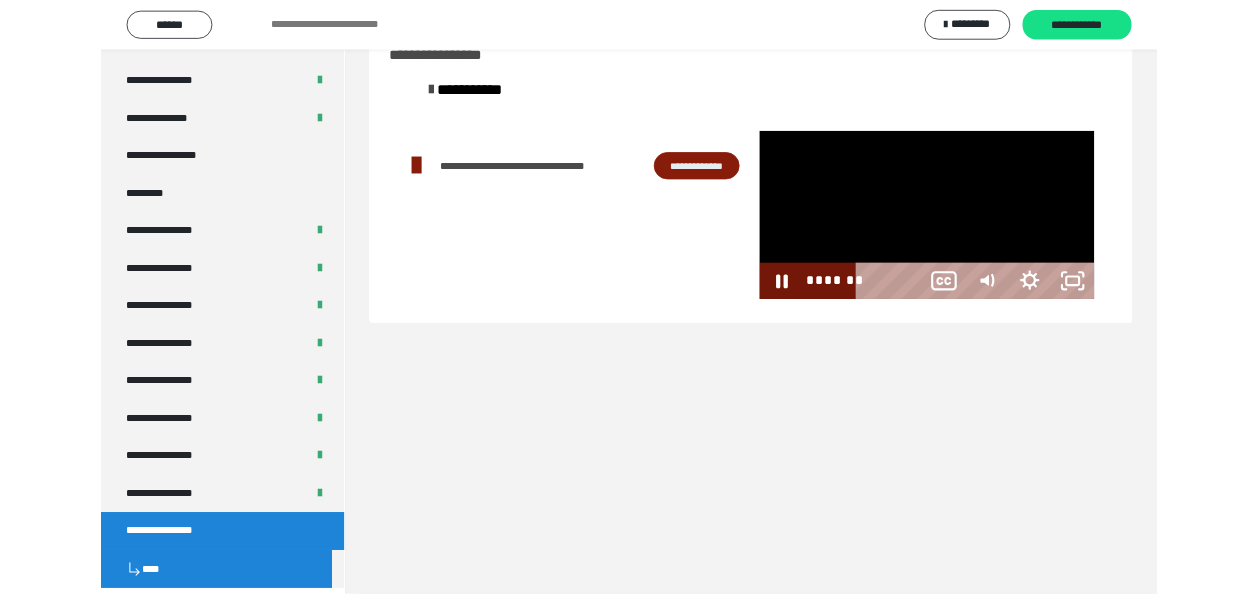 scroll, scrollTop: 2531, scrollLeft: 0, axis: vertical 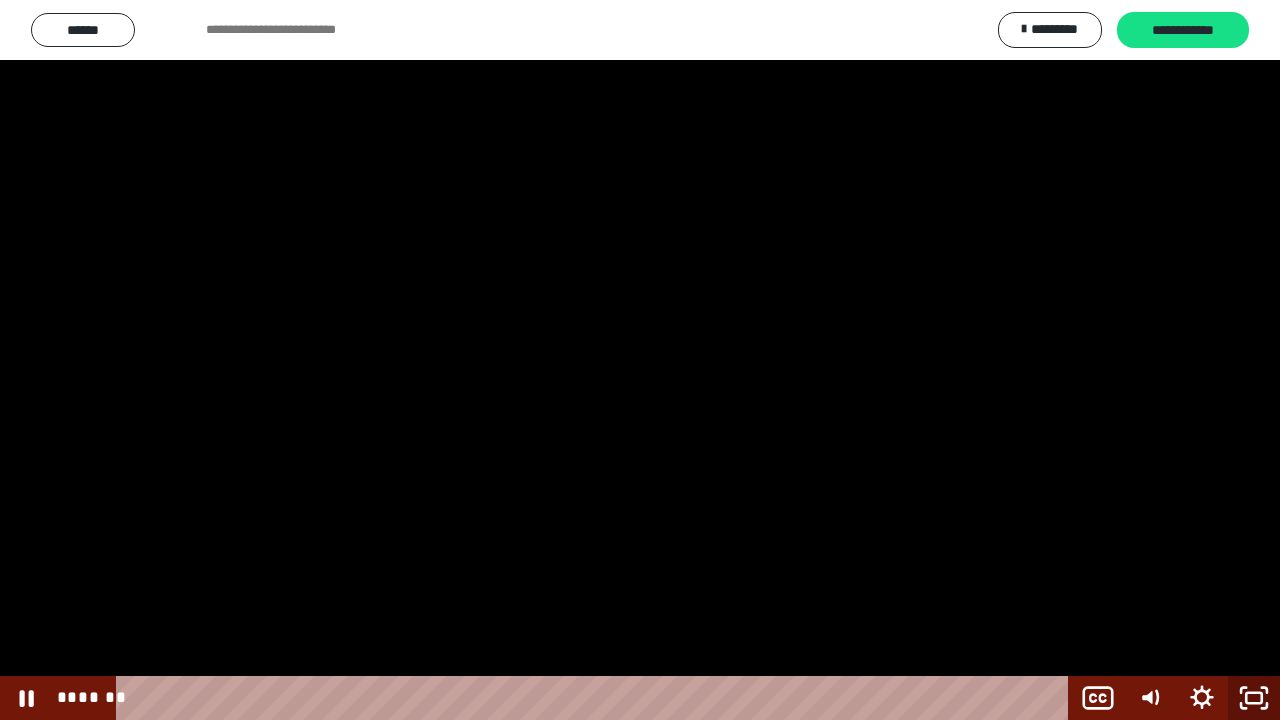 click 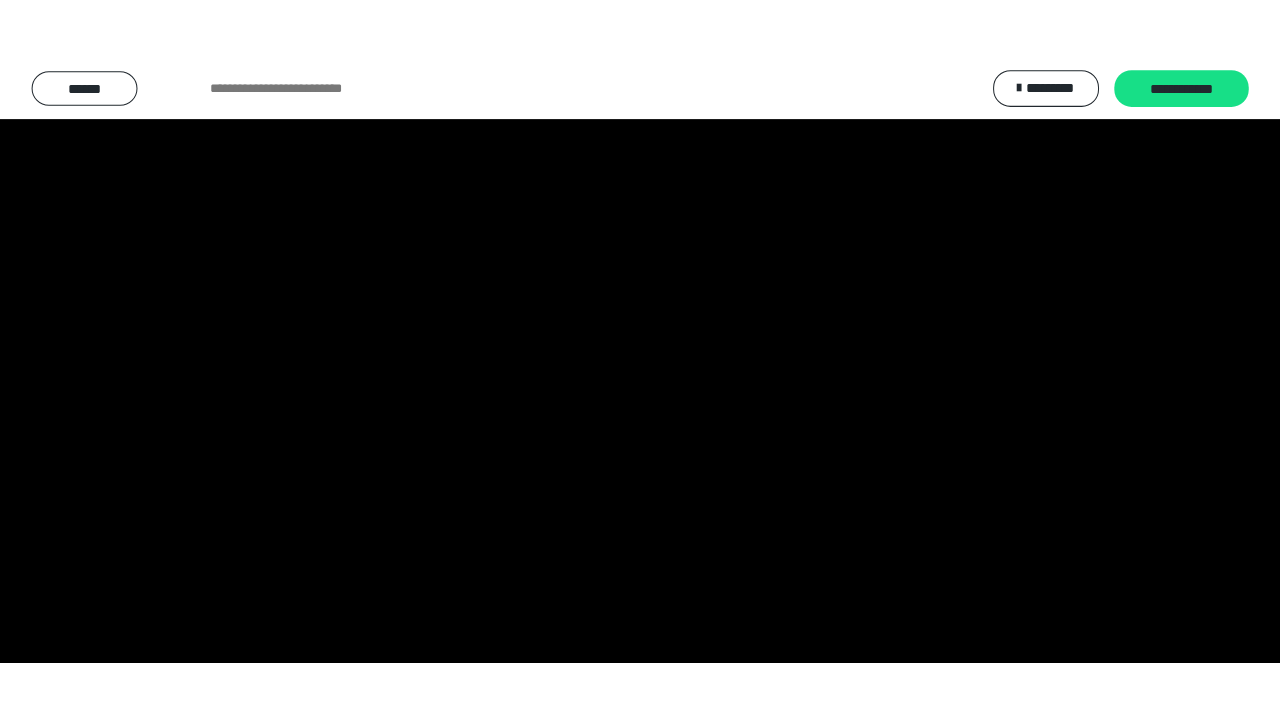 scroll, scrollTop: 2610, scrollLeft: 0, axis: vertical 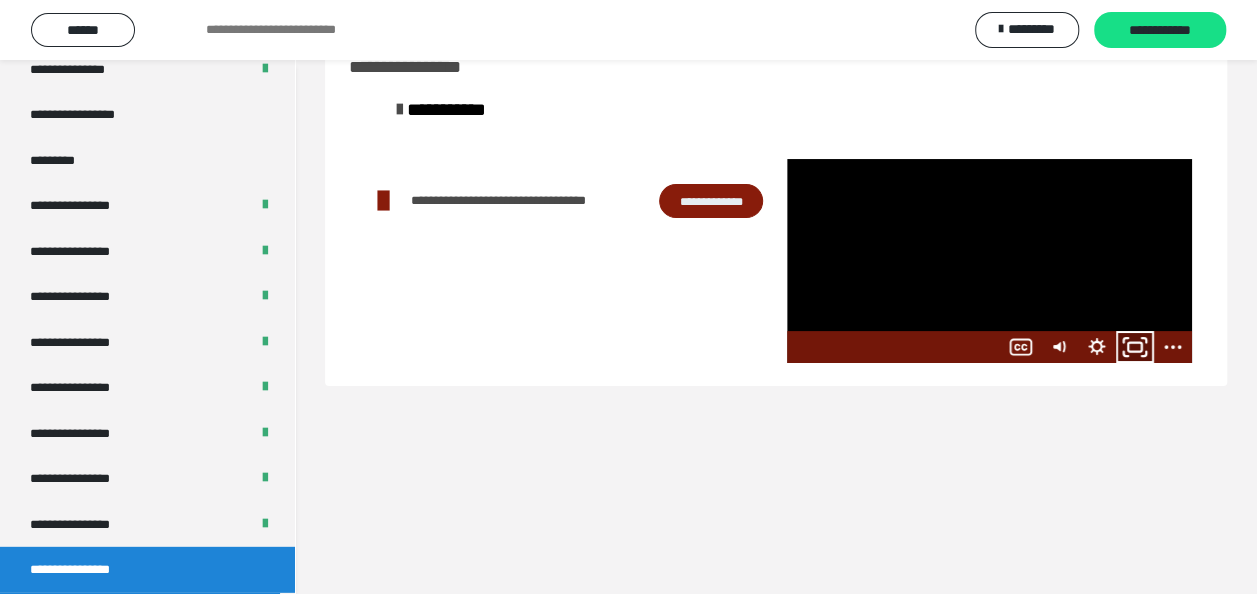click 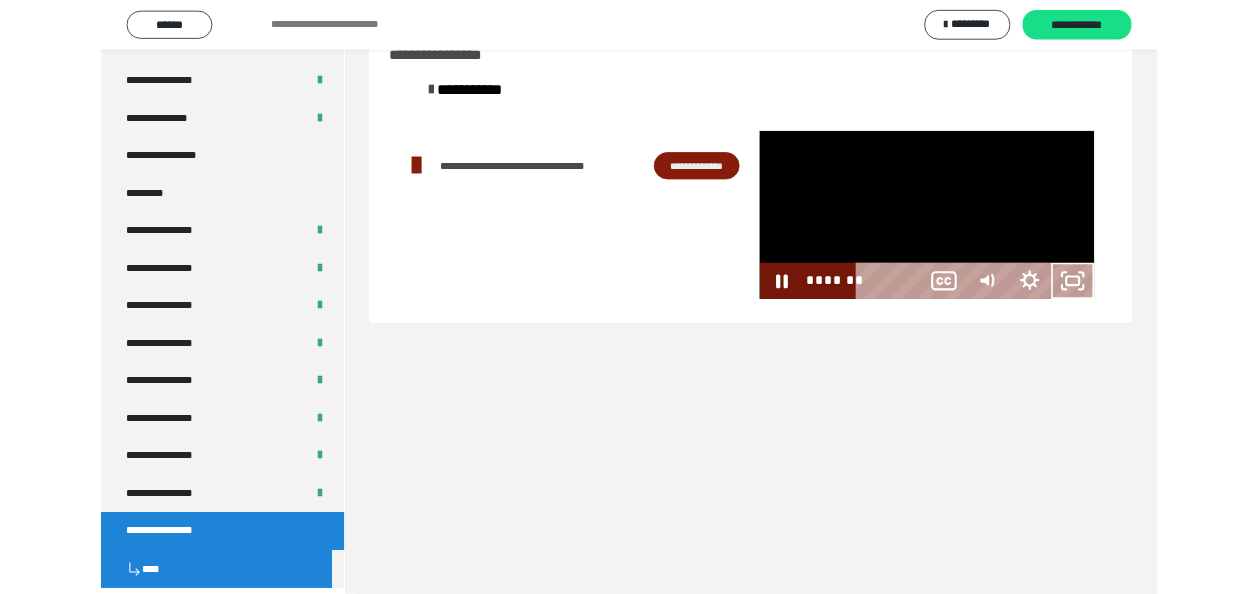 scroll, scrollTop: 2531, scrollLeft: 0, axis: vertical 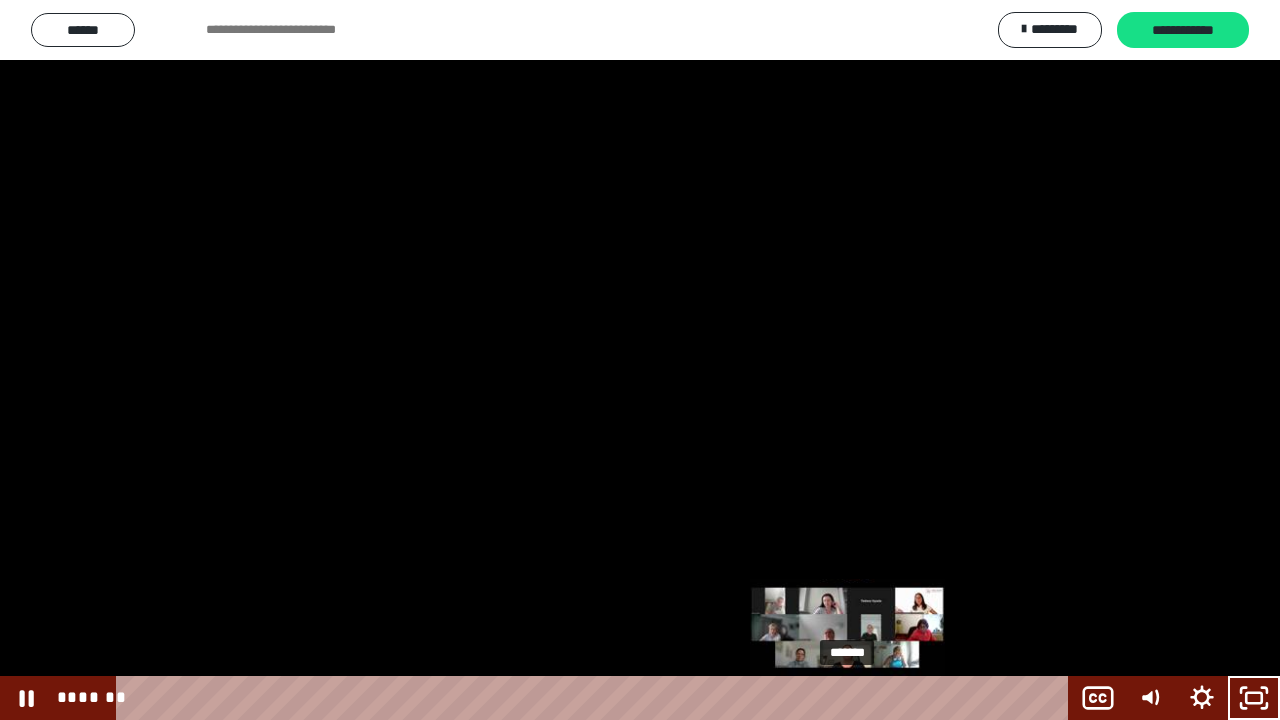 click on "*******" at bounding box center (596, 698) 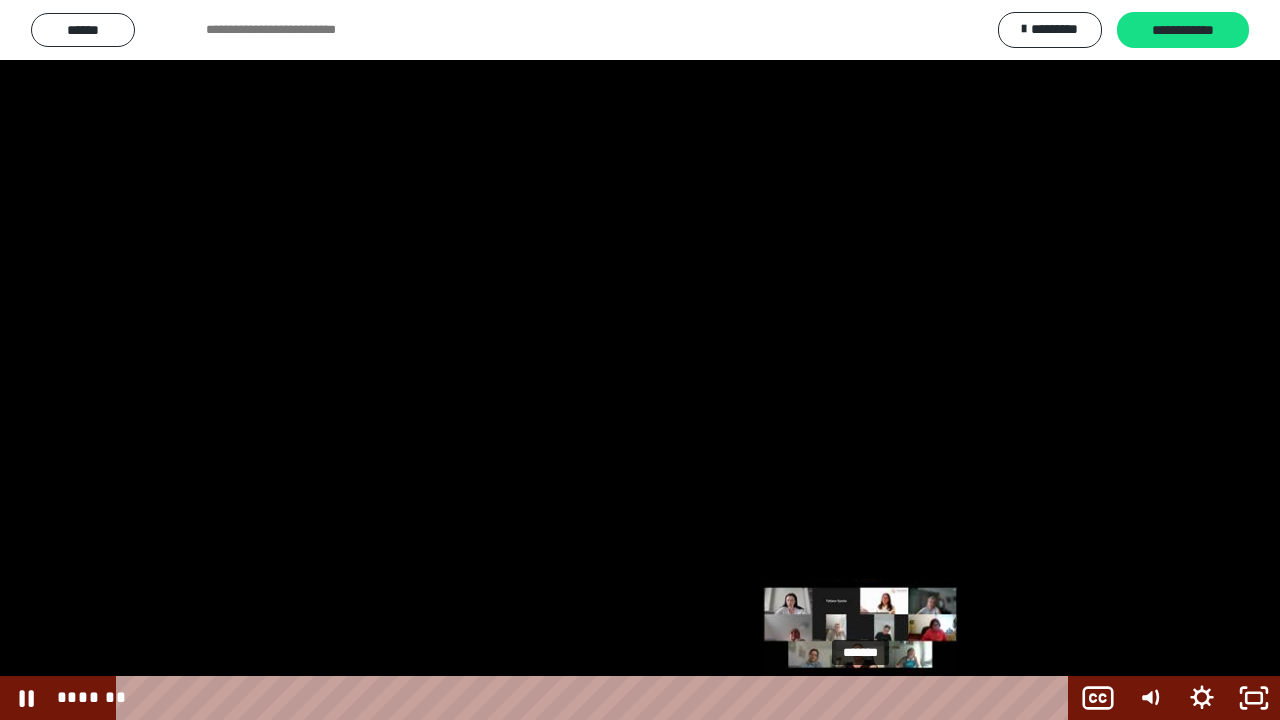 click on "*******" at bounding box center (596, 698) 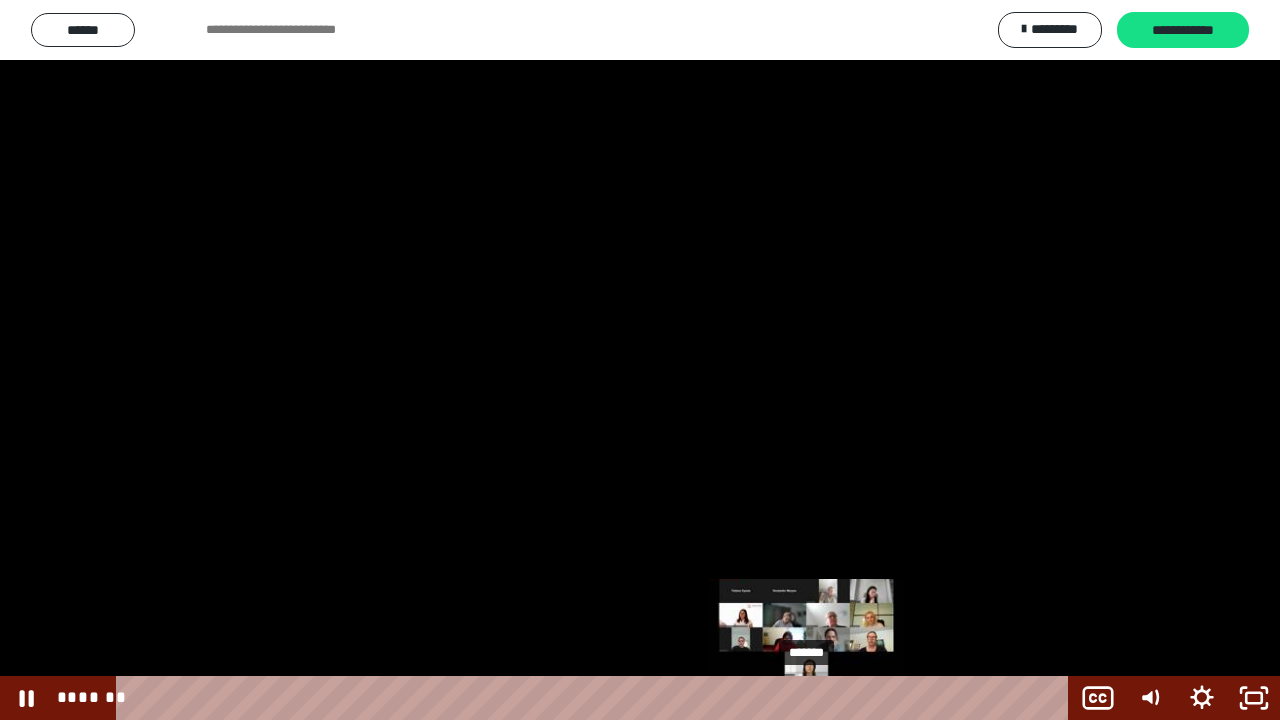click on "*******" at bounding box center (596, 698) 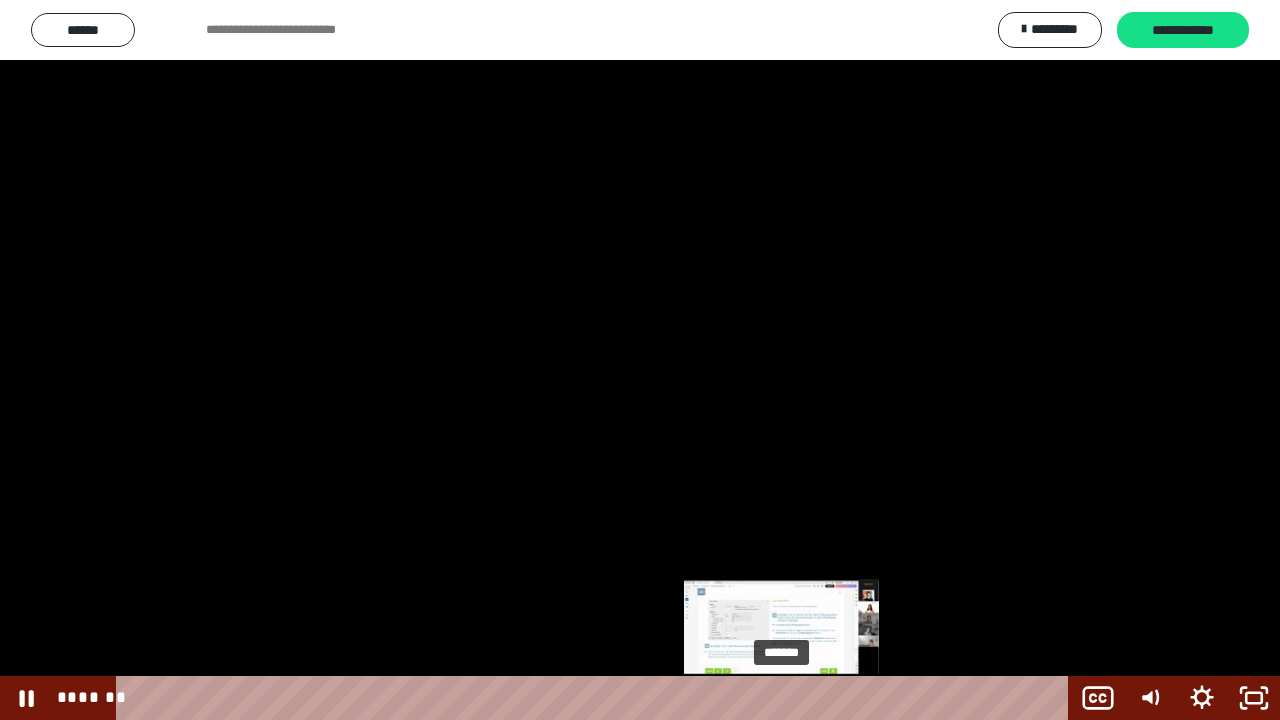 click on "*******" at bounding box center (596, 698) 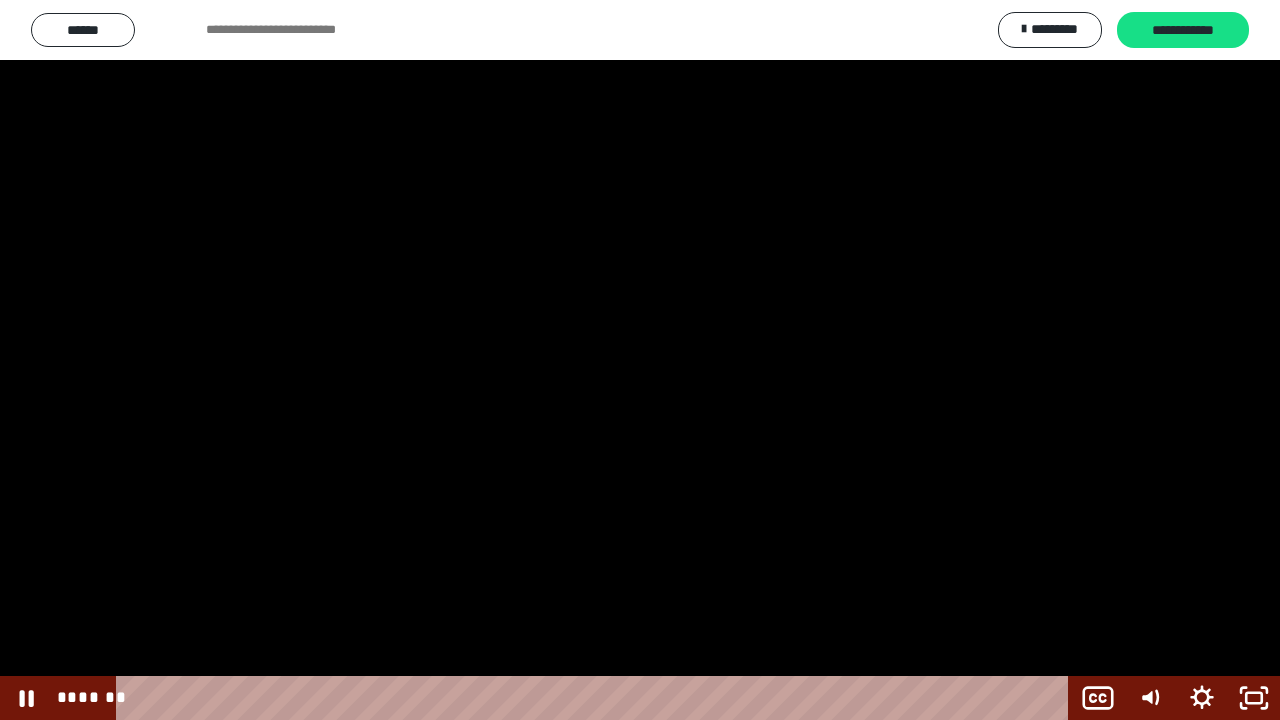 click at bounding box center [640, 360] 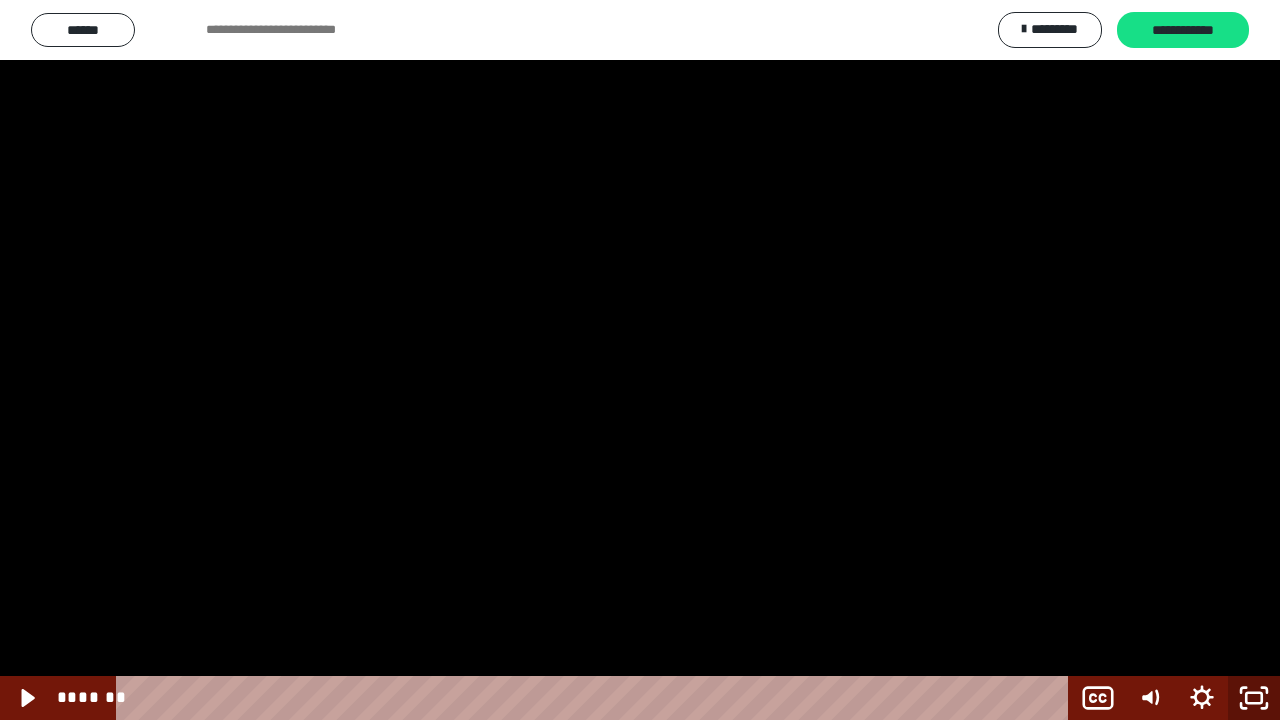 click 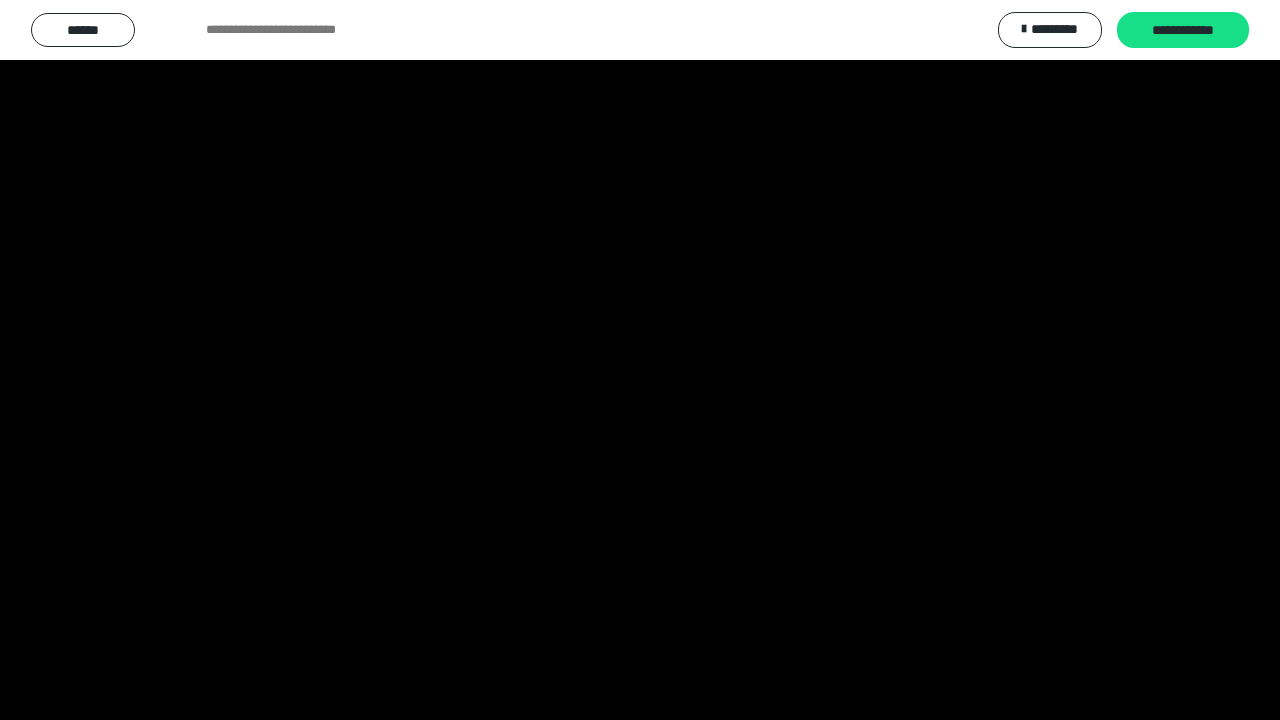 scroll, scrollTop: 2610, scrollLeft: 0, axis: vertical 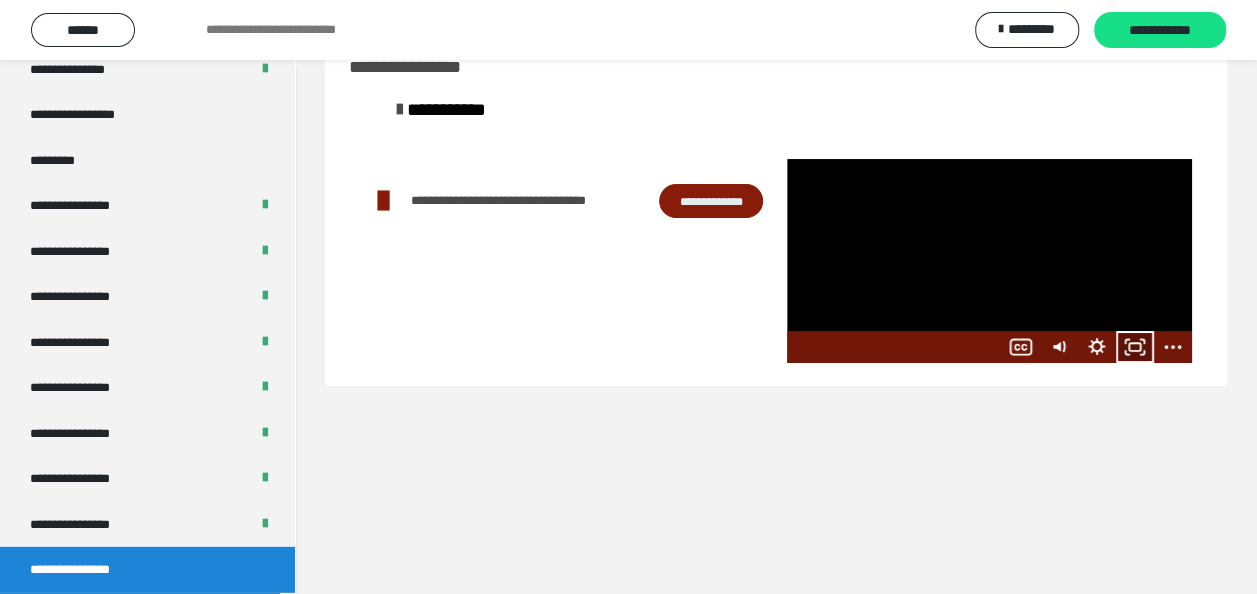 click 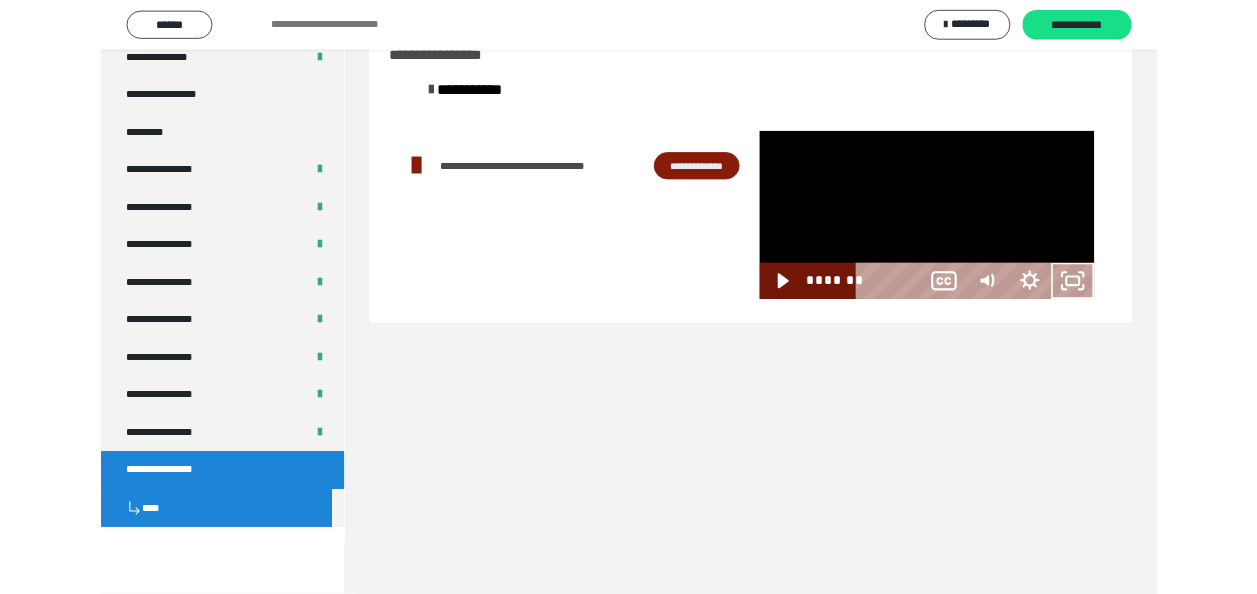 scroll, scrollTop: 2531, scrollLeft: 0, axis: vertical 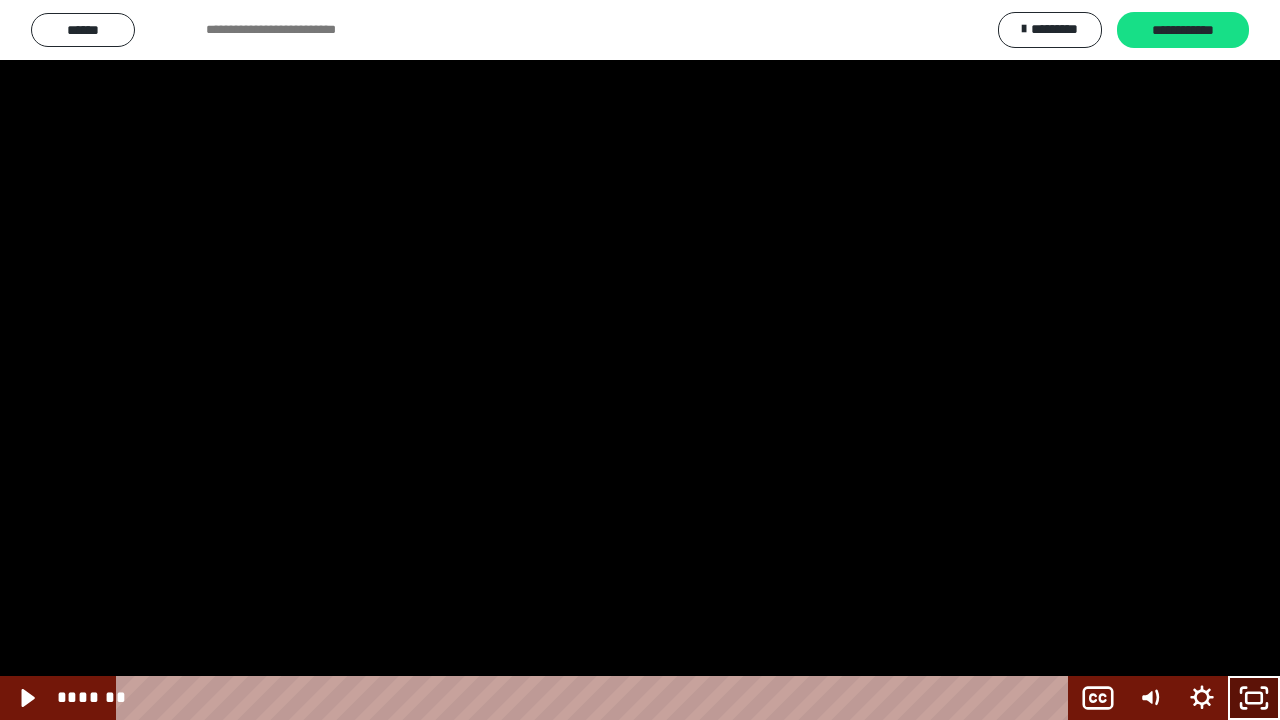 click 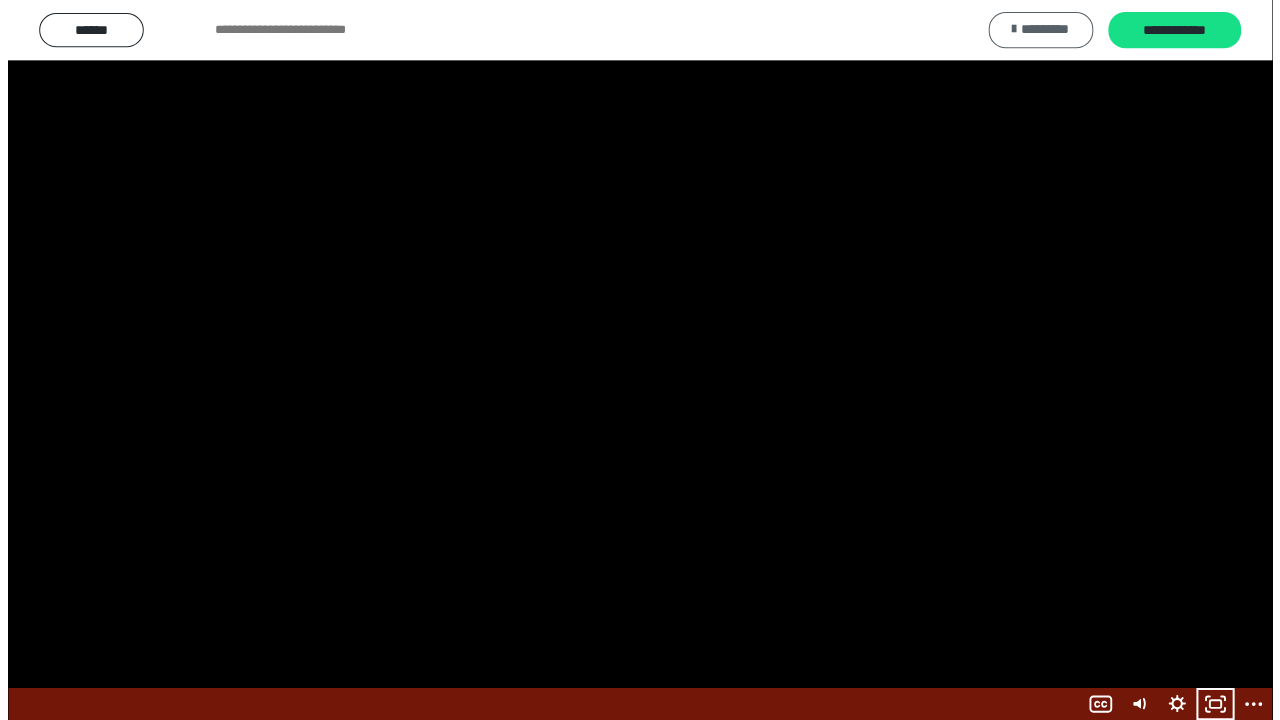 scroll, scrollTop: 2610, scrollLeft: 0, axis: vertical 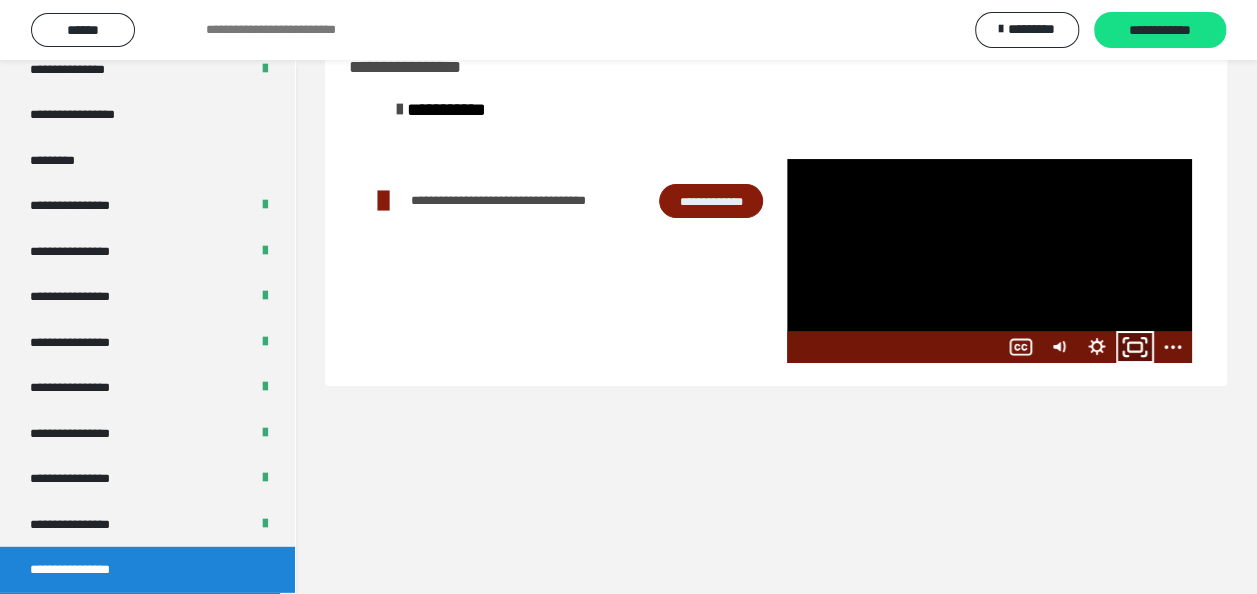 click 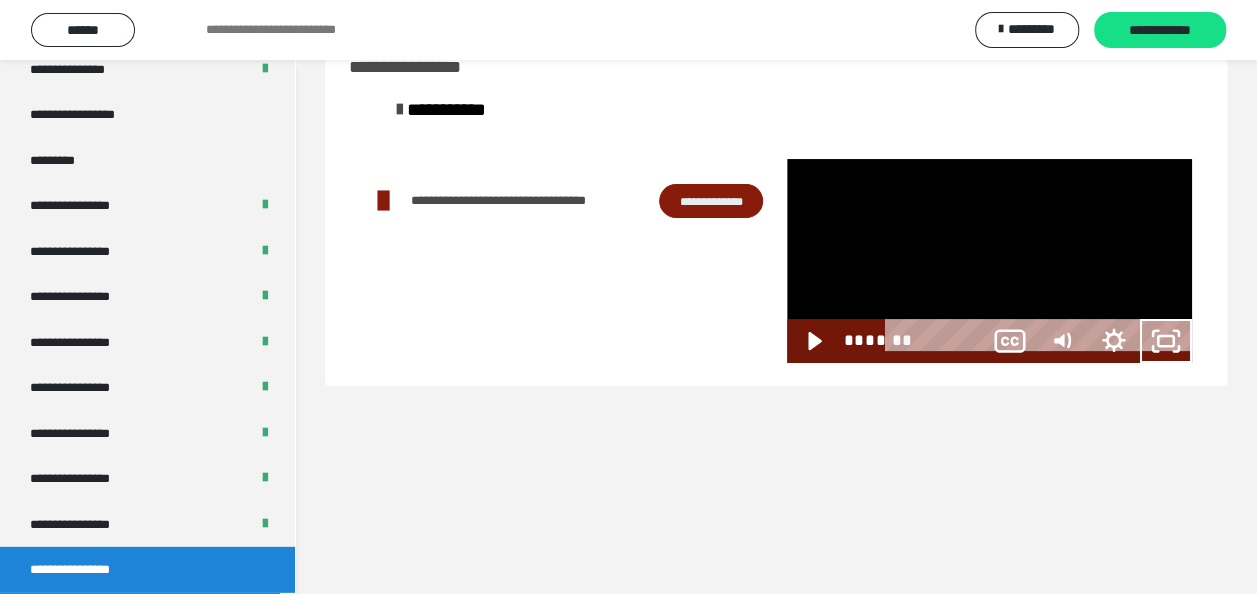 scroll, scrollTop: 2531, scrollLeft: 0, axis: vertical 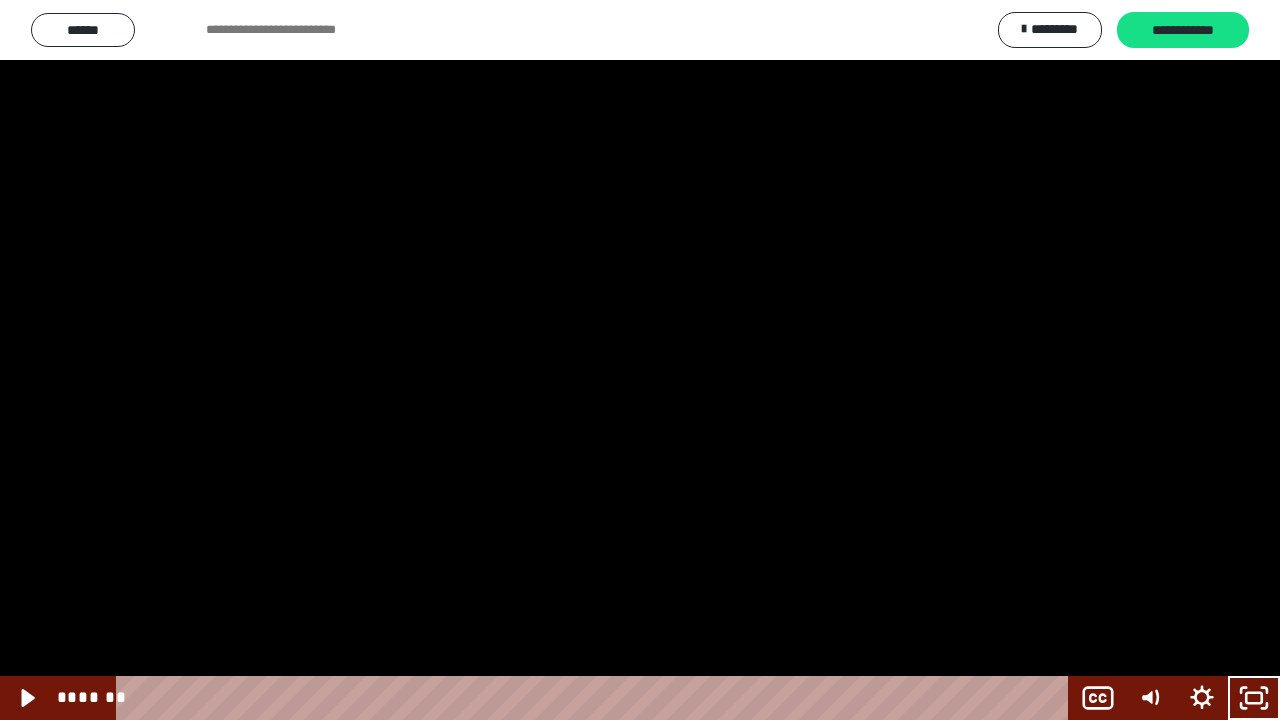 click at bounding box center [640, 360] 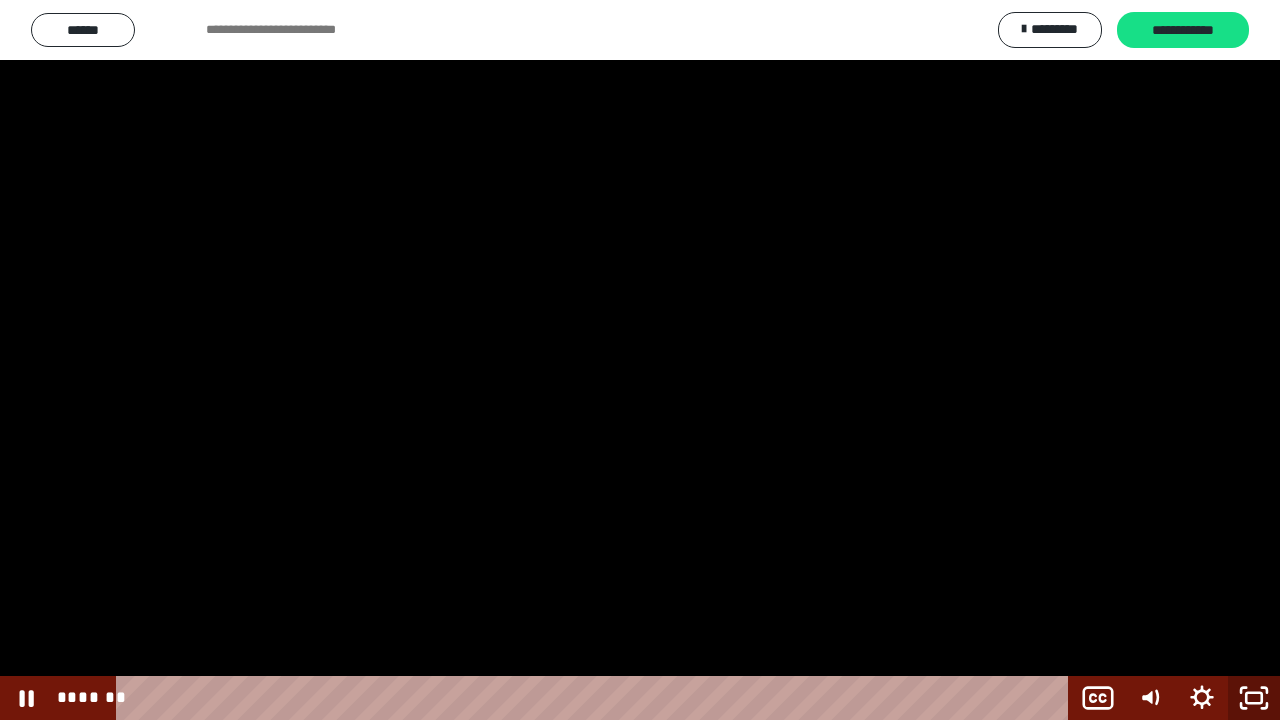 click 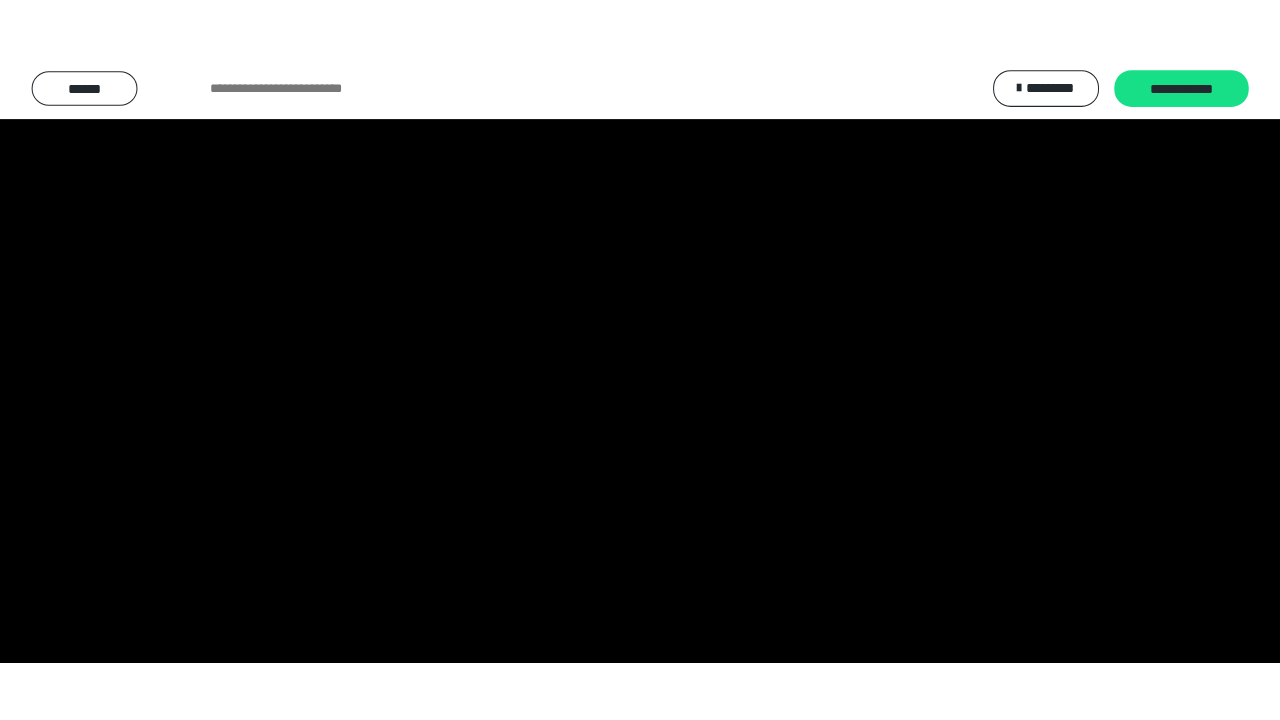 scroll, scrollTop: 2610, scrollLeft: 0, axis: vertical 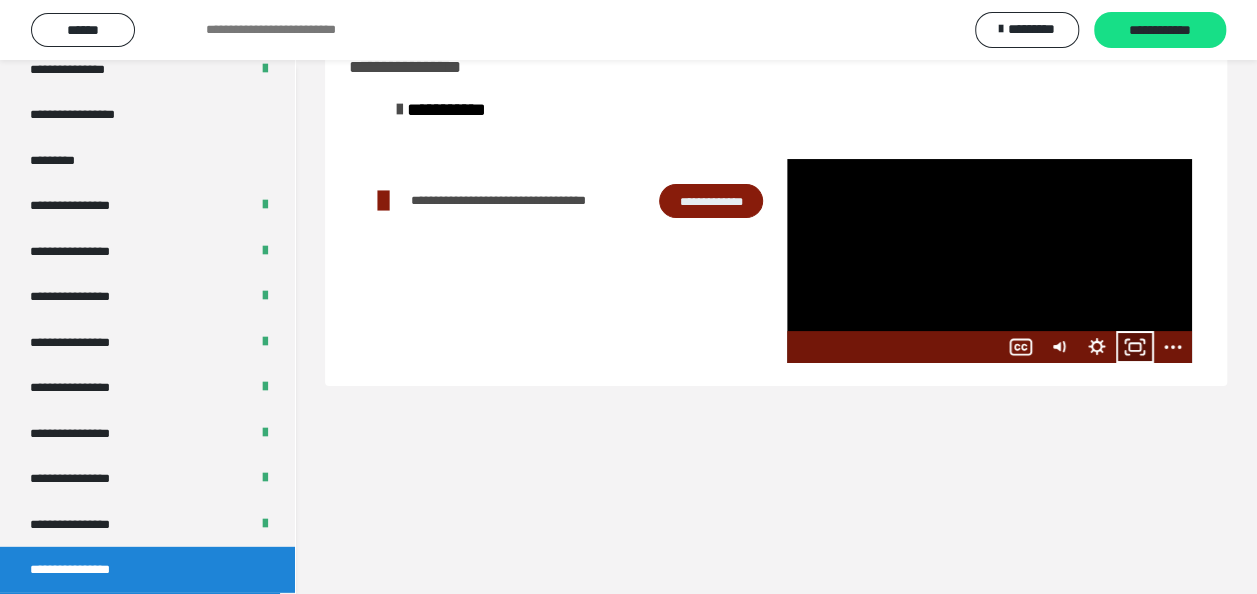 click 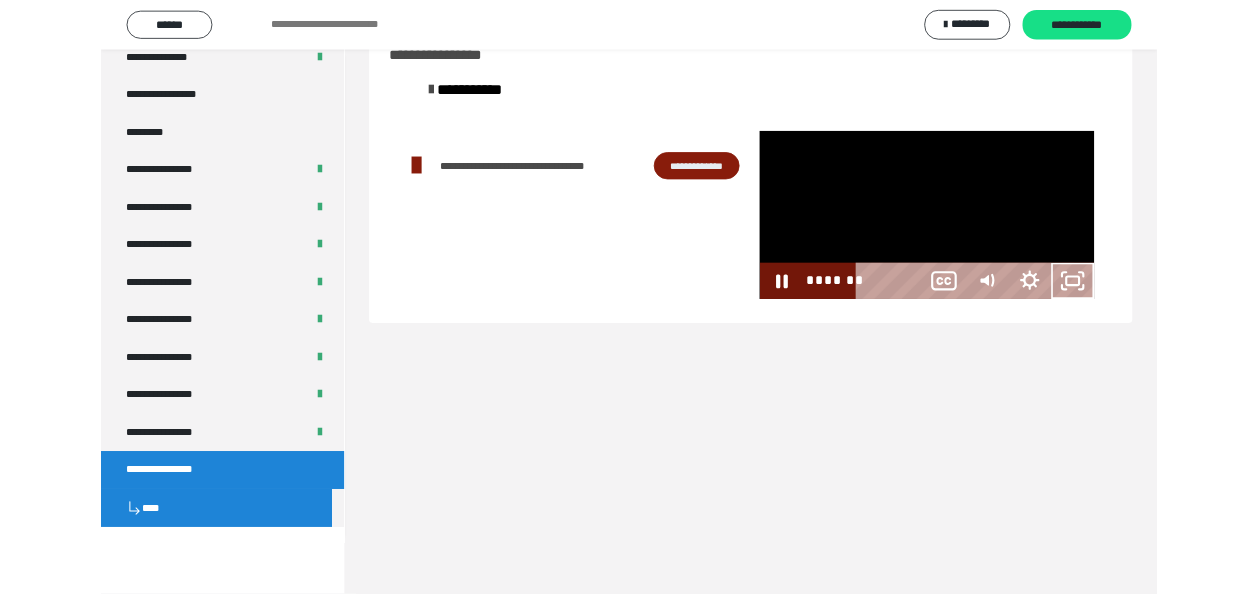 scroll, scrollTop: 2531, scrollLeft: 0, axis: vertical 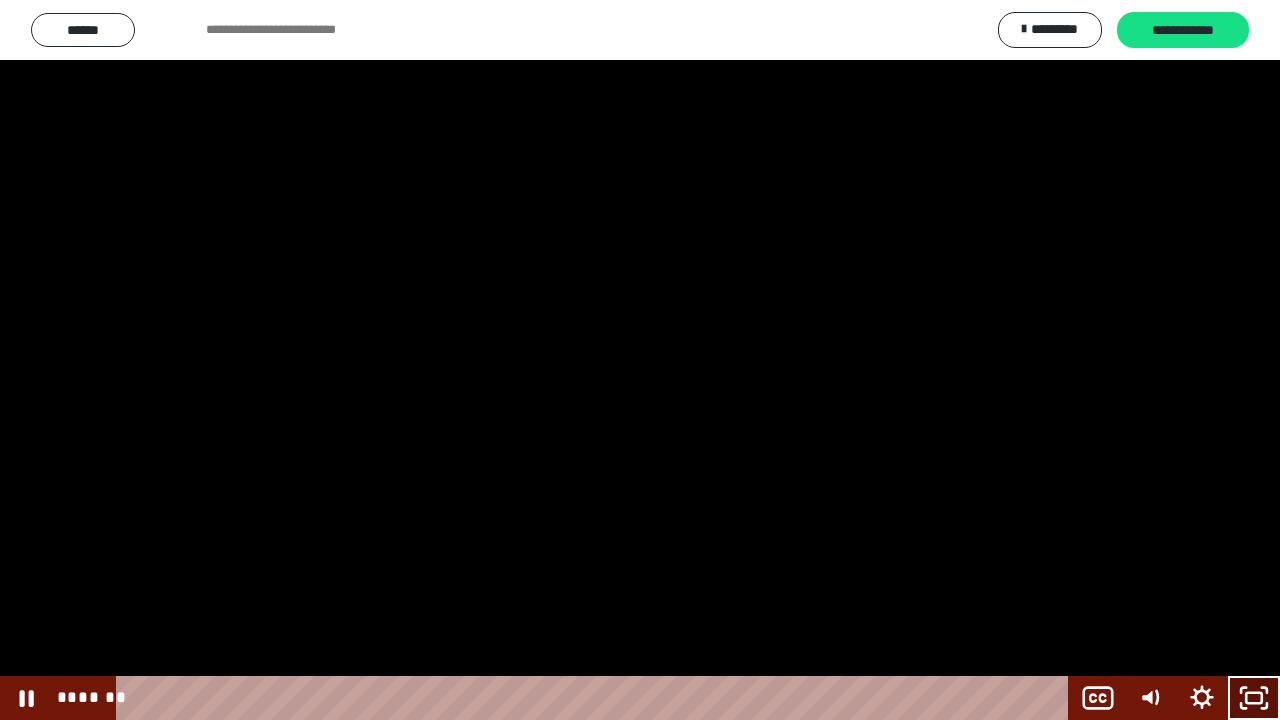 click 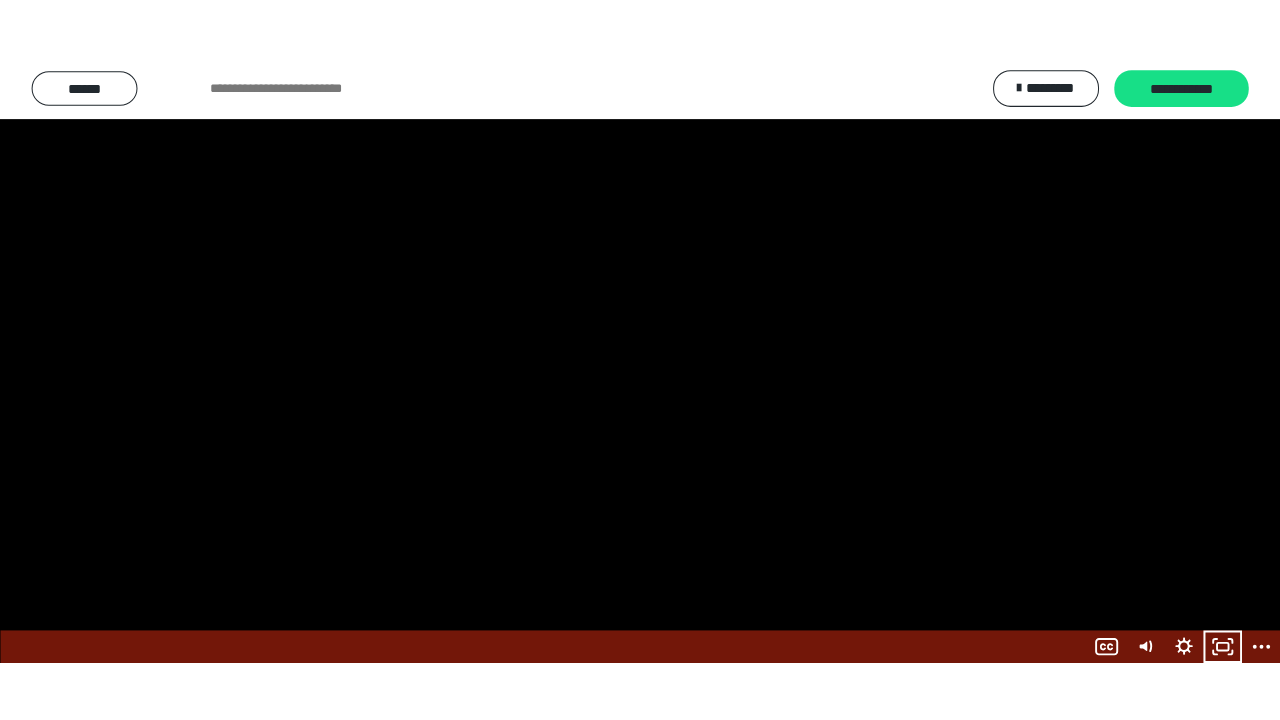 scroll, scrollTop: 2610, scrollLeft: 0, axis: vertical 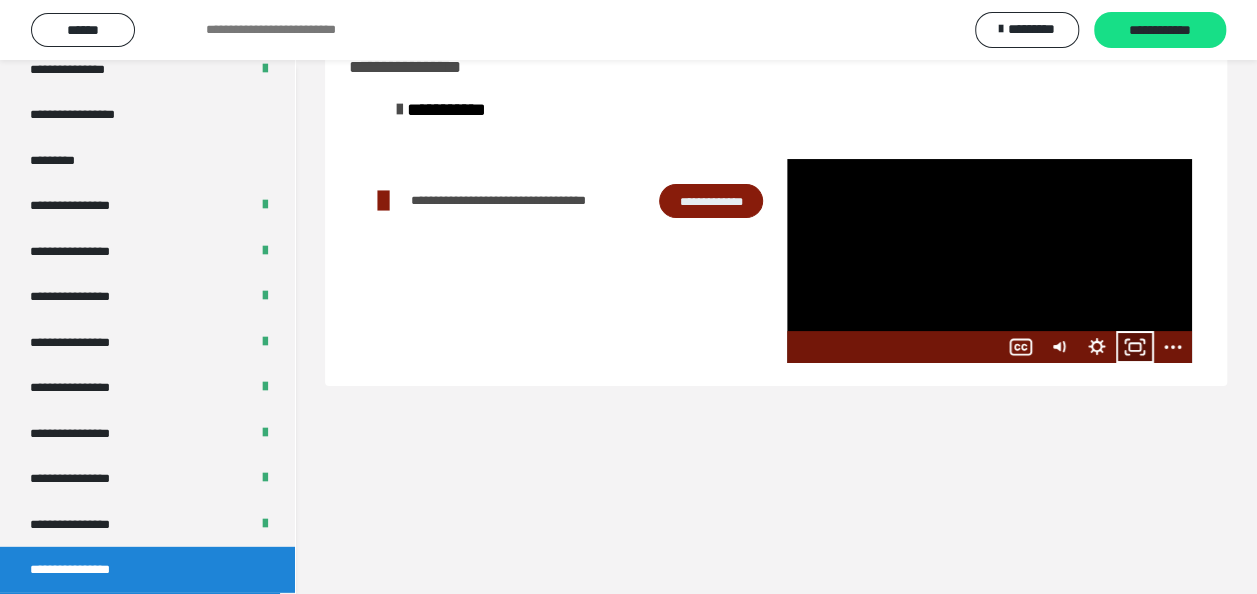 click 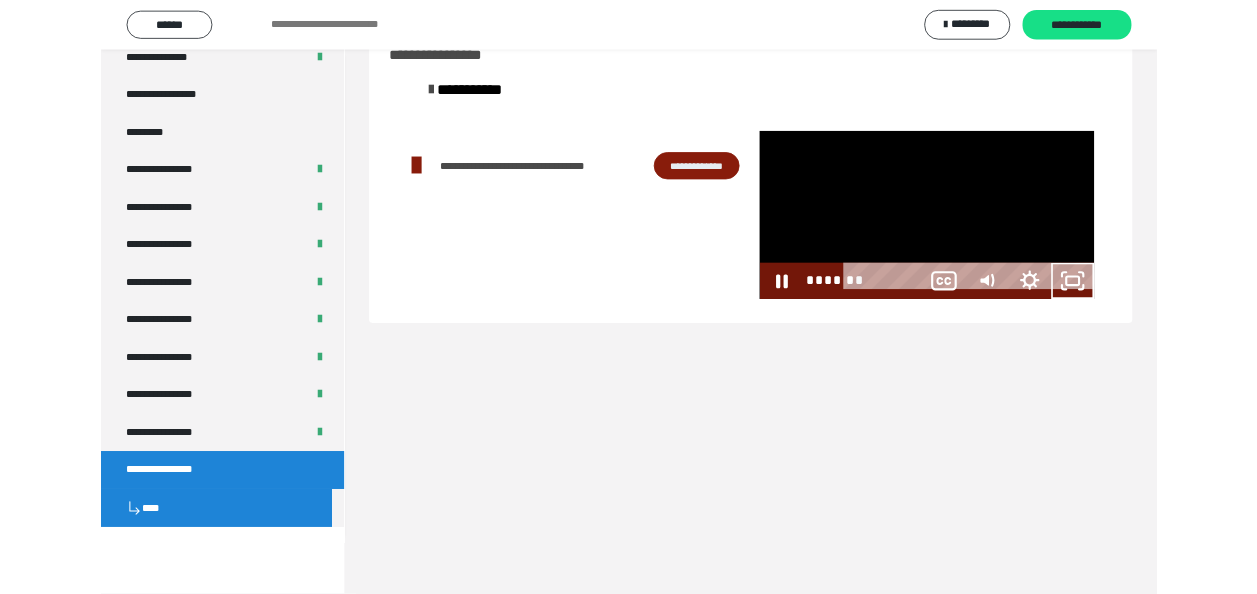 scroll, scrollTop: 2531, scrollLeft: 0, axis: vertical 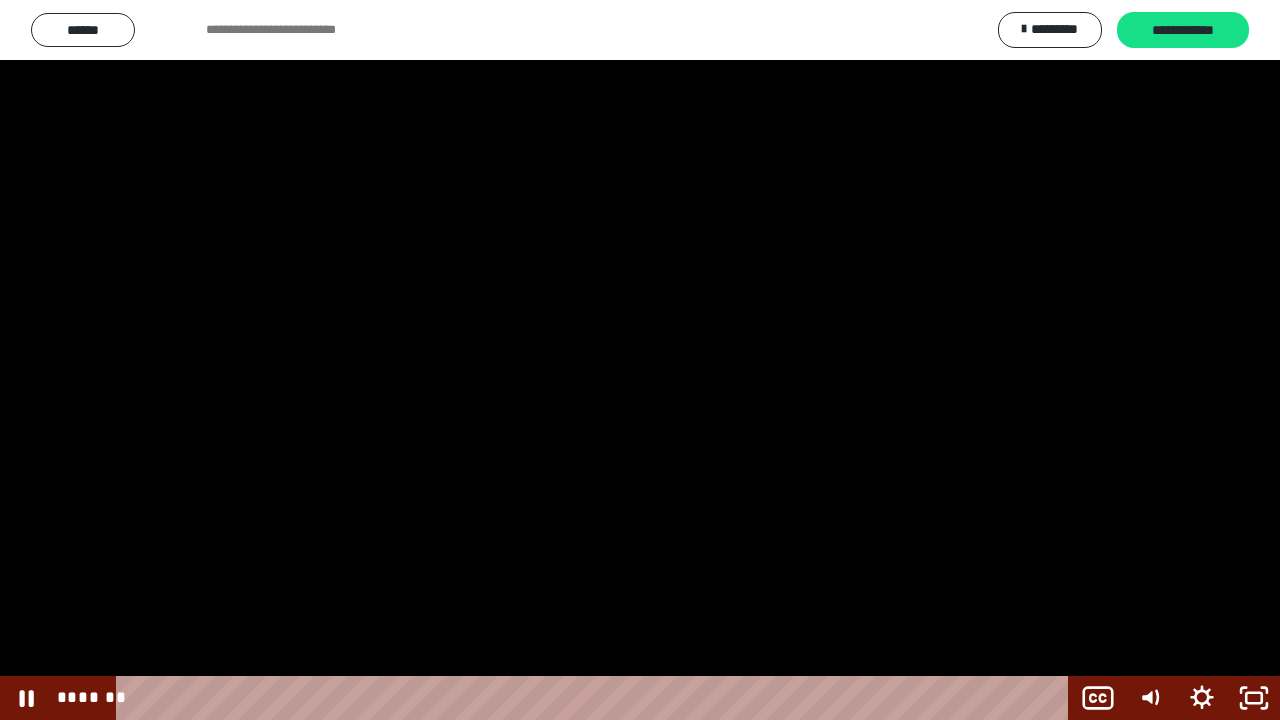 click at bounding box center (640, 360) 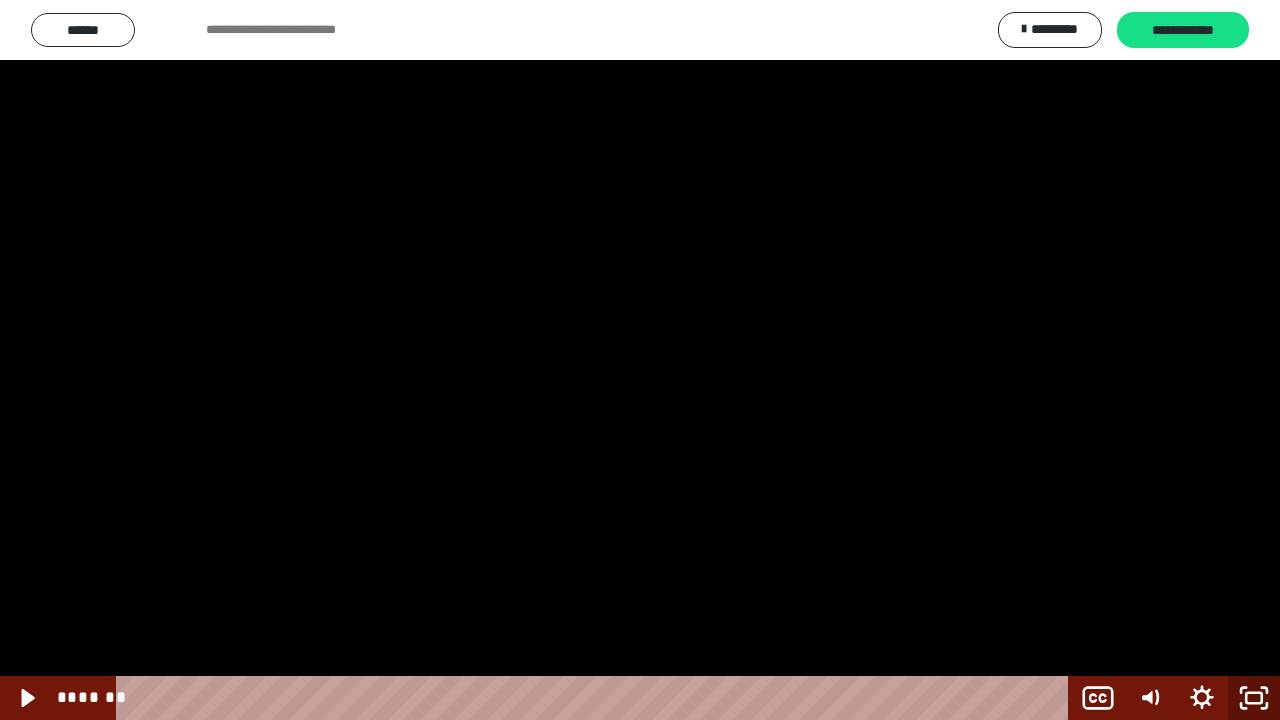 click 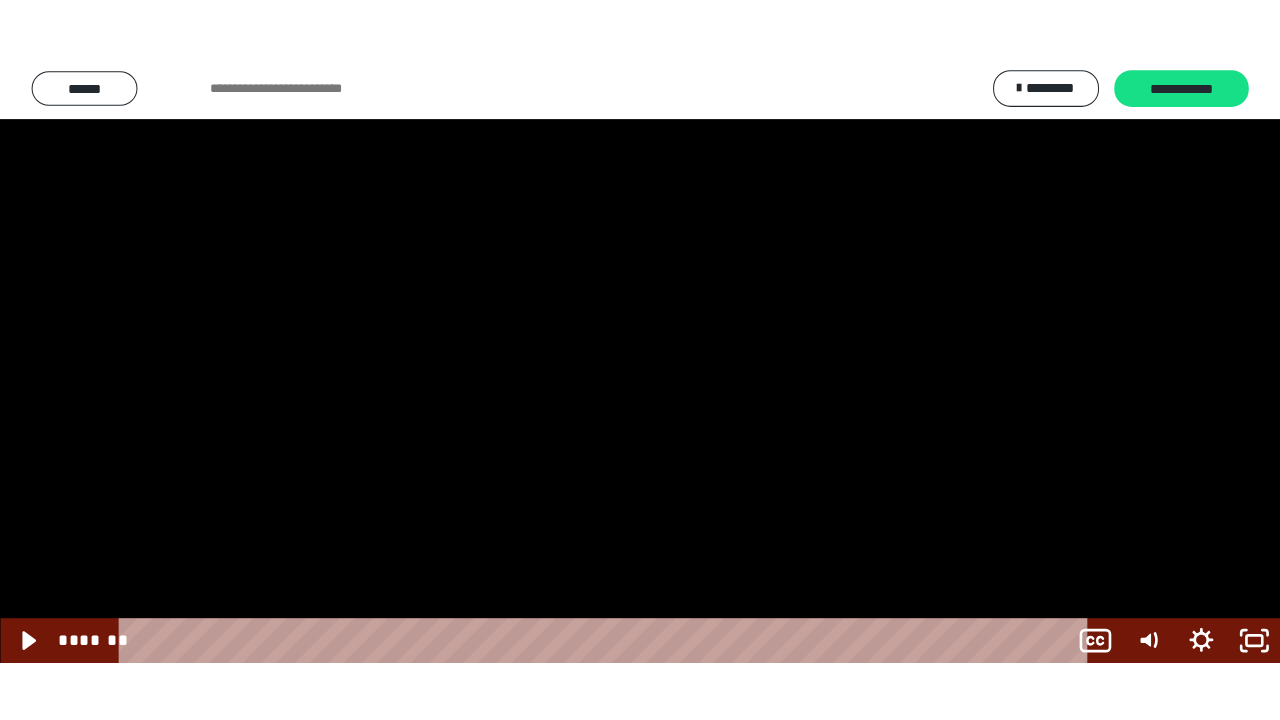 scroll, scrollTop: 2610, scrollLeft: 0, axis: vertical 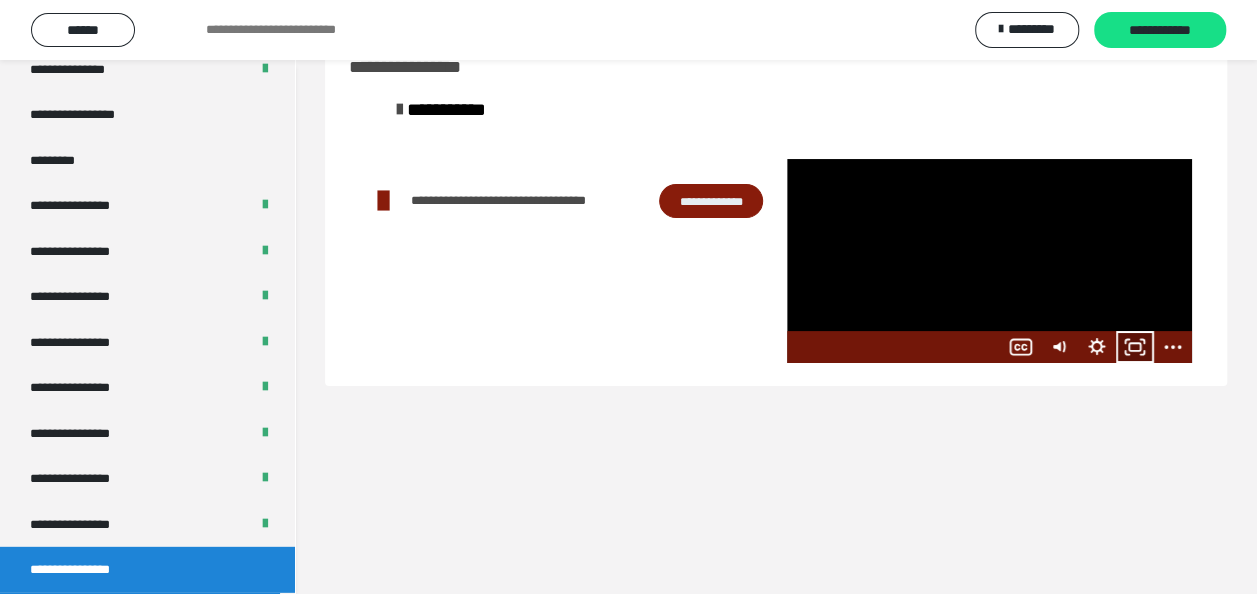 click 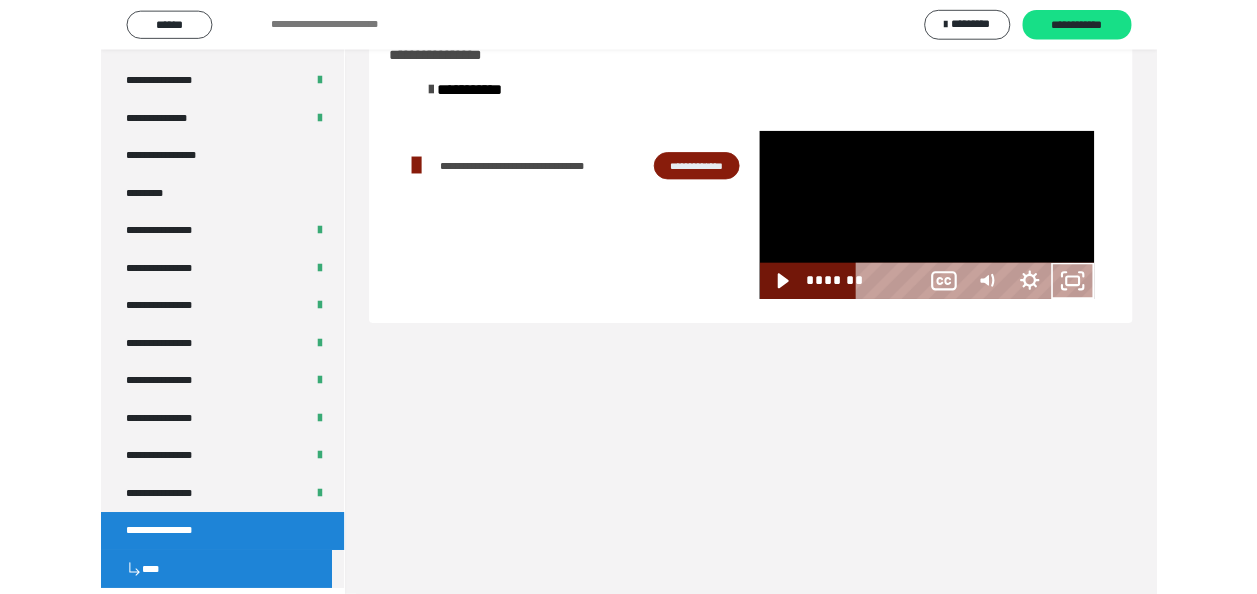 scroll, scrollTop: 2531, scrollLeft: 0, axis: vertical 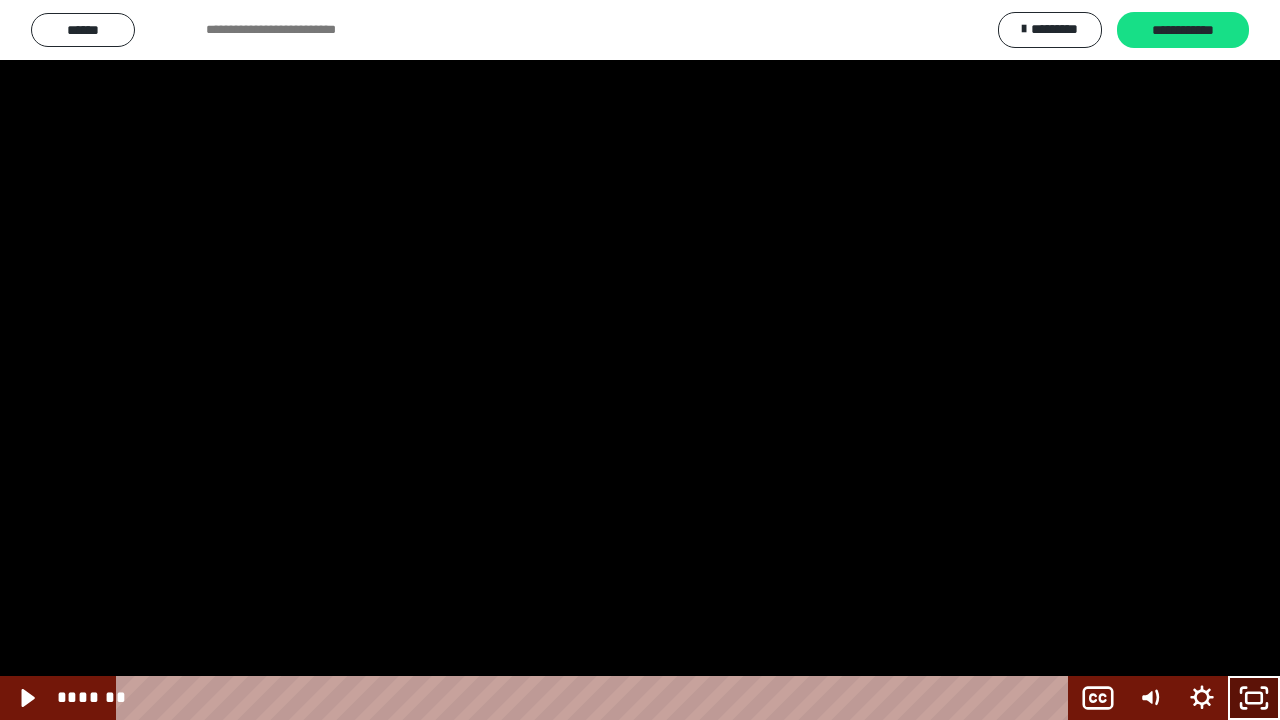 click 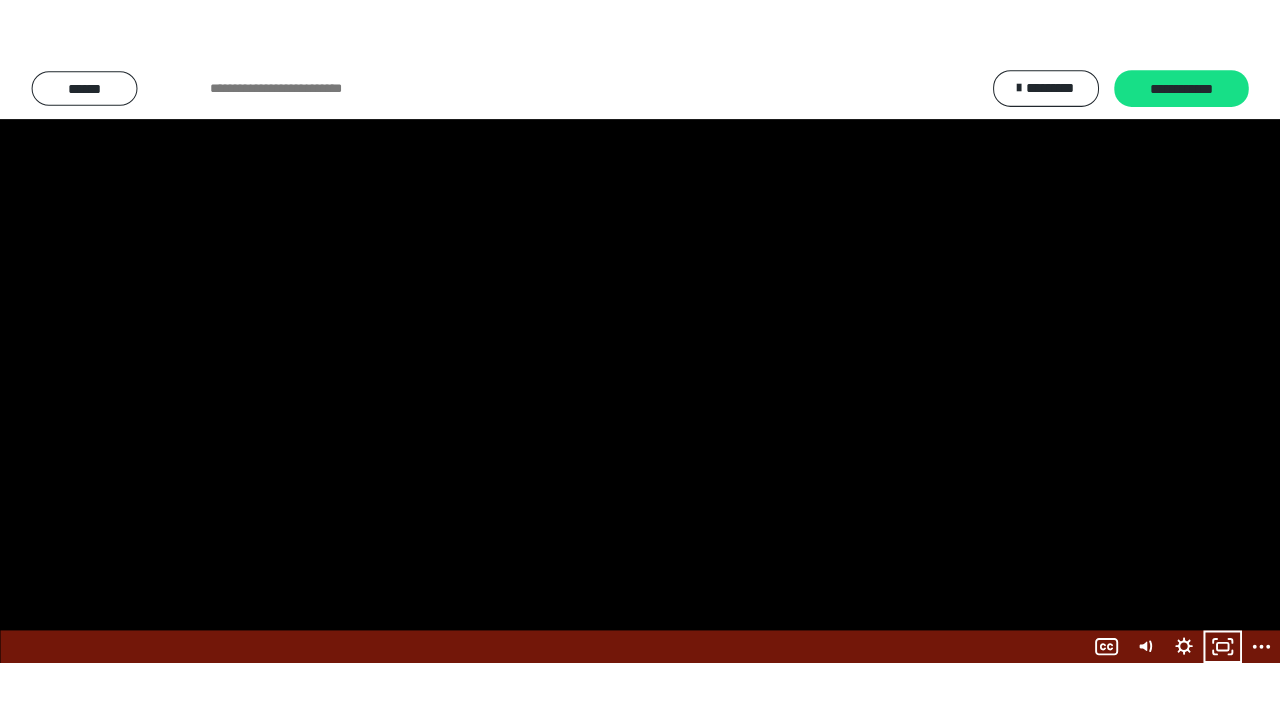 scroll, scrollTop: 2610, scrollLeft: 0, axis: vertical 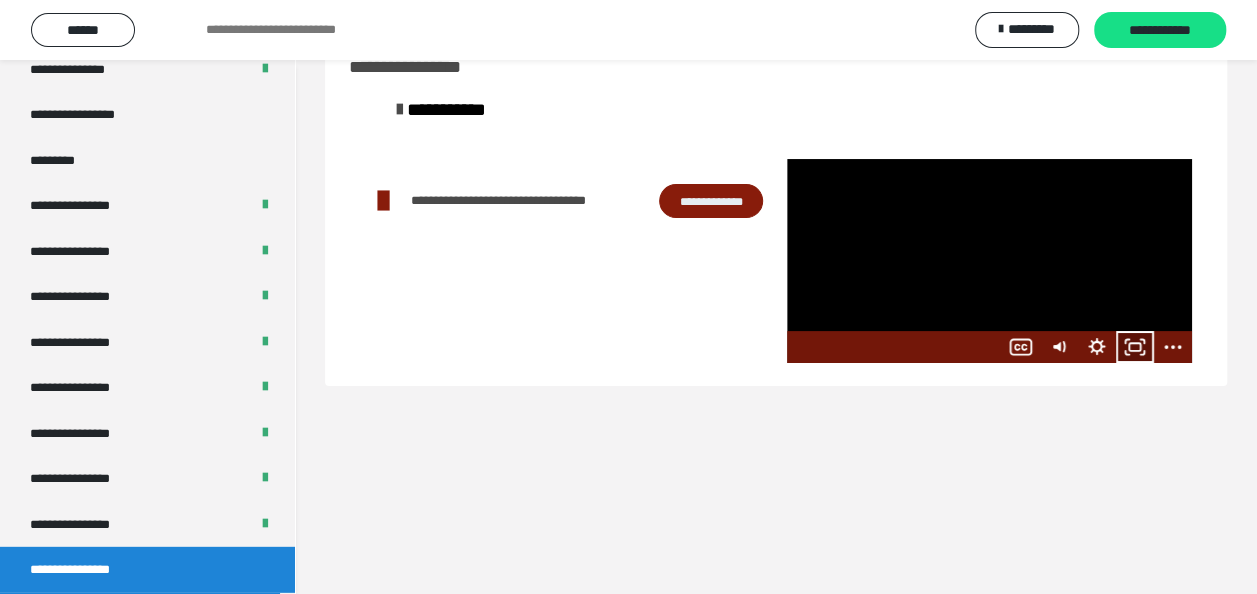 click 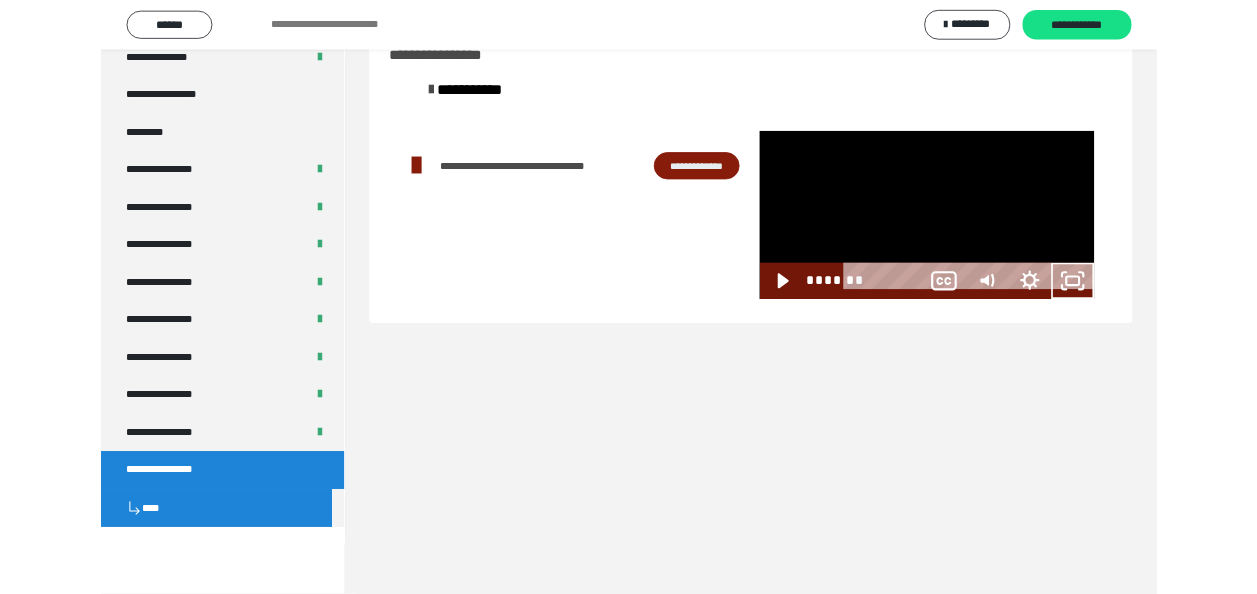 scroll, scrollTop: 2531, scrollLeft: 0, axis: vertical 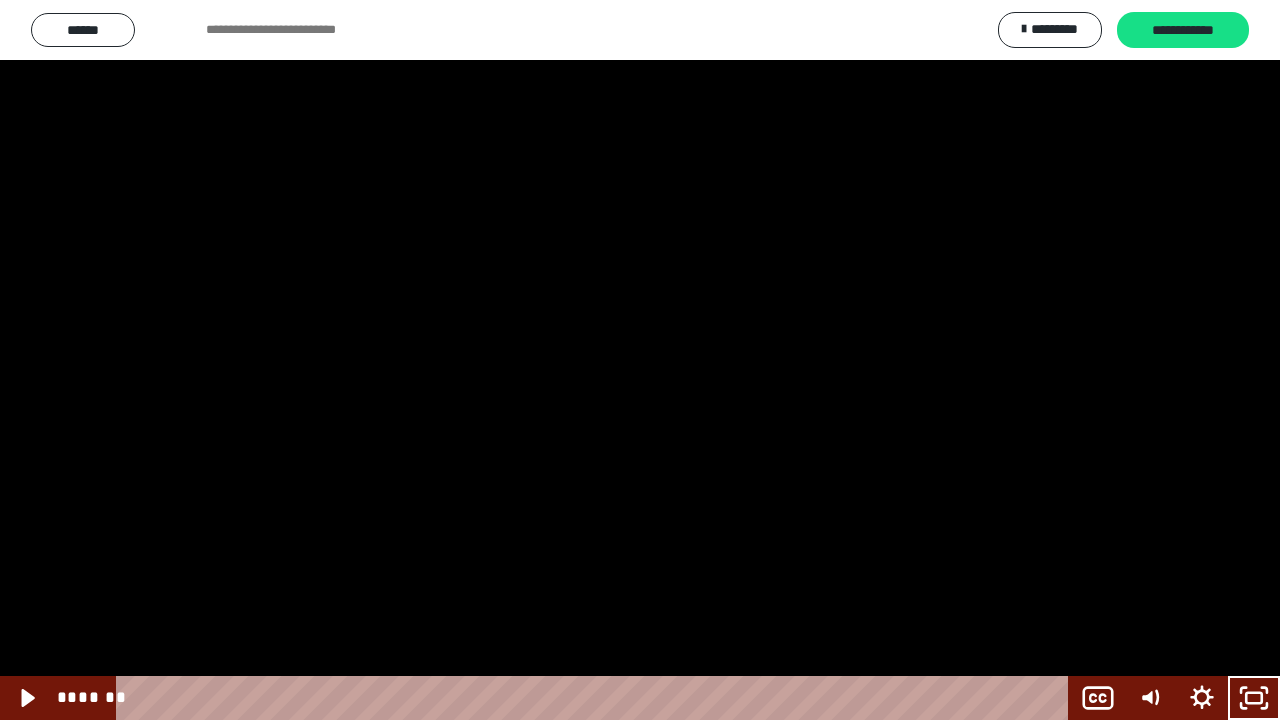 click at bounding box center (640, 360) 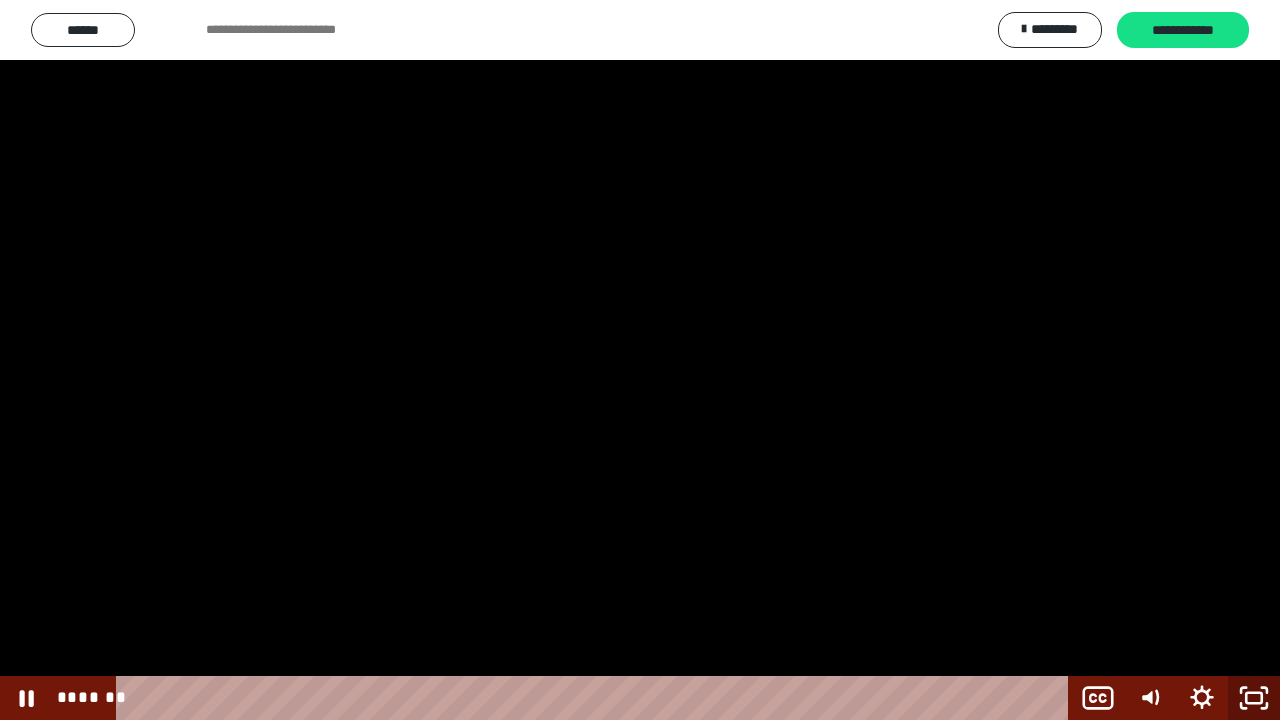 click 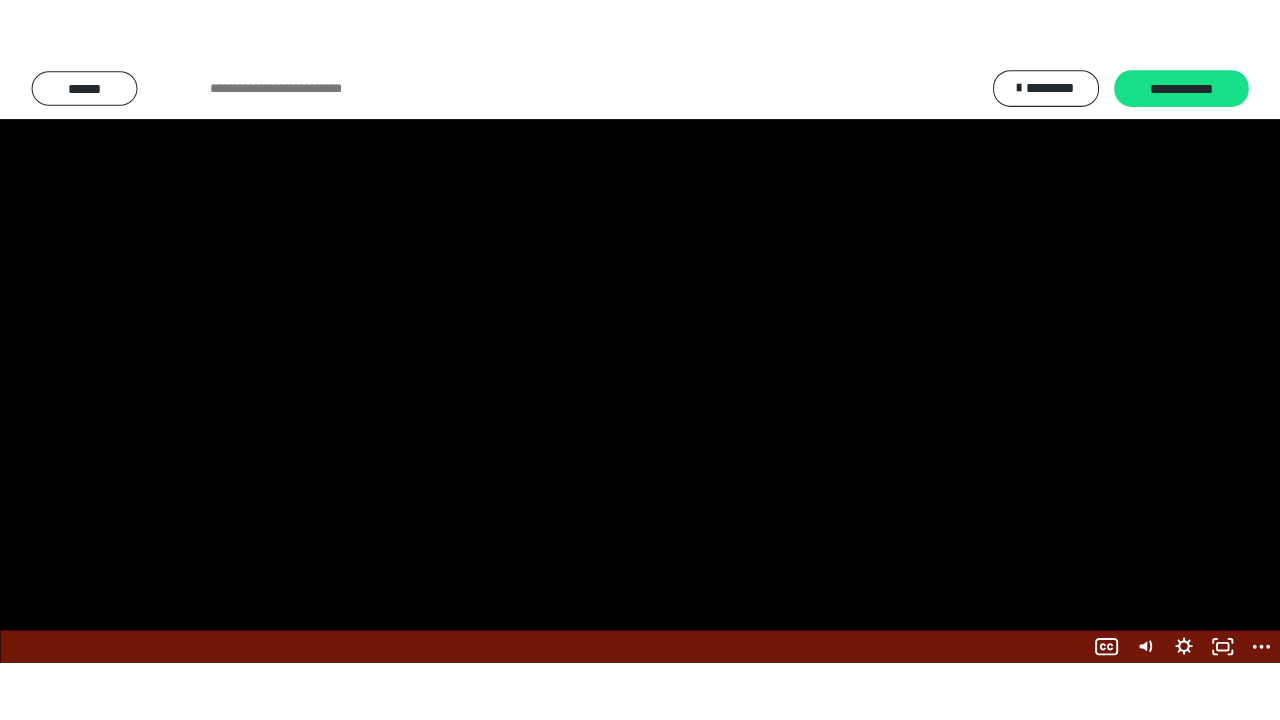 scroll, scrollTop: 2610, scrollLeft: 0, axis: vertical 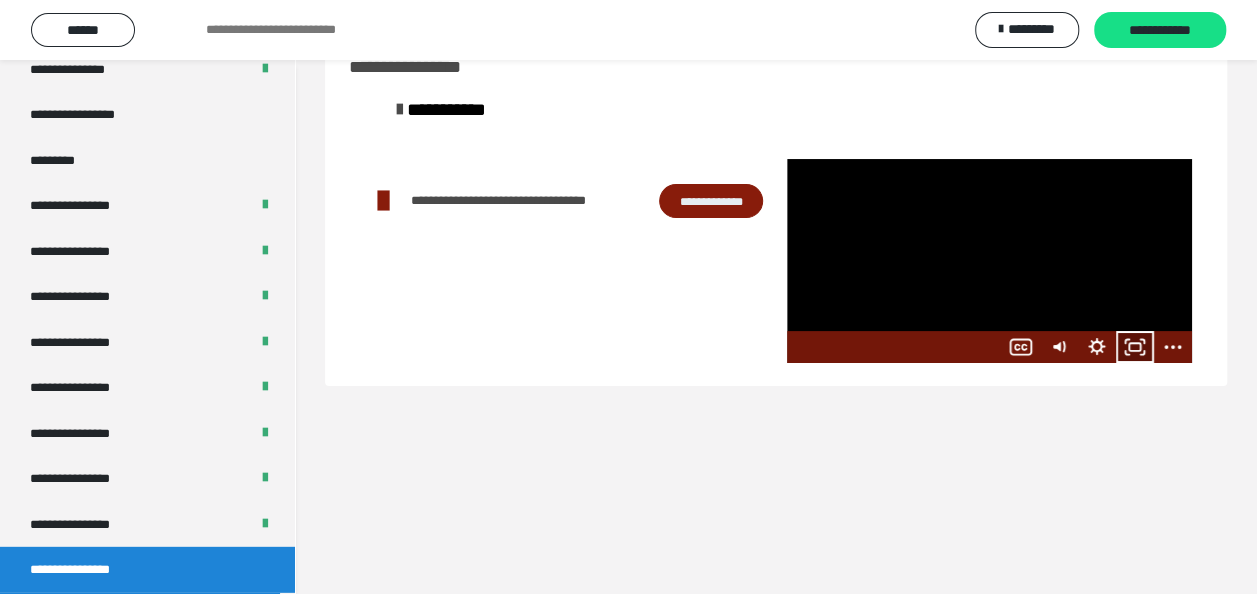 click 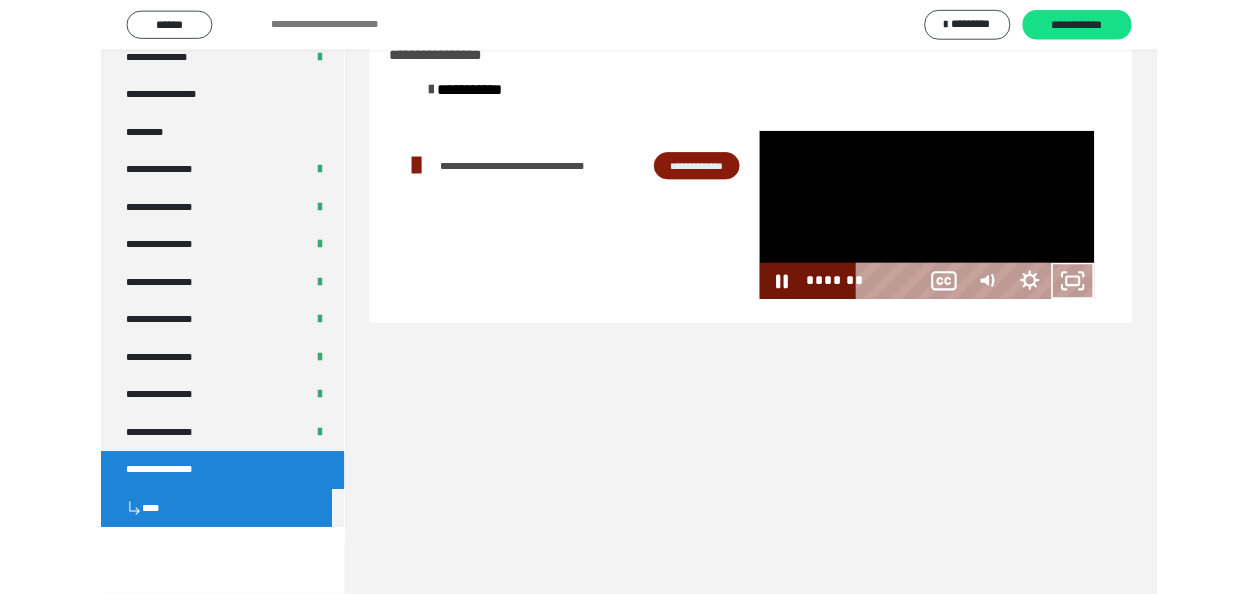 scroll, scrollTop: 2531, scrollLeft: 0, axis: vertical 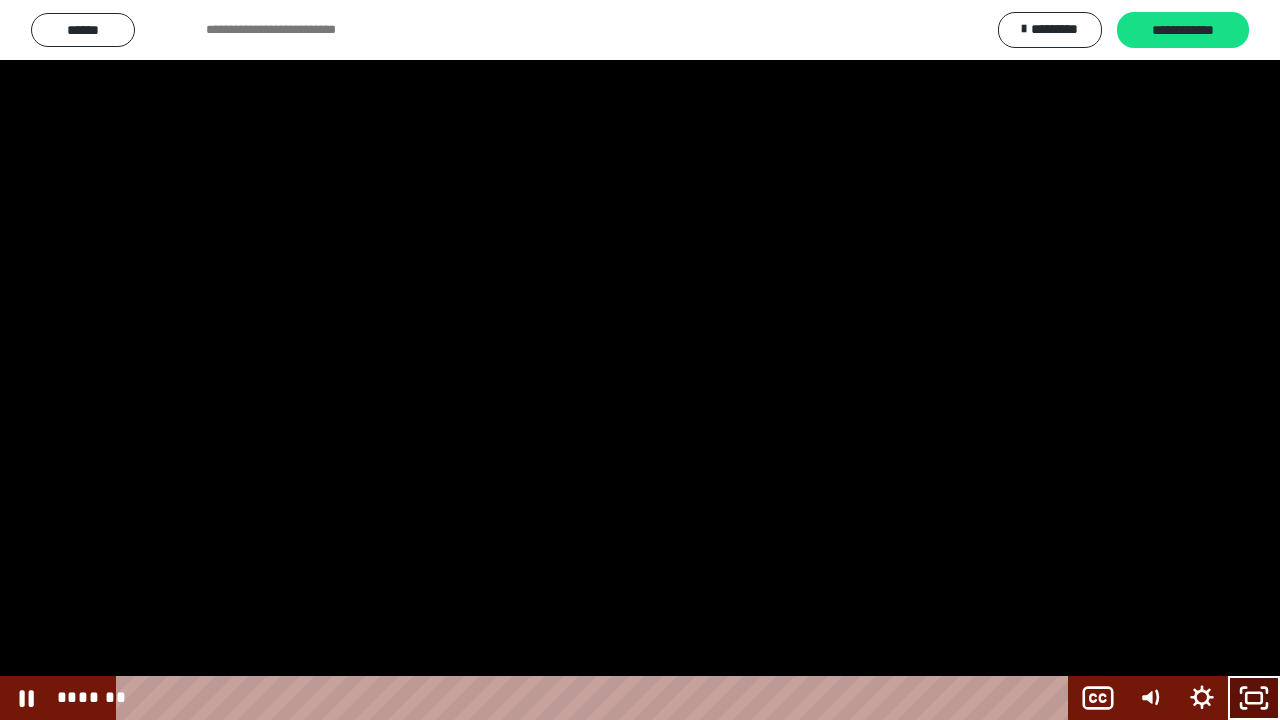 click 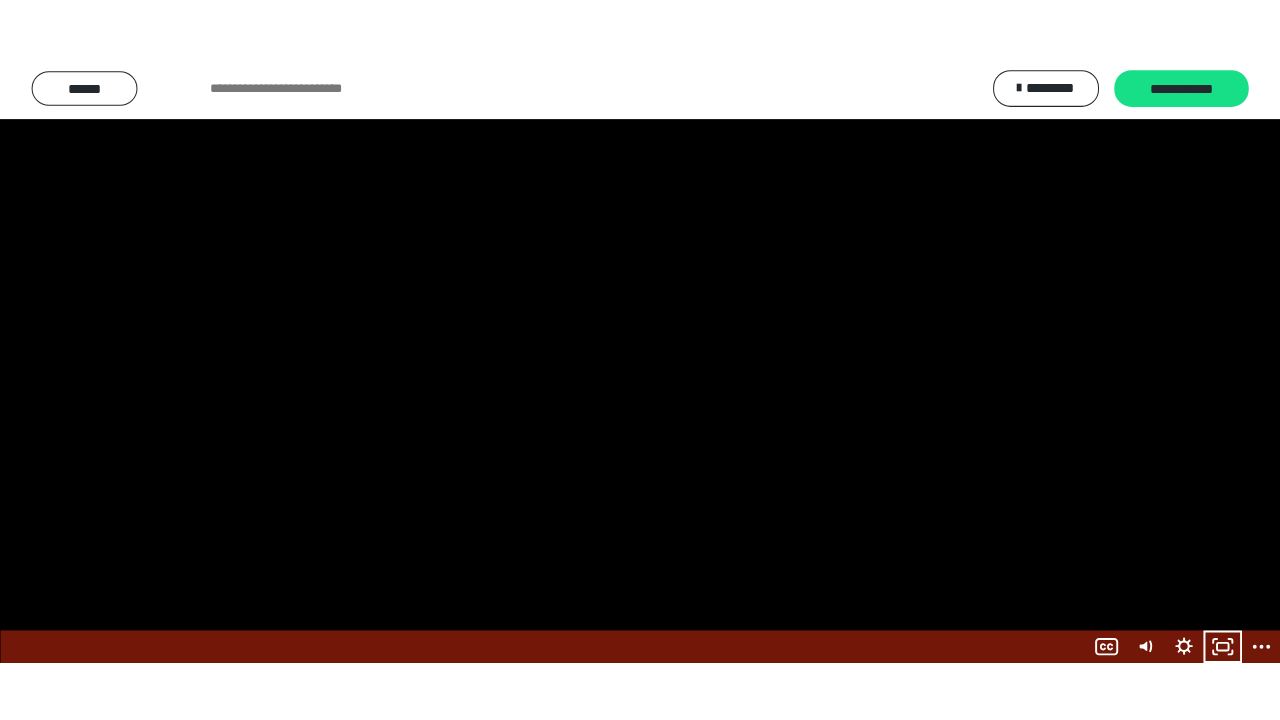 scroll, scrollTop: 2610, scrollLeft: 0, axis: vertical 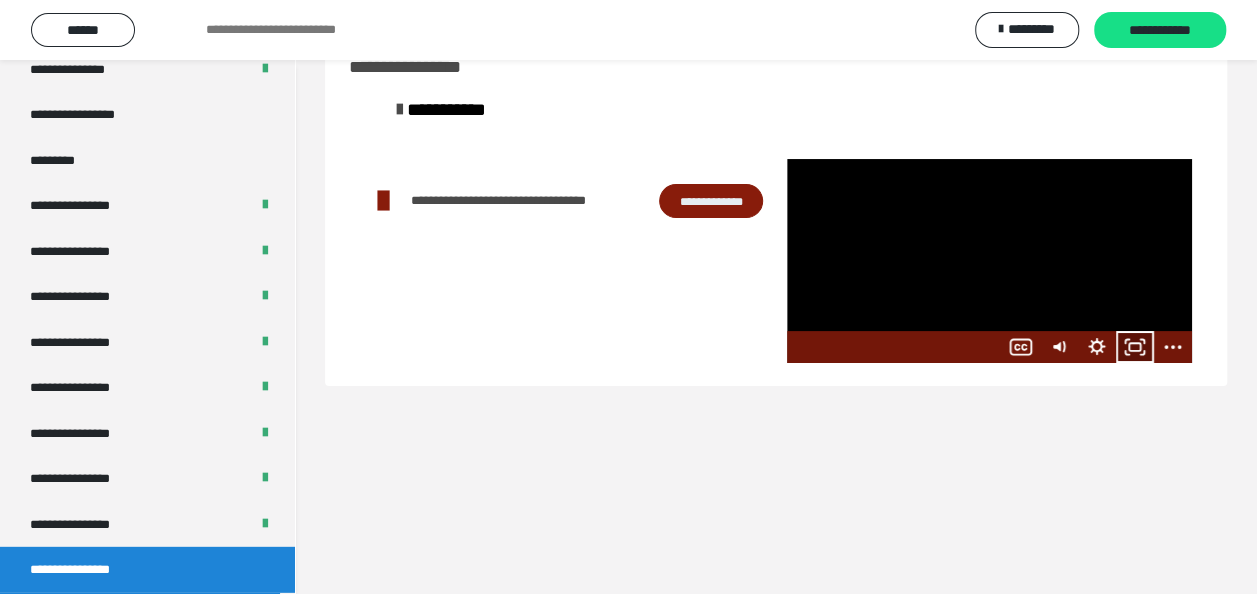 click 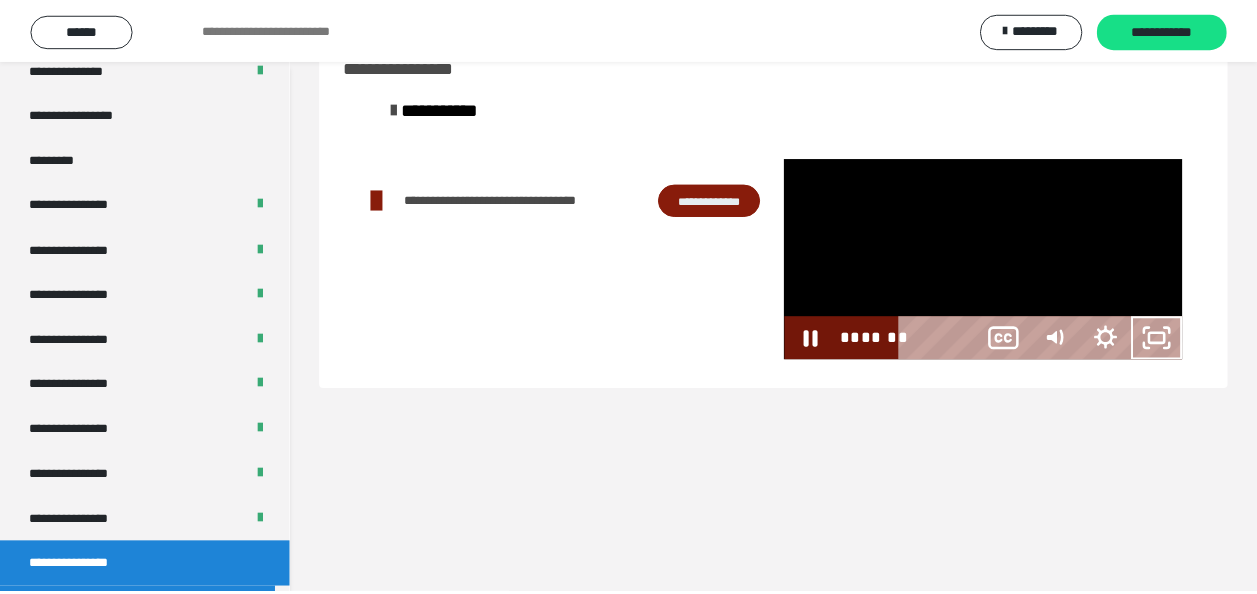 scroll, scrollTop: 2531, scrollLeft: 0, axis: vertical 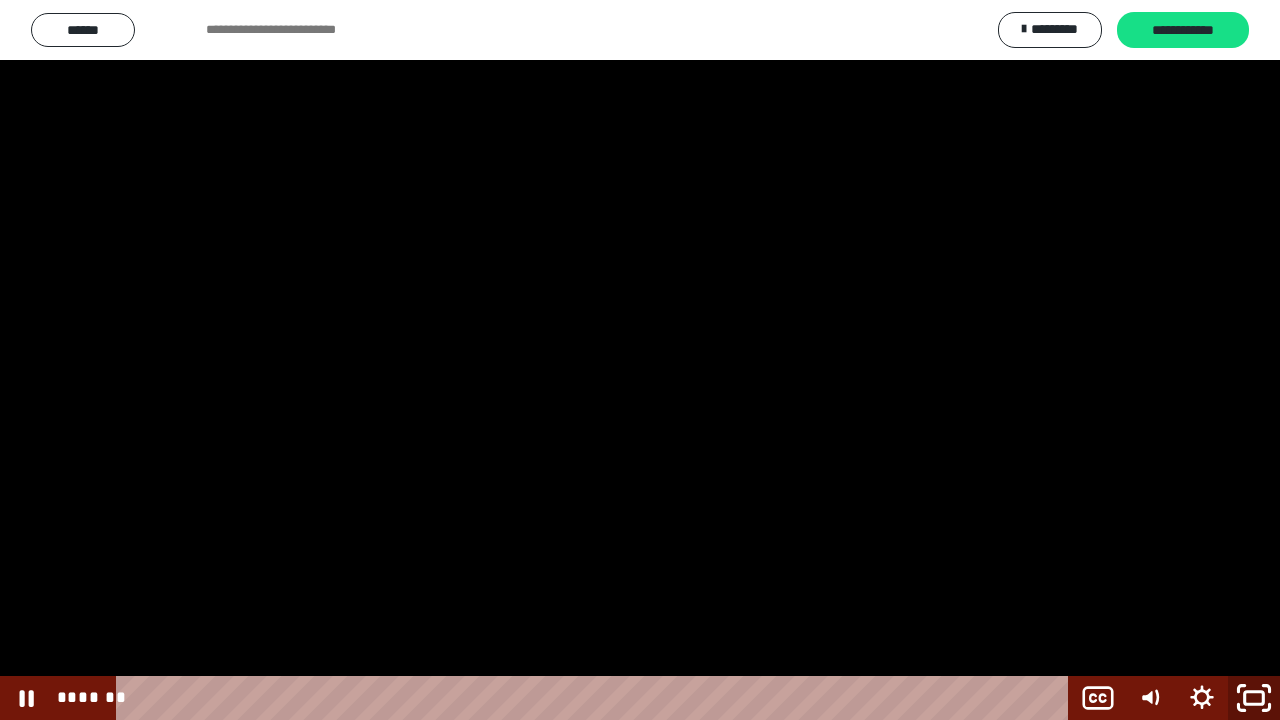 click 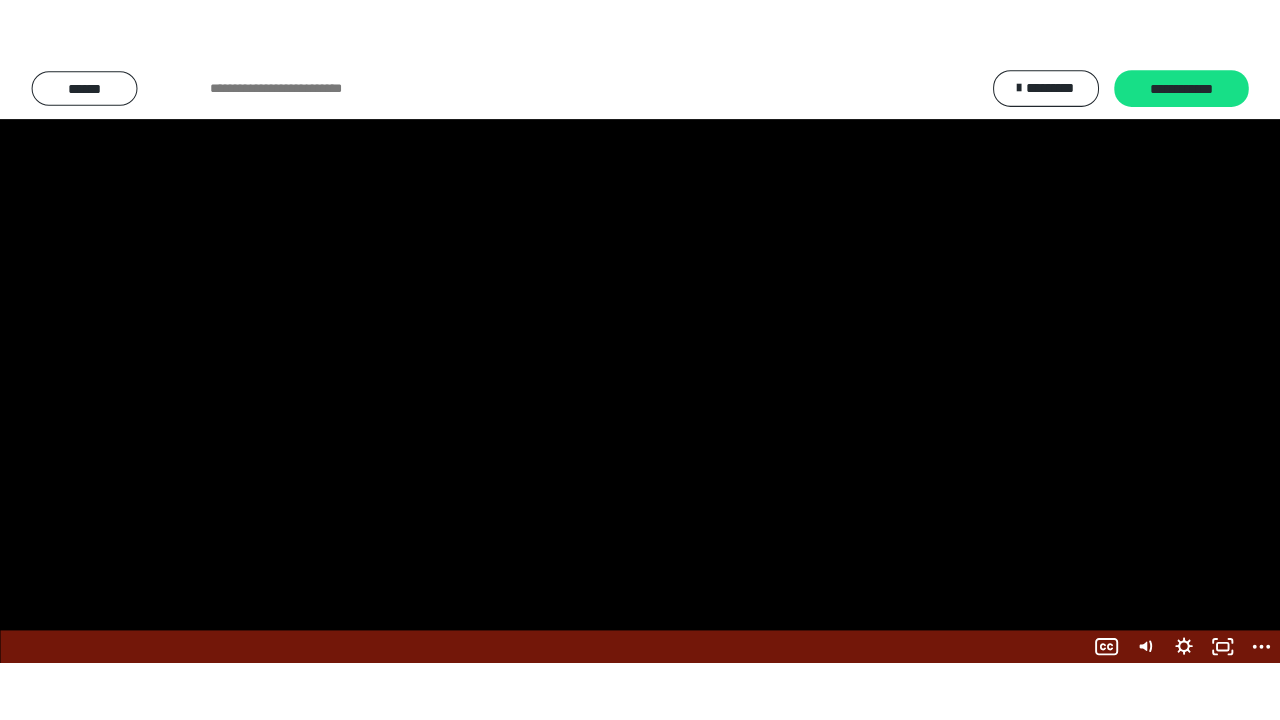 scroll, scrollTop: 2610, scrollLeft: 0, axis: vertical 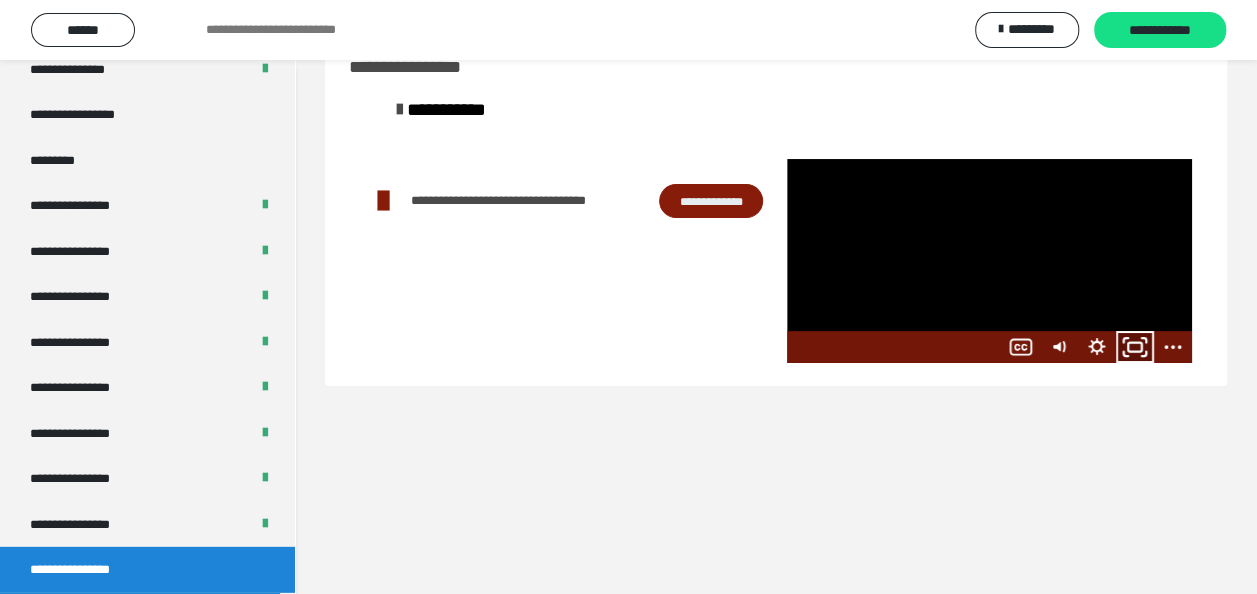 drag, startPoint x: 1133, startPoint y: 348, endPoint x: 1136, endPoint y: 418, distance: 70.064255 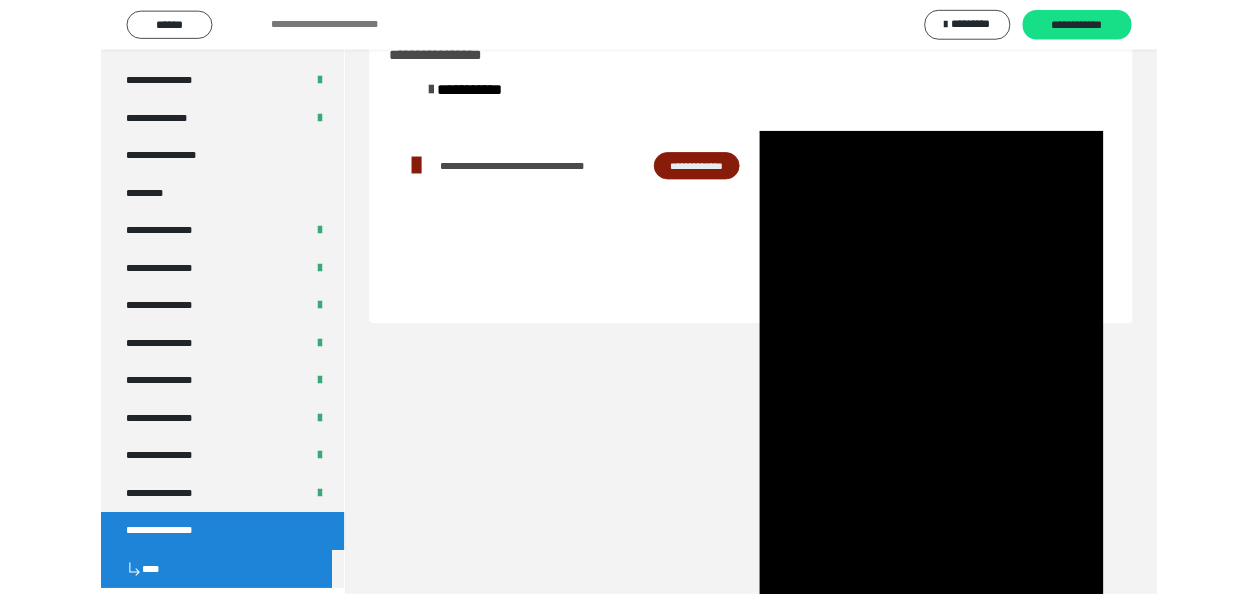 scroll, scrollTop: 2531, scrollLeft: 0, axis: vertical 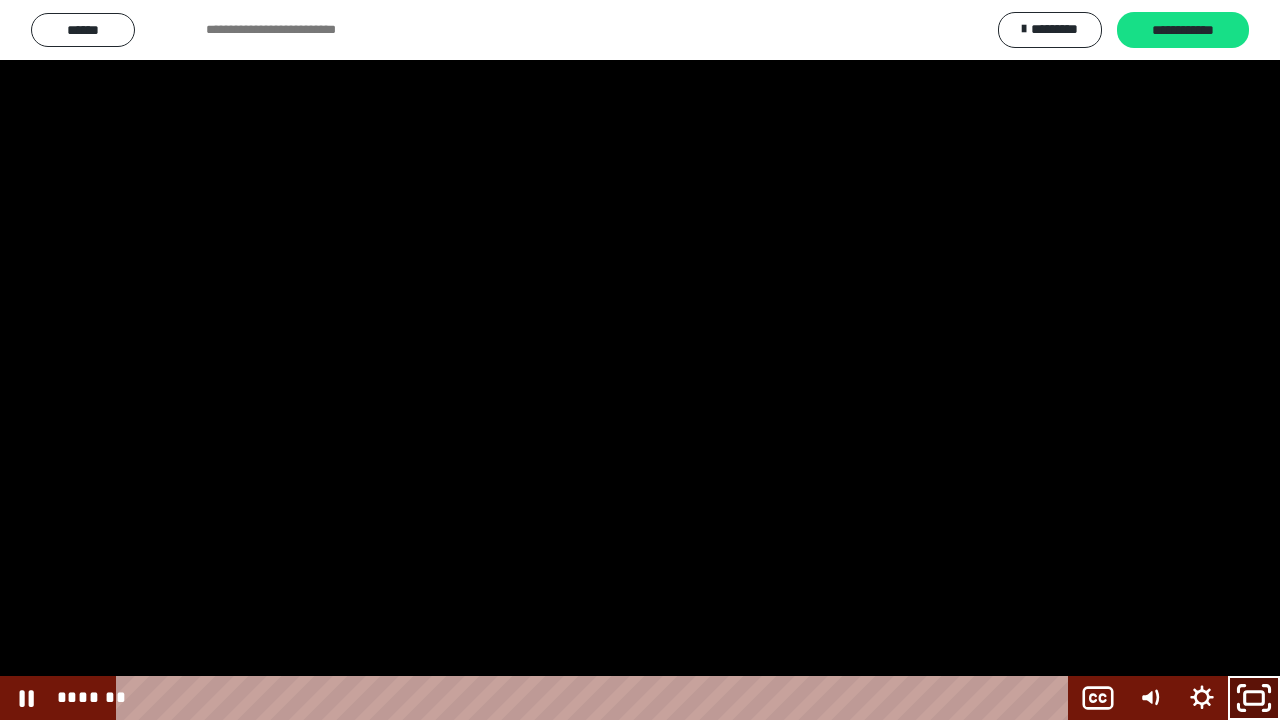 click 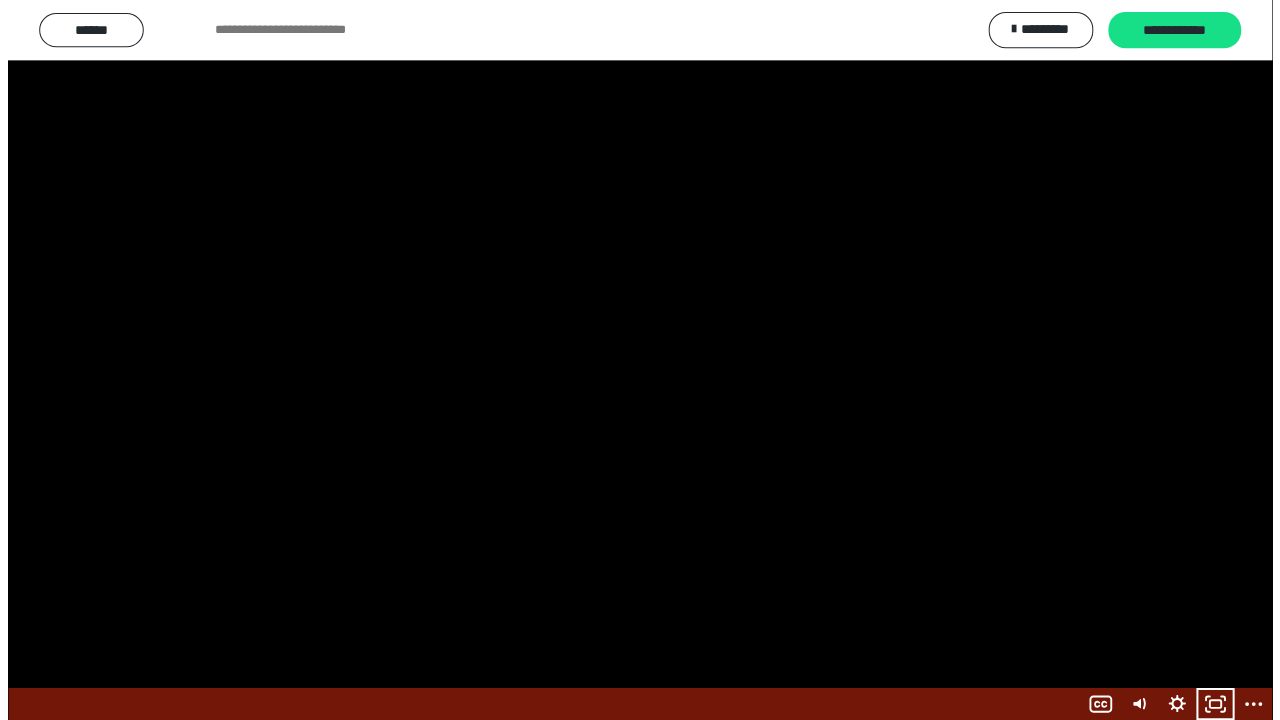 scroll, scrollTop: 2610, scrollLeft: 0, axis: vertical 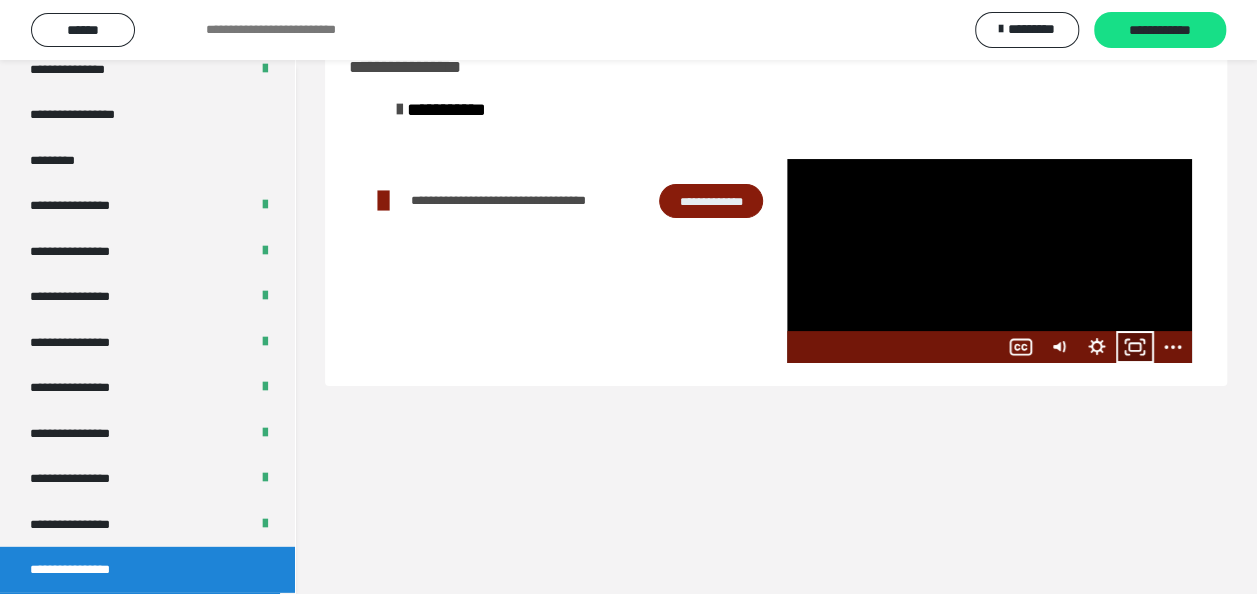 click 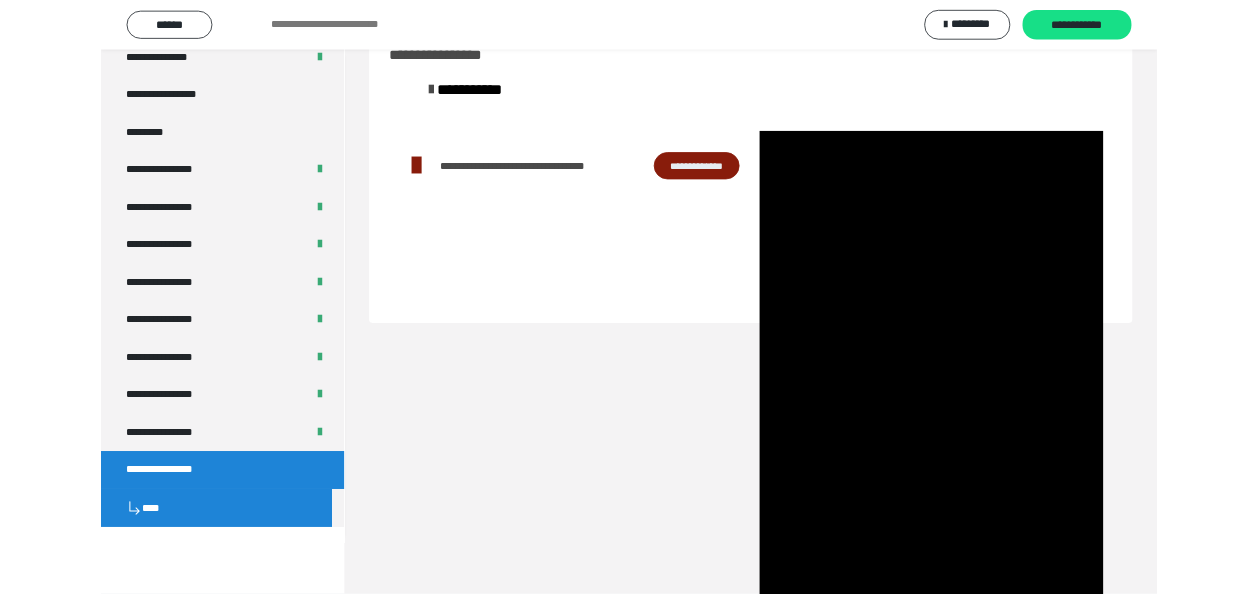 scroll, scrollTop: 2531, scrollLeft: 0, axis: vertical 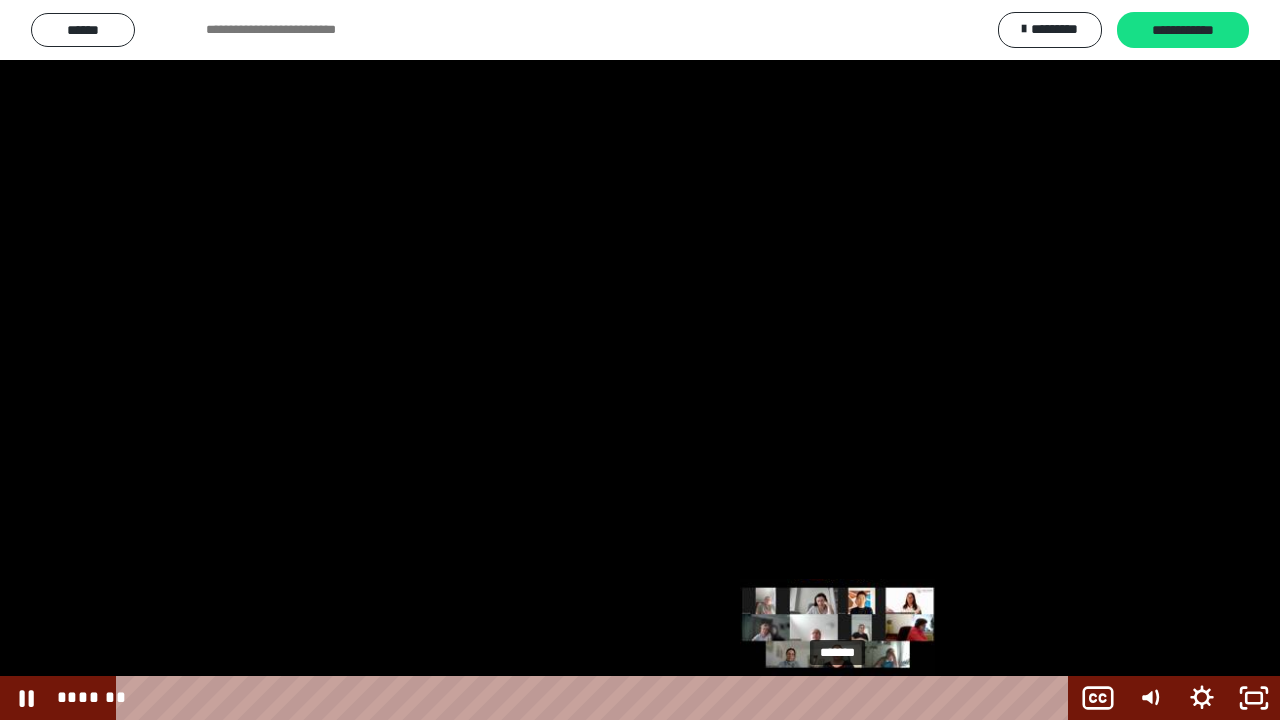 click at bounding box center (837, 698) 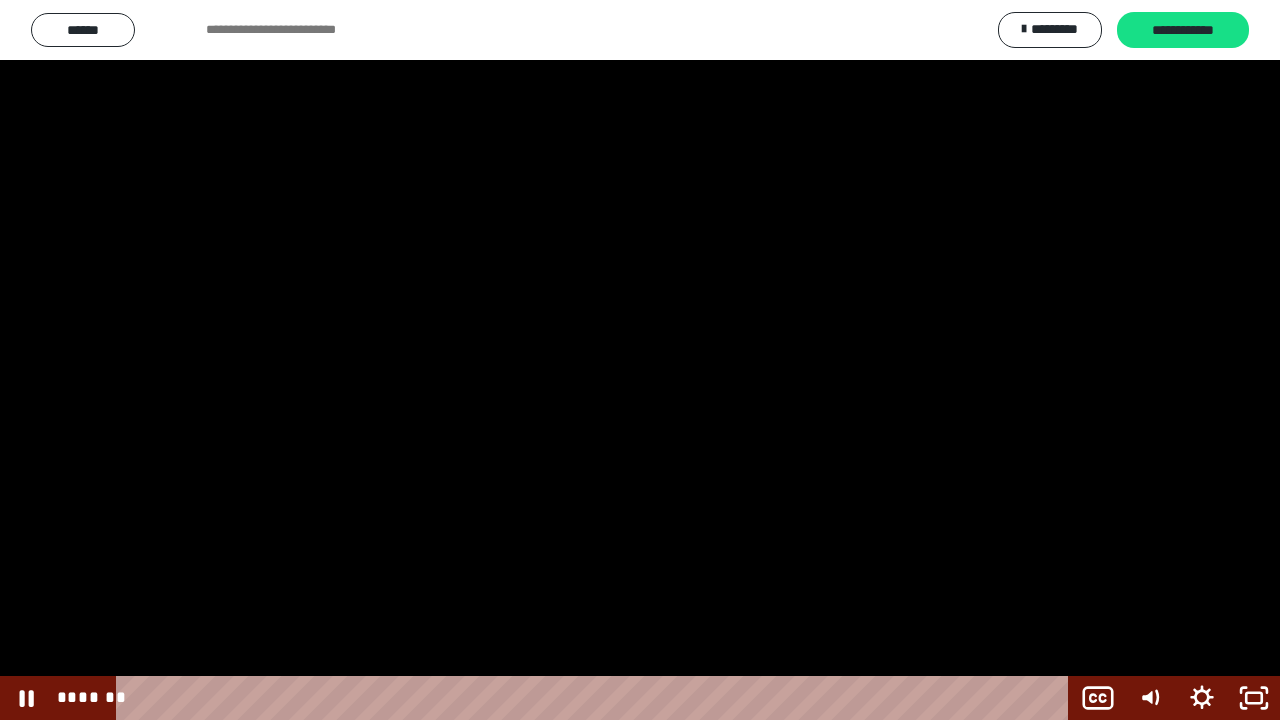click at bounding box center (640, 360) 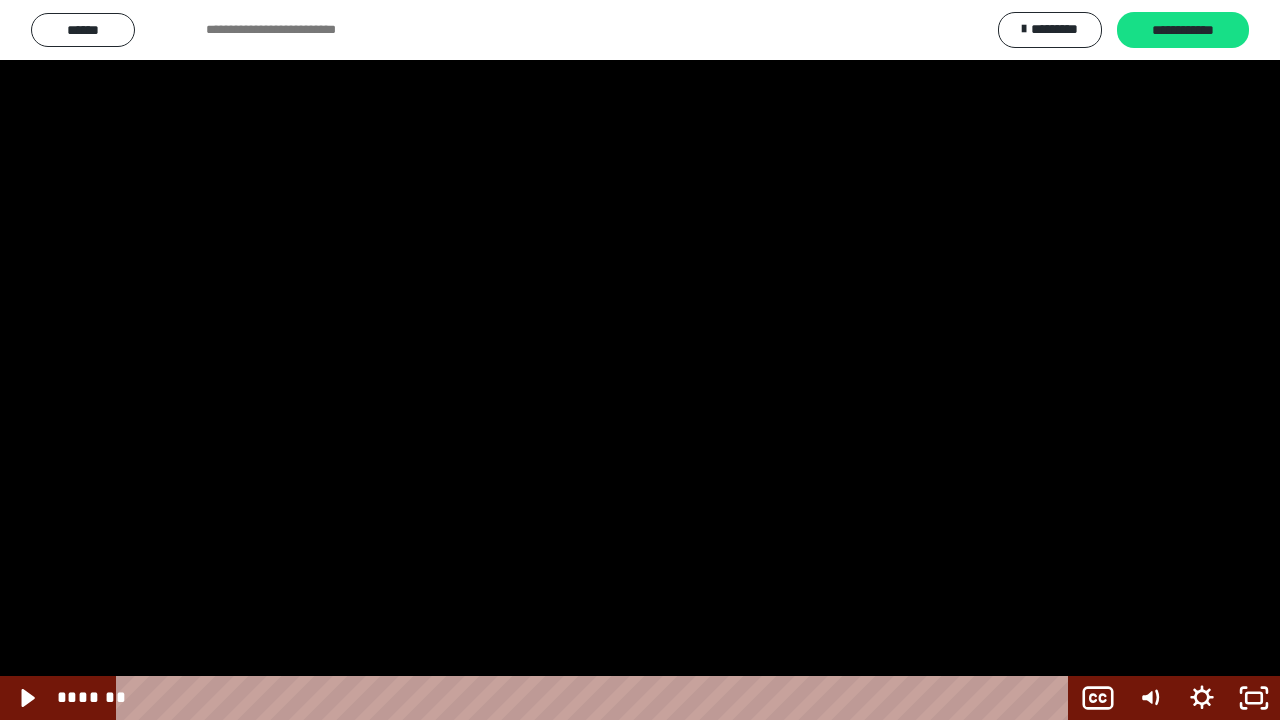 click at bounding box center (640, 360) 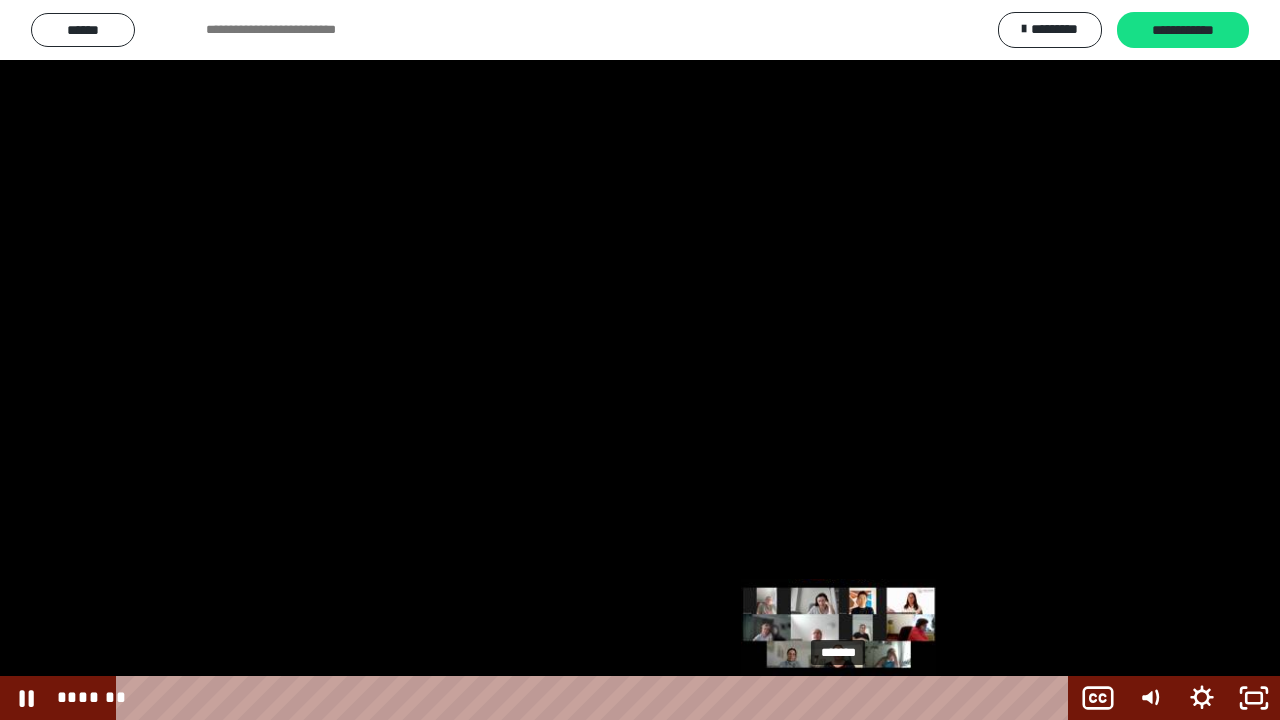 click at bounding box center [845, 698] 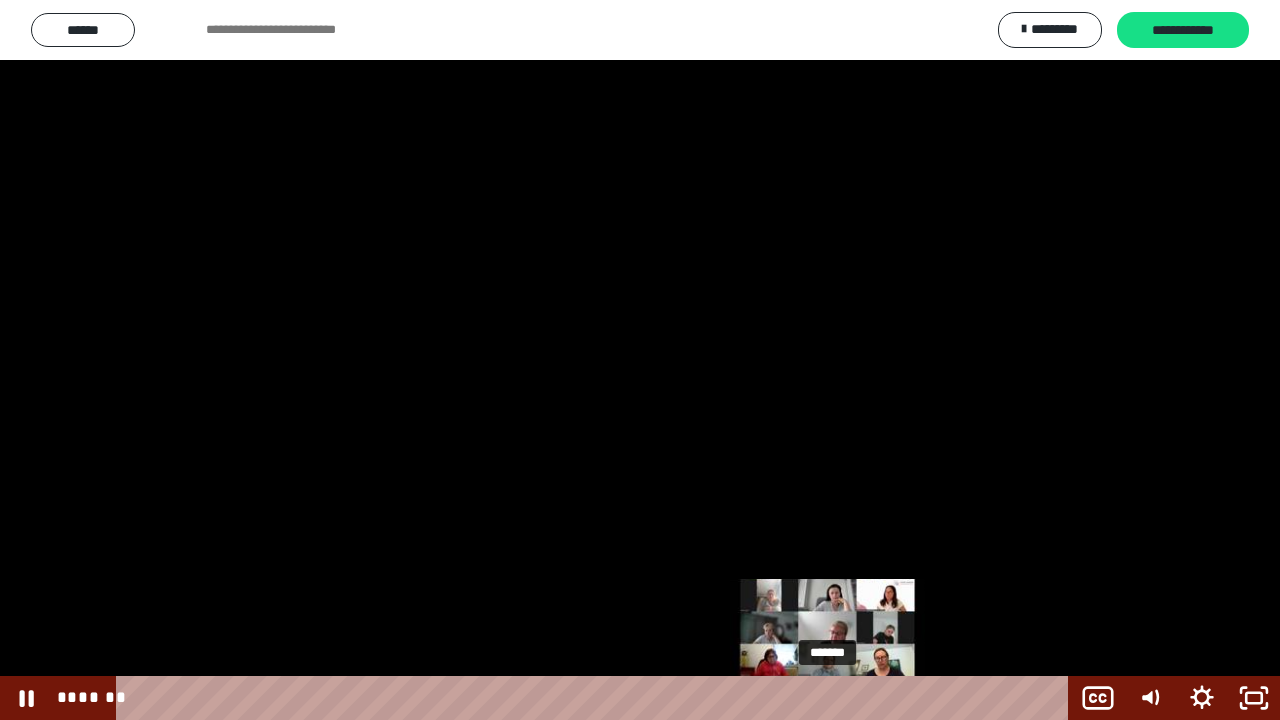 click at bounding box center [838, 698] 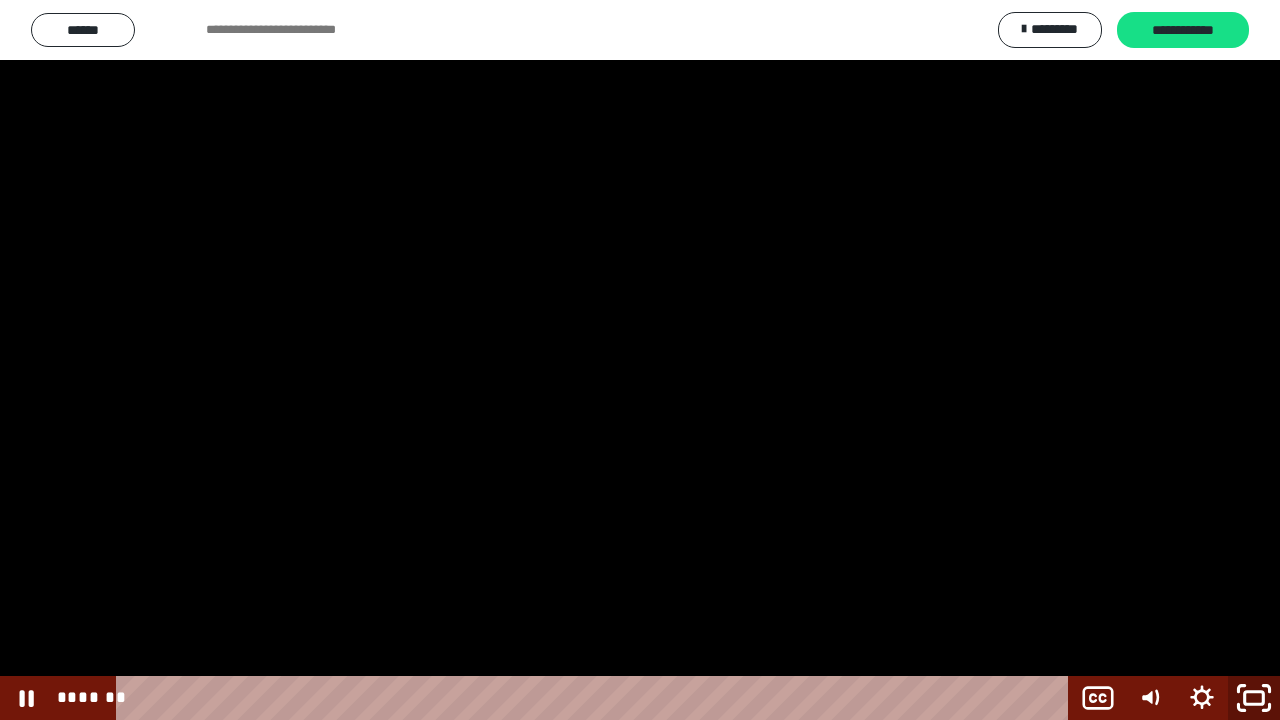 click 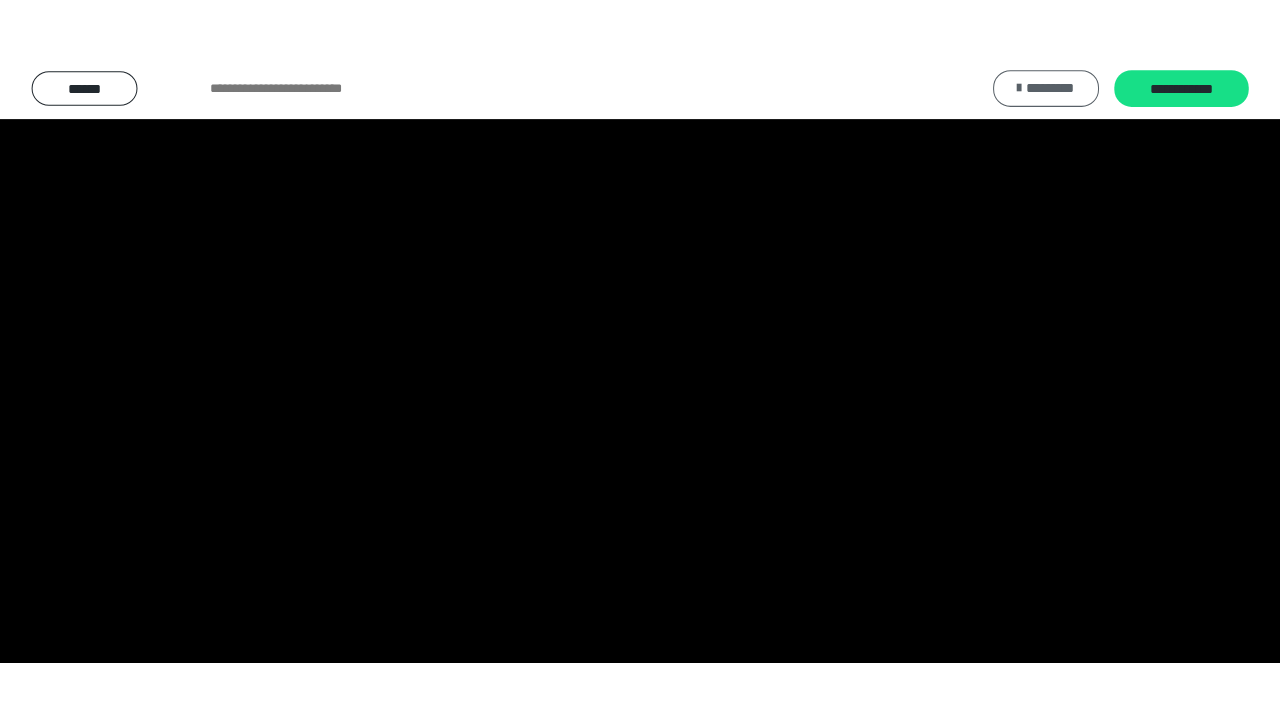 scroll, scrollTop: 2610, scrollLeft: 0, axis: vertical 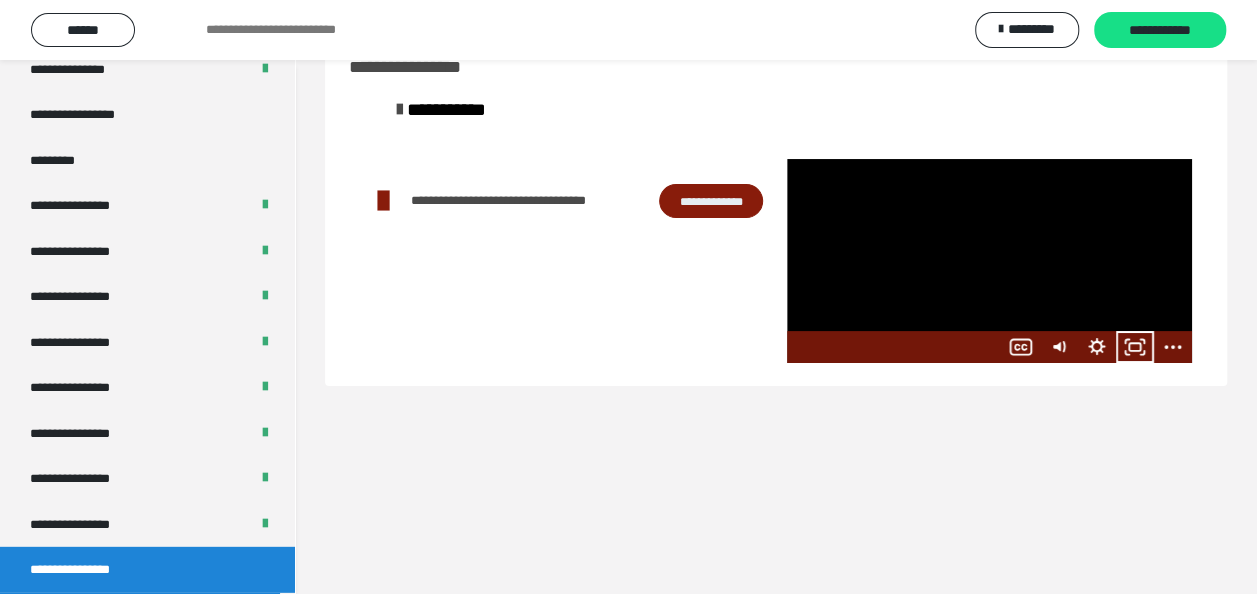 click at bounding box center [989, 261] 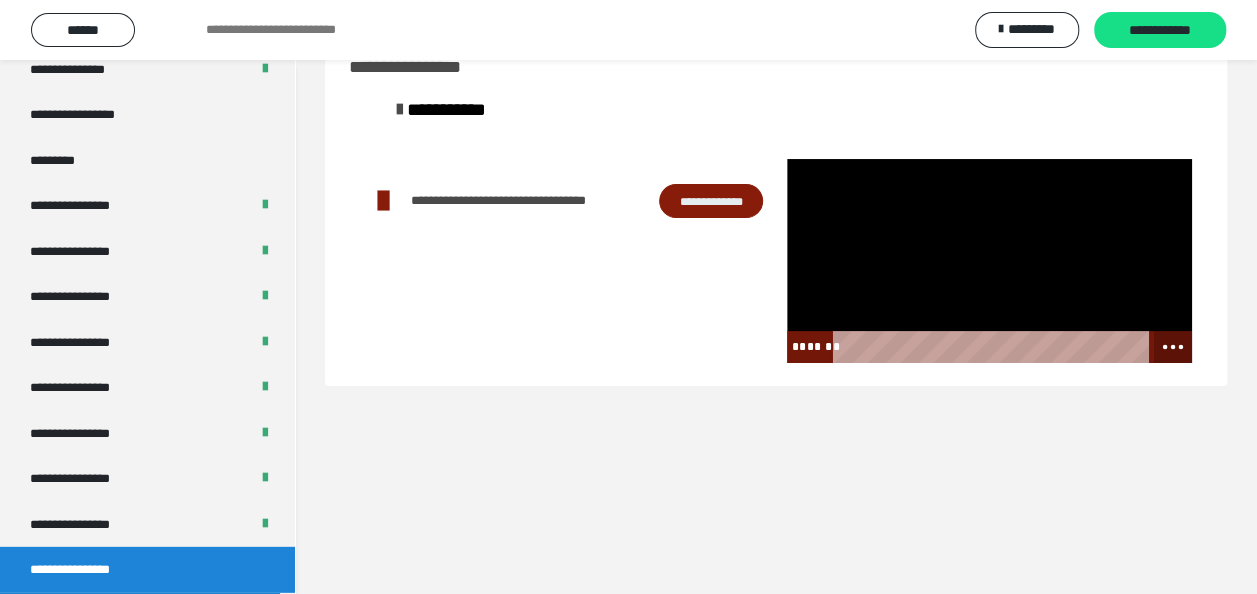 click 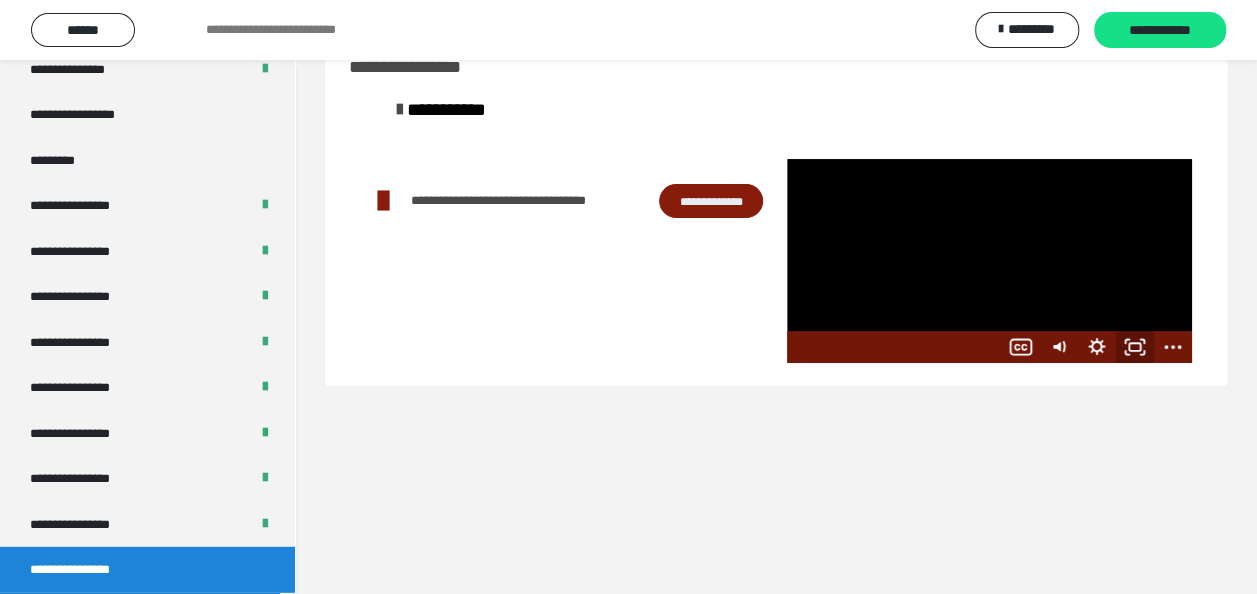 drag, startPoint x: 1140, startPoint y: 348, endPoint x: 1144, endPoint y: 422, distance: 74.10803 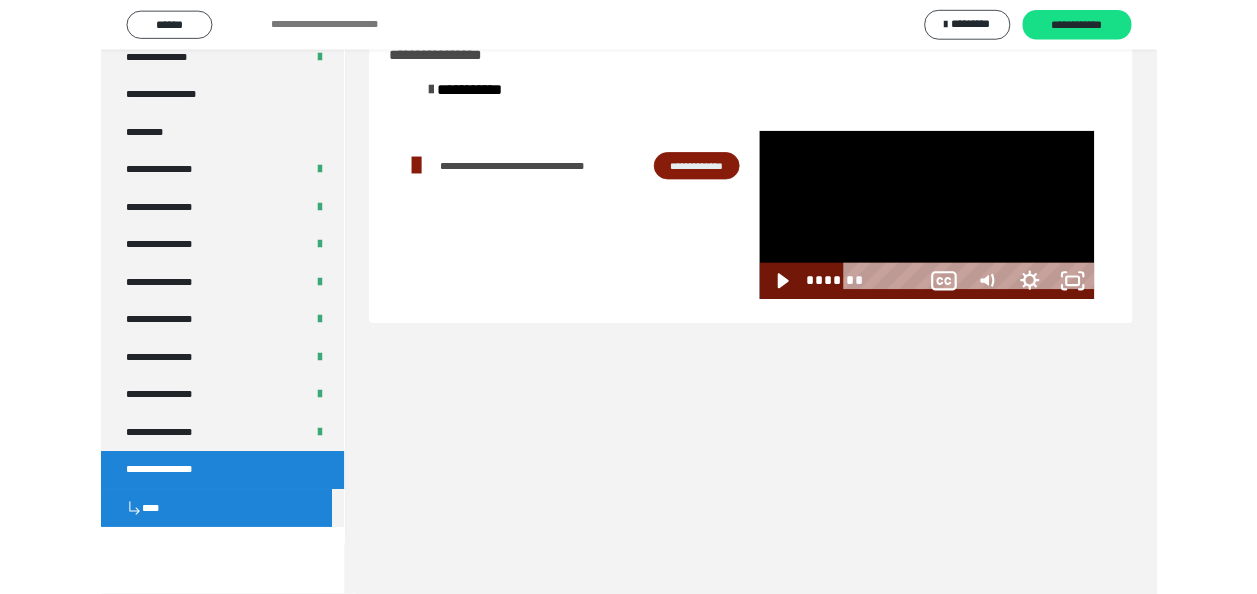 scroll, scrollTop: 2531, scrollLeft: 0, axis: vertical 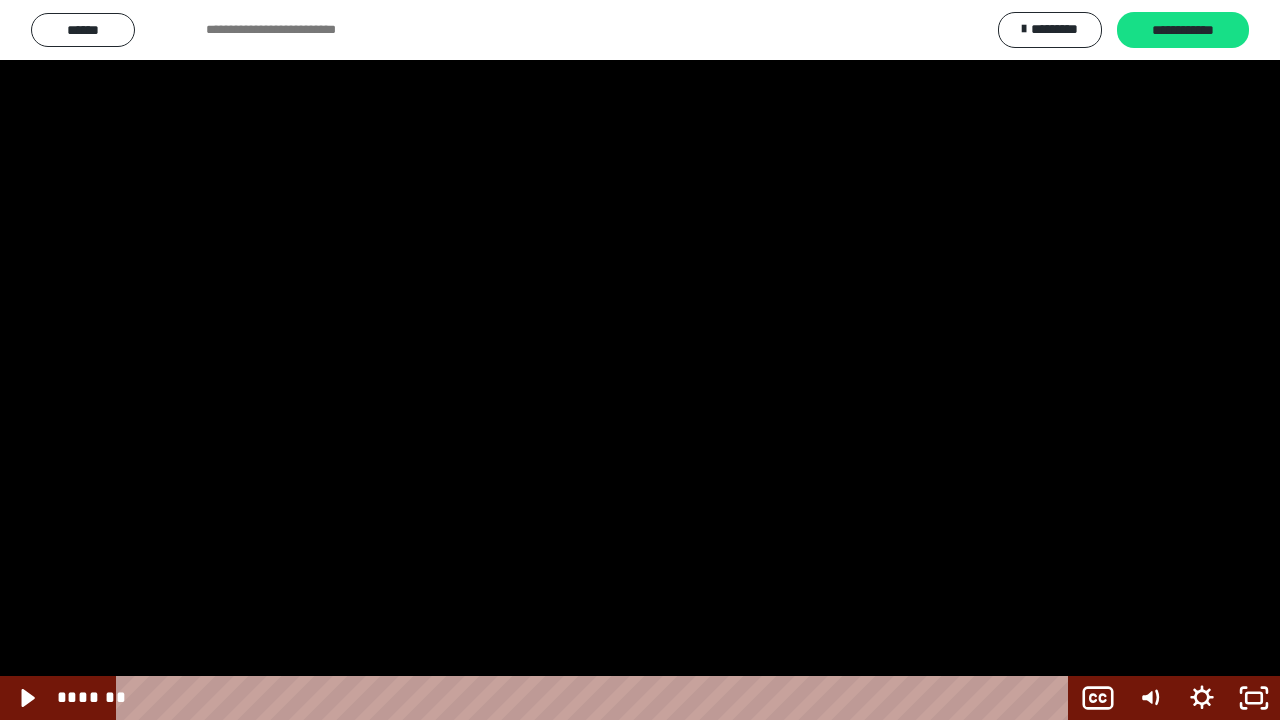 click at bounding box center (640, 360) 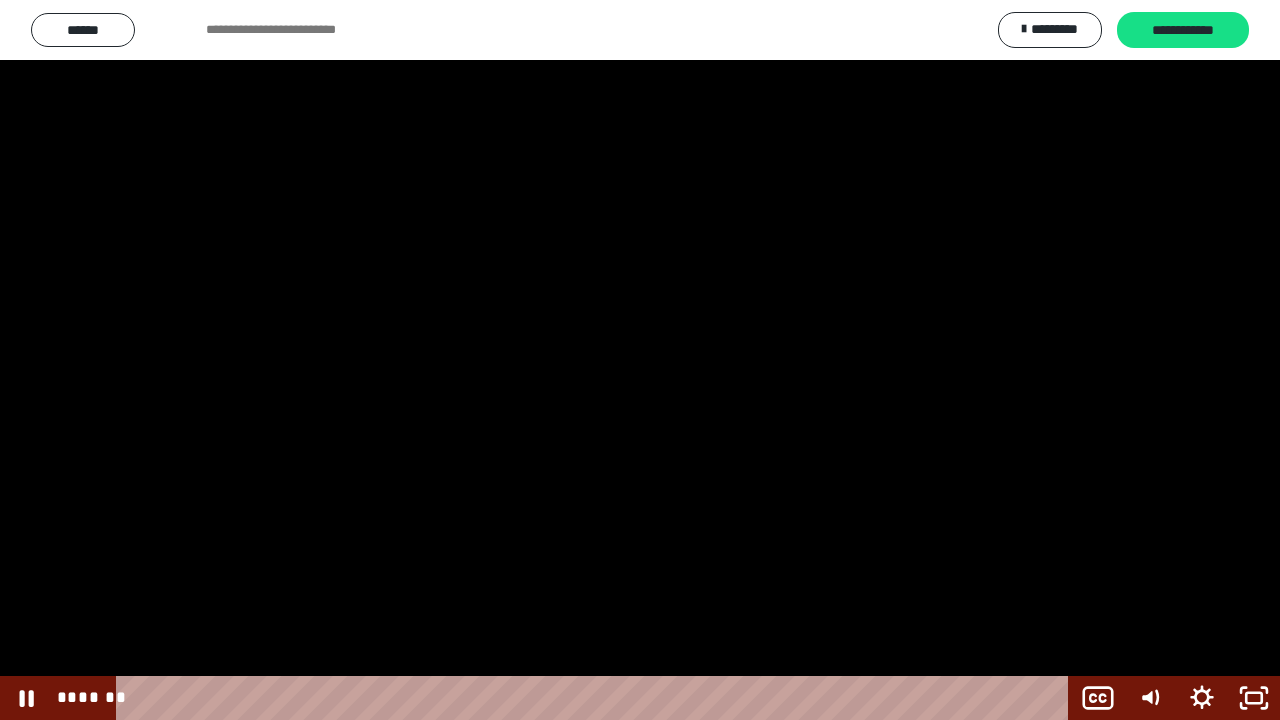 click at bounding box center [640, 360] 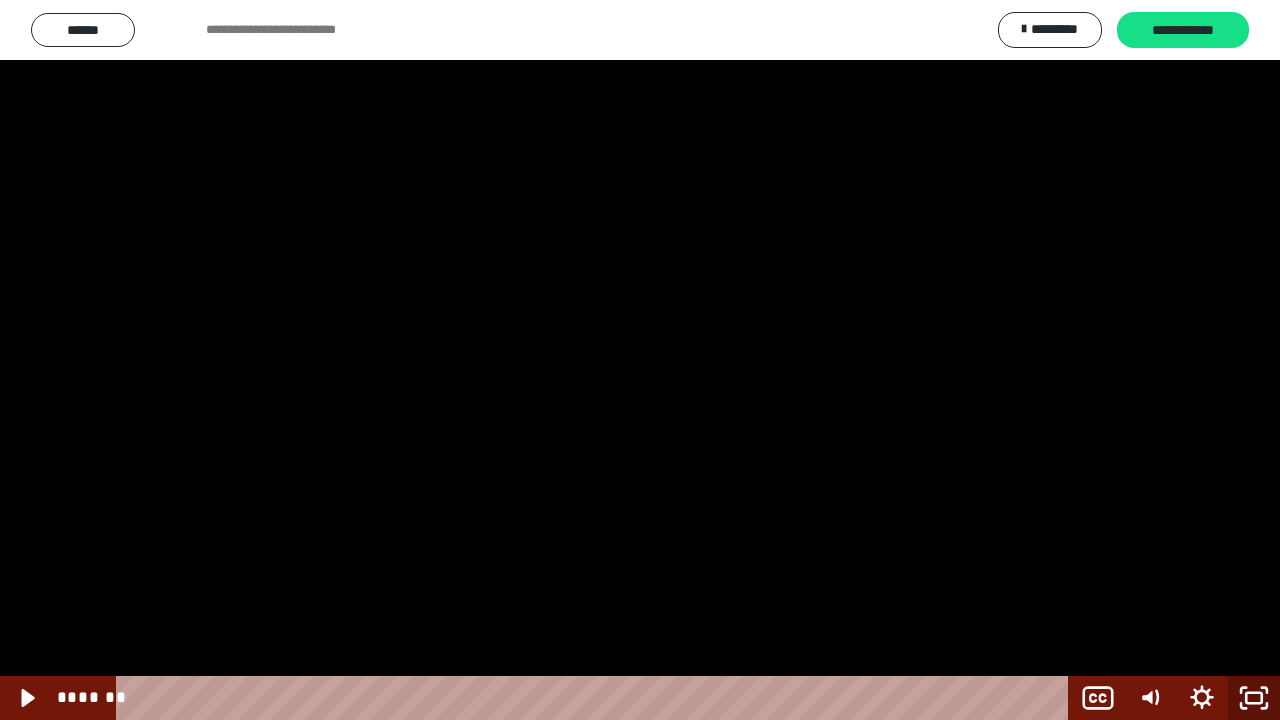 click 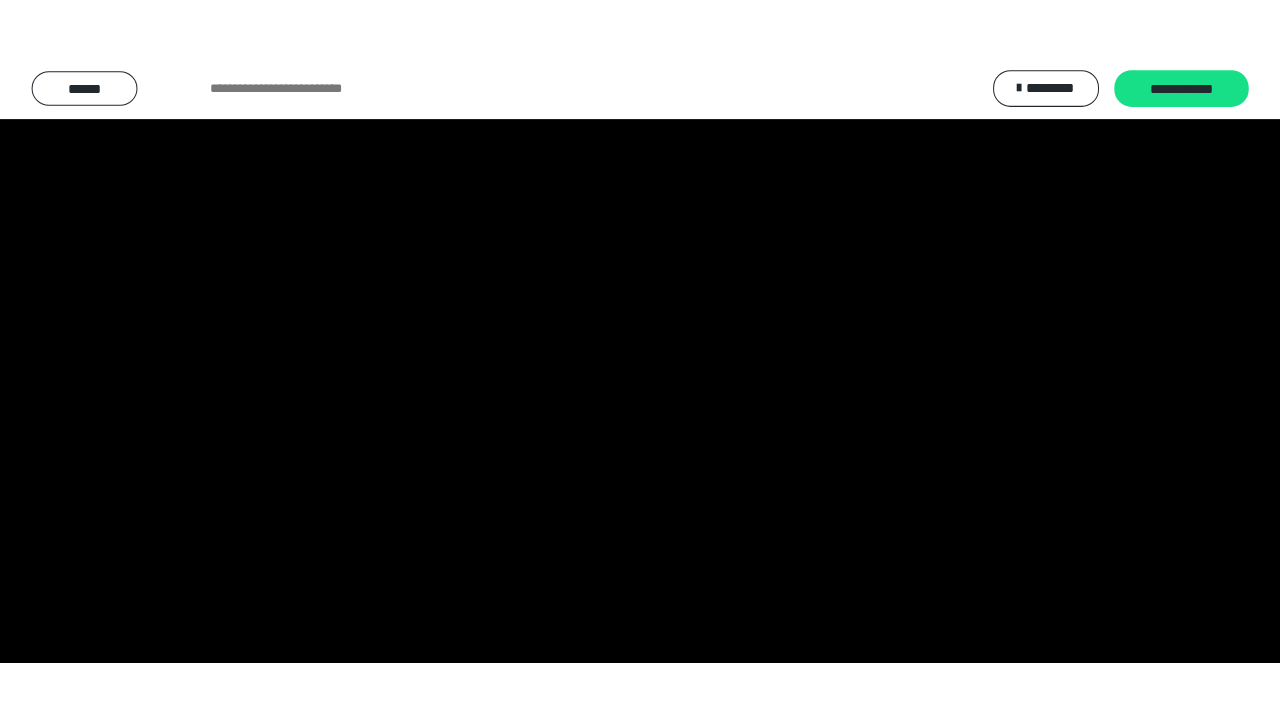 scroll, scrollTop: 2610, scrollLeft: 0, axis: vertical 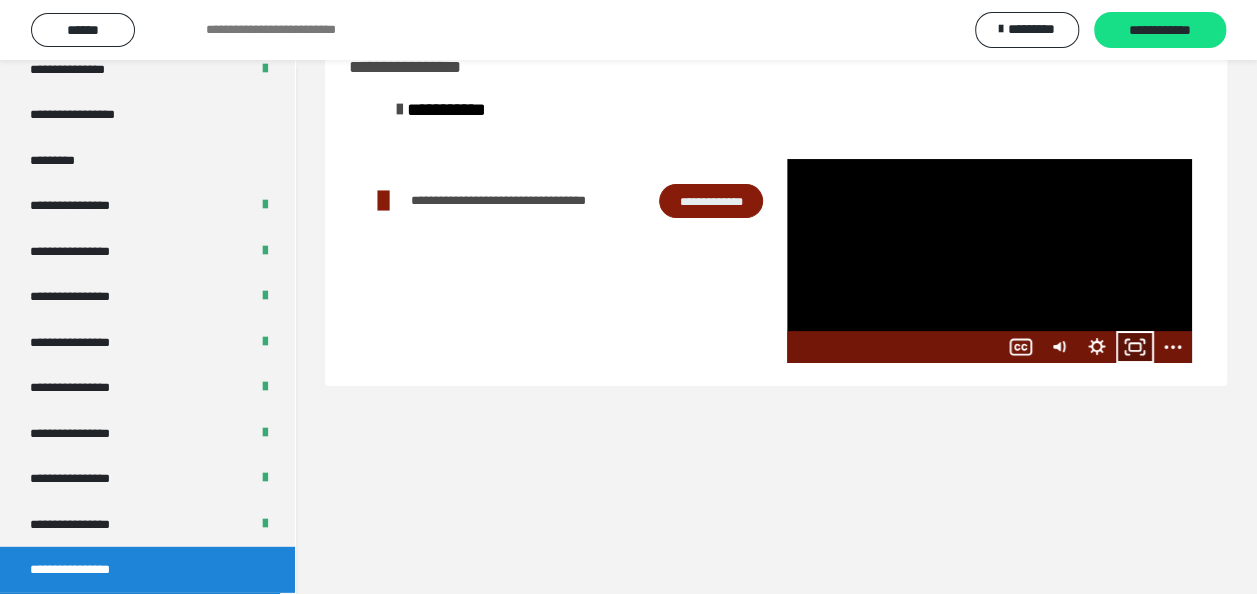 click 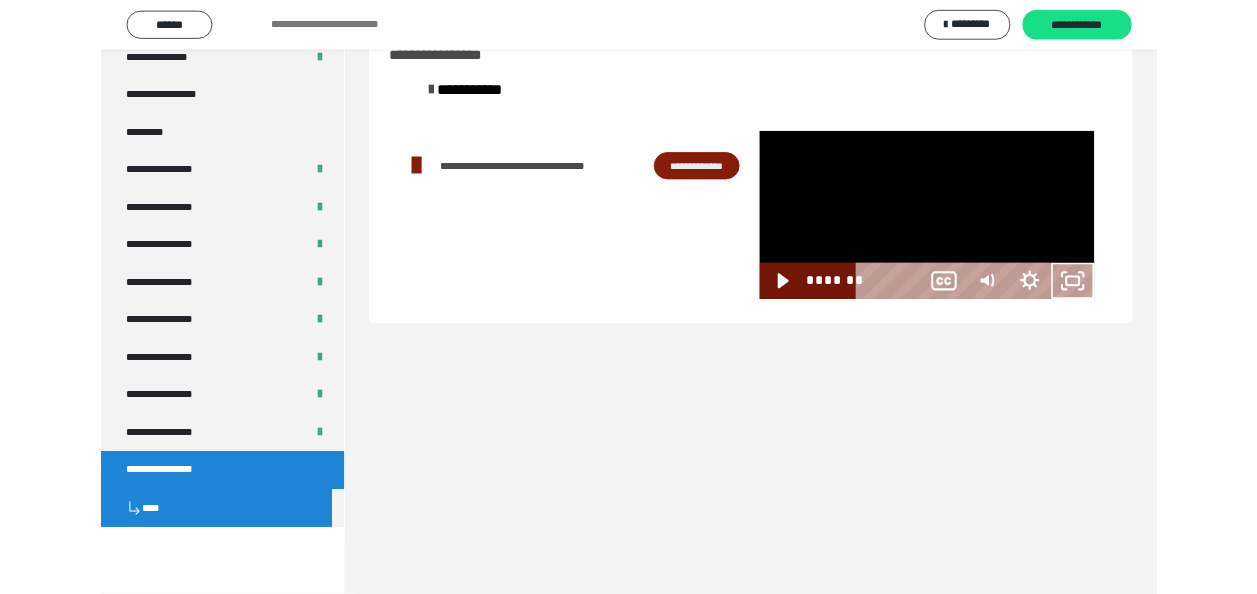scroll, scrollTop: 2531, scrollLeft: 0, axis: vertical 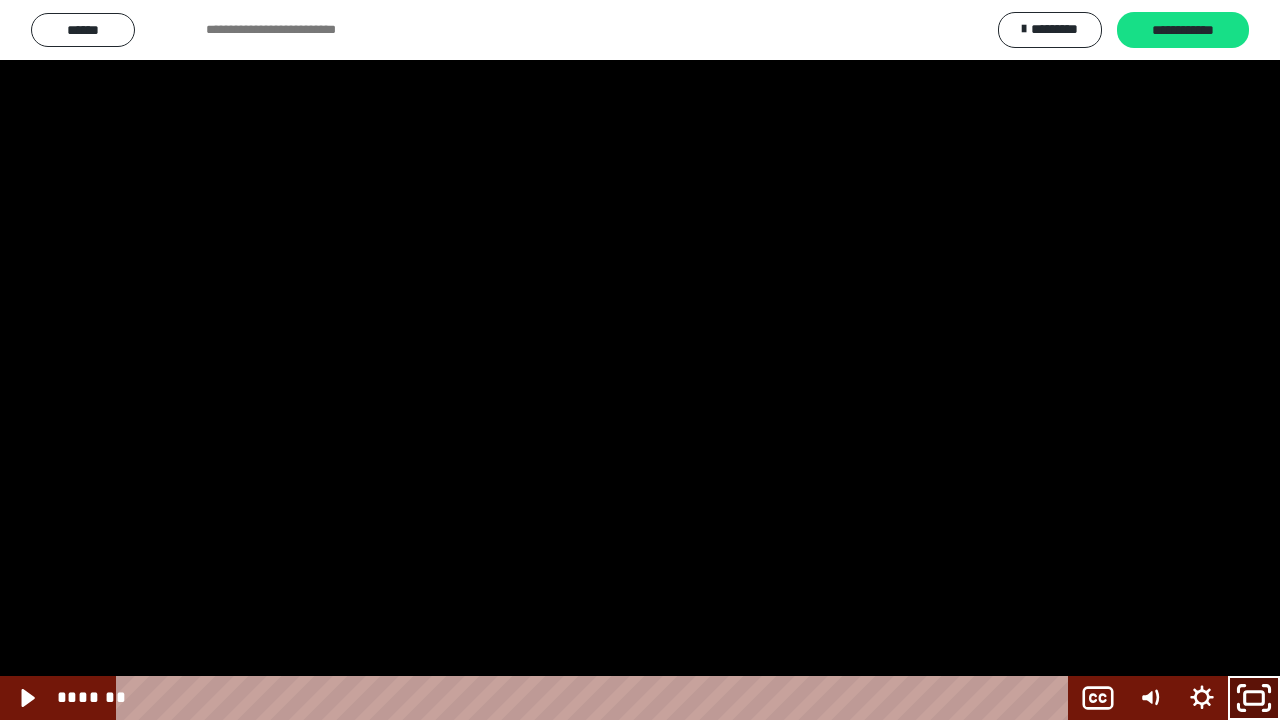 click 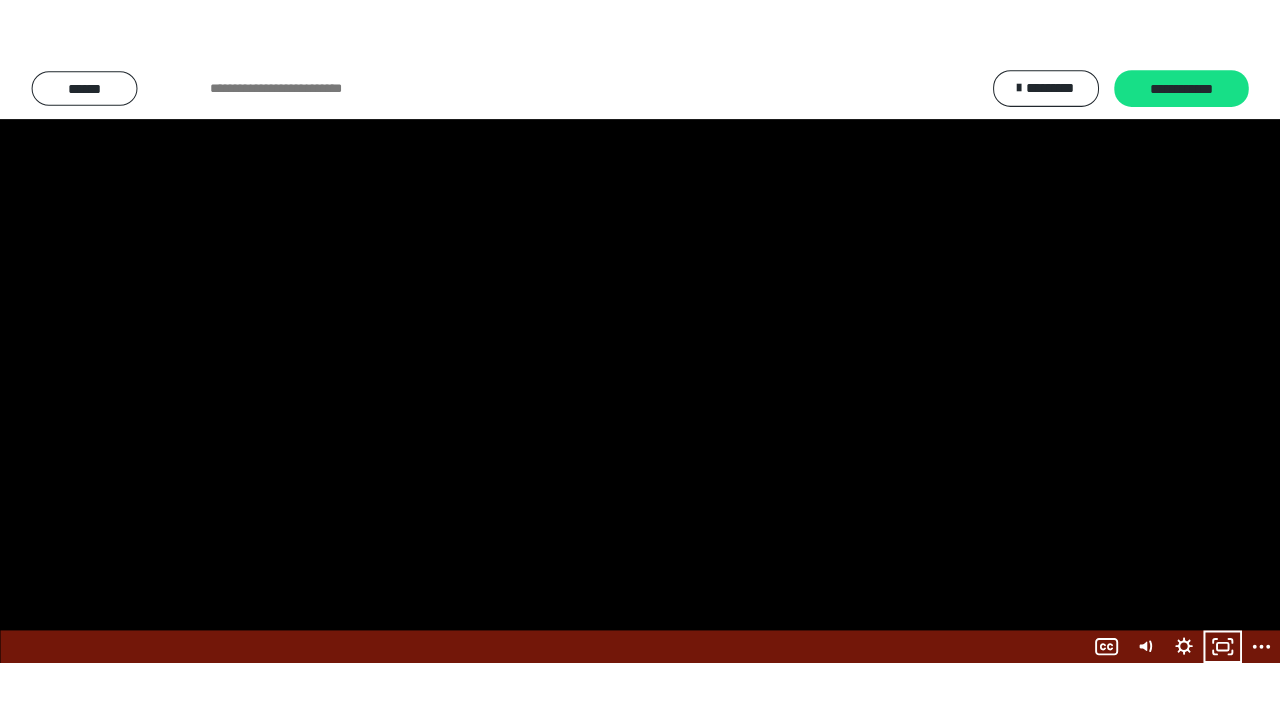 scroll, scrollTop: 2610, scrollLeft: 0, axis: vertical 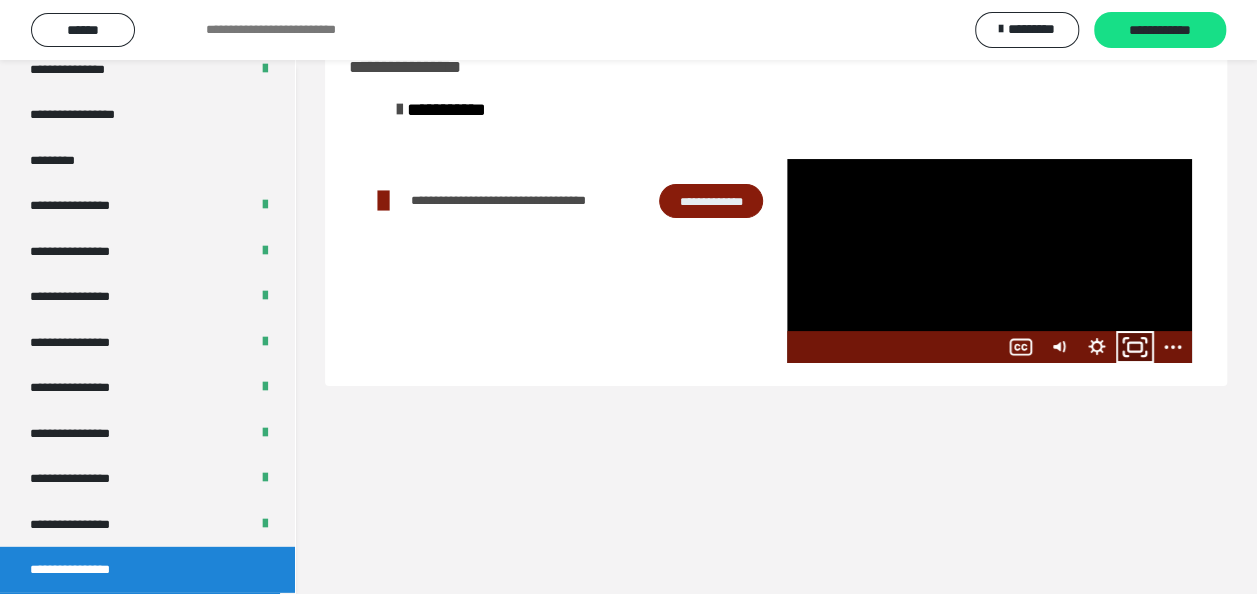 click 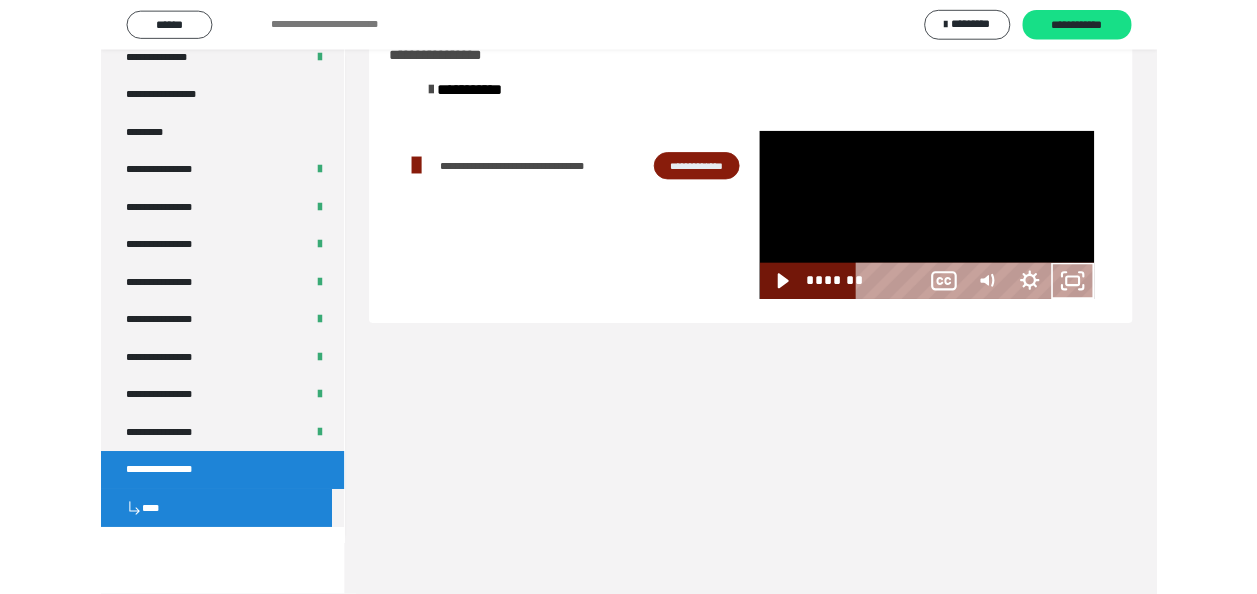 scroll, scrollTop: 2531, scrollLeft: 0, axis: vertical 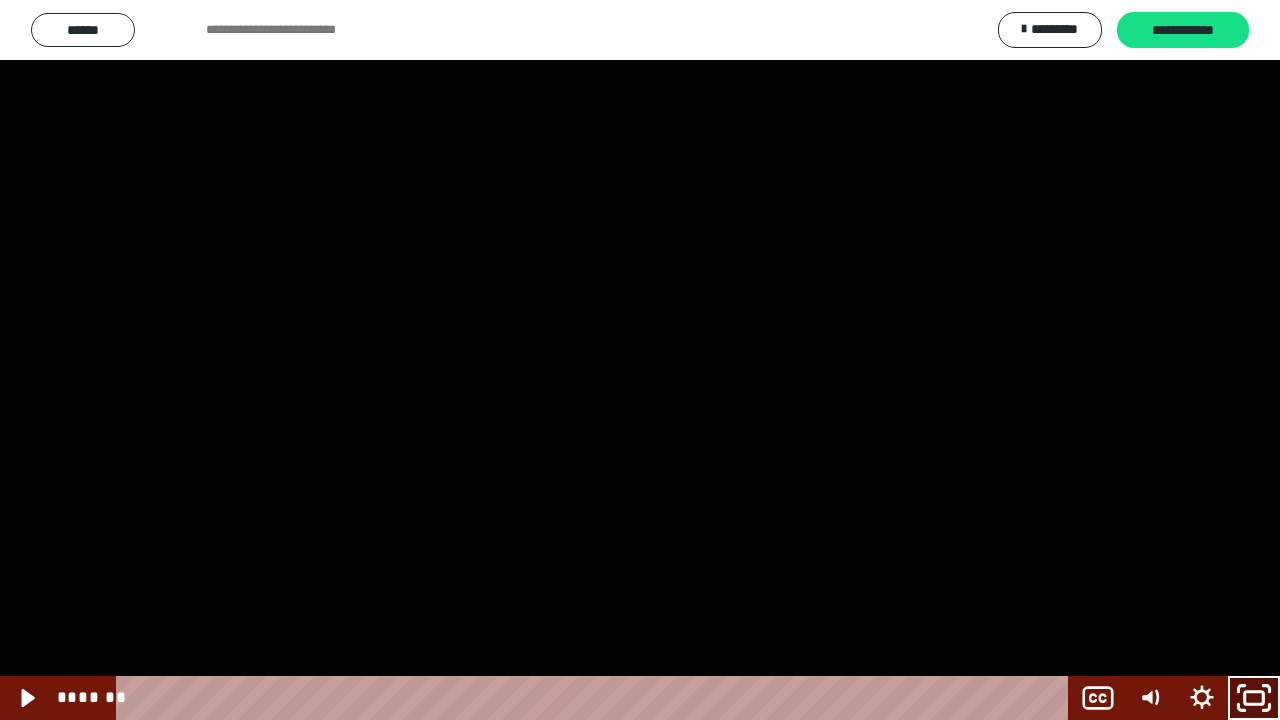 click 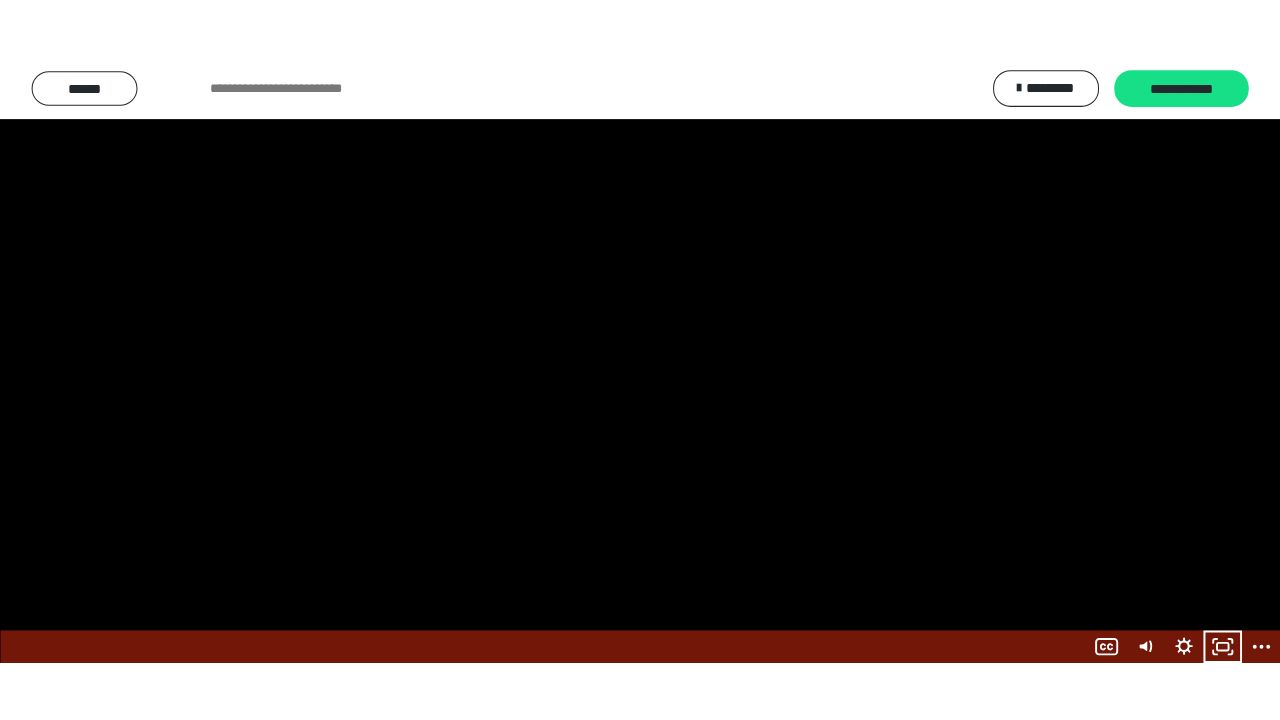 scroll, scrollTop: 2610, scrollLeft: 0, axis: vertical 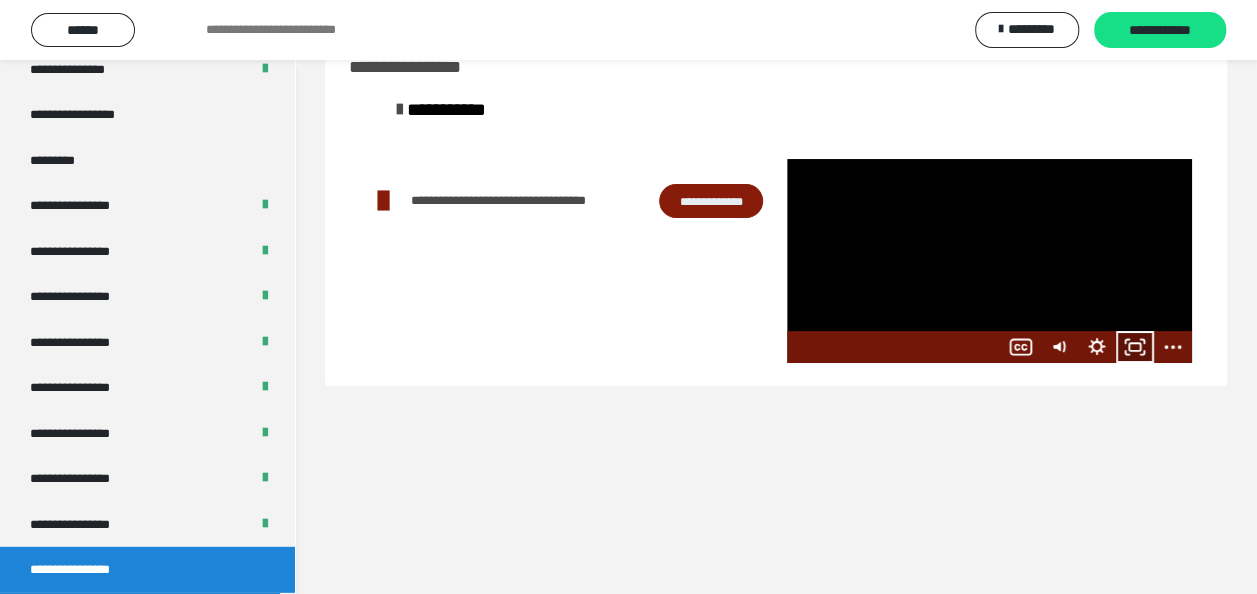 click 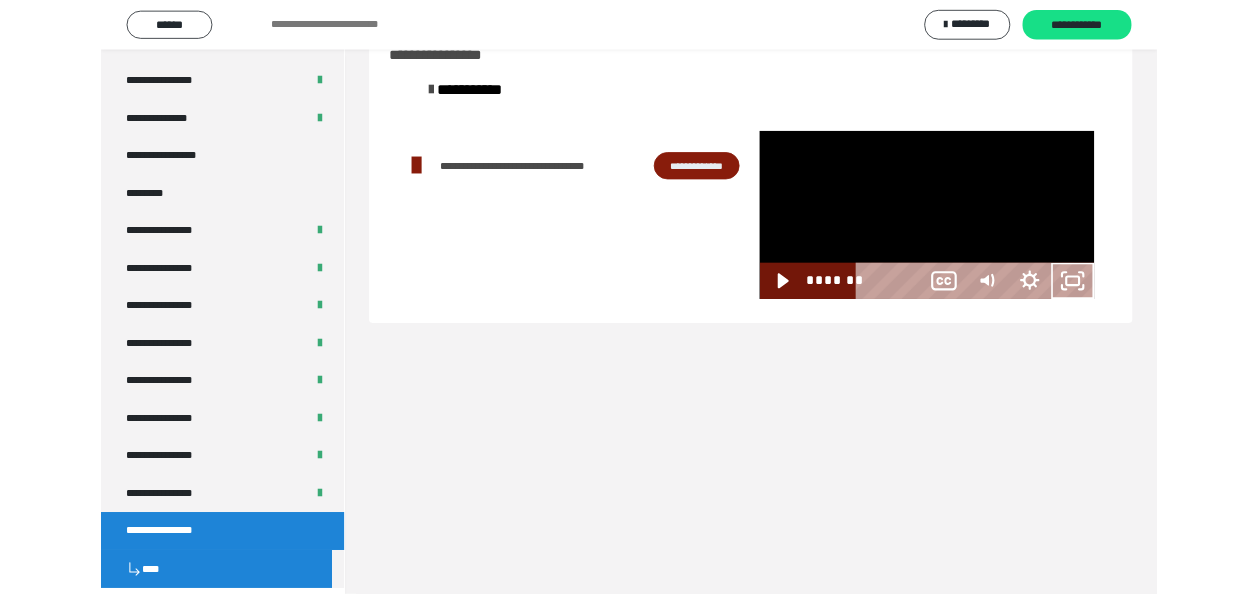 scroll, scrollTop: 2531, scrollLeft: 0, axis: vertical 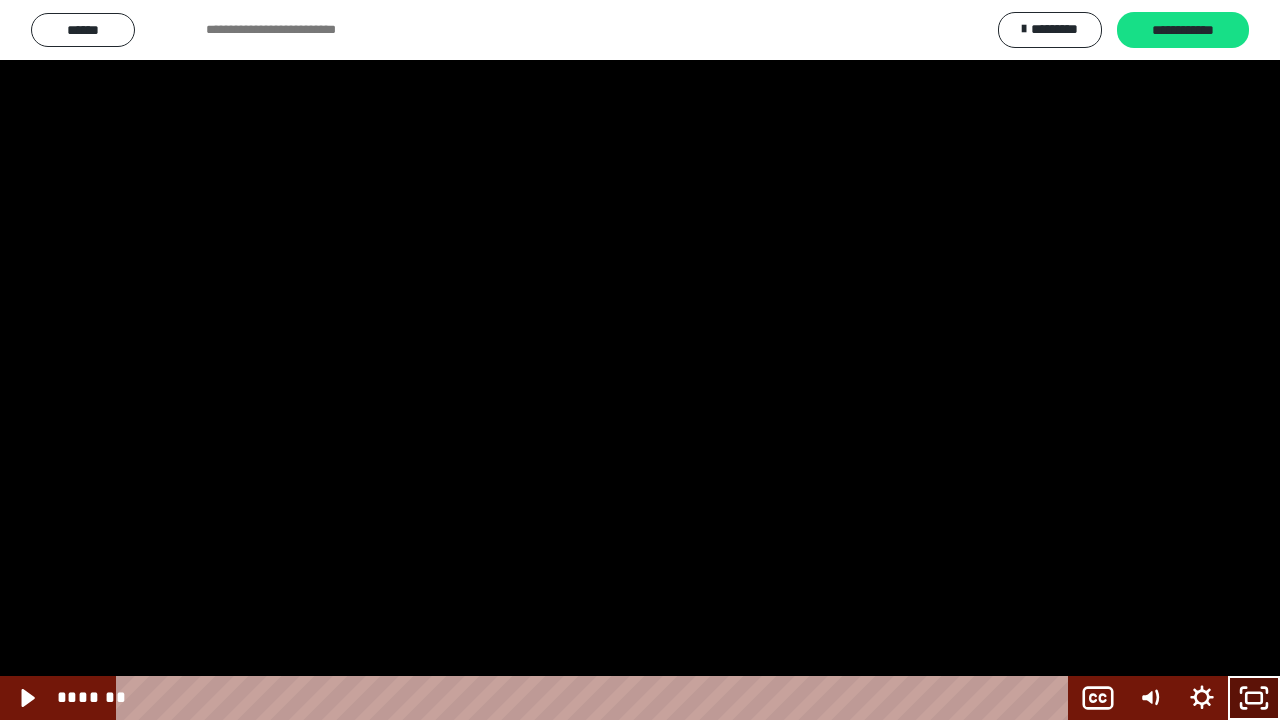click 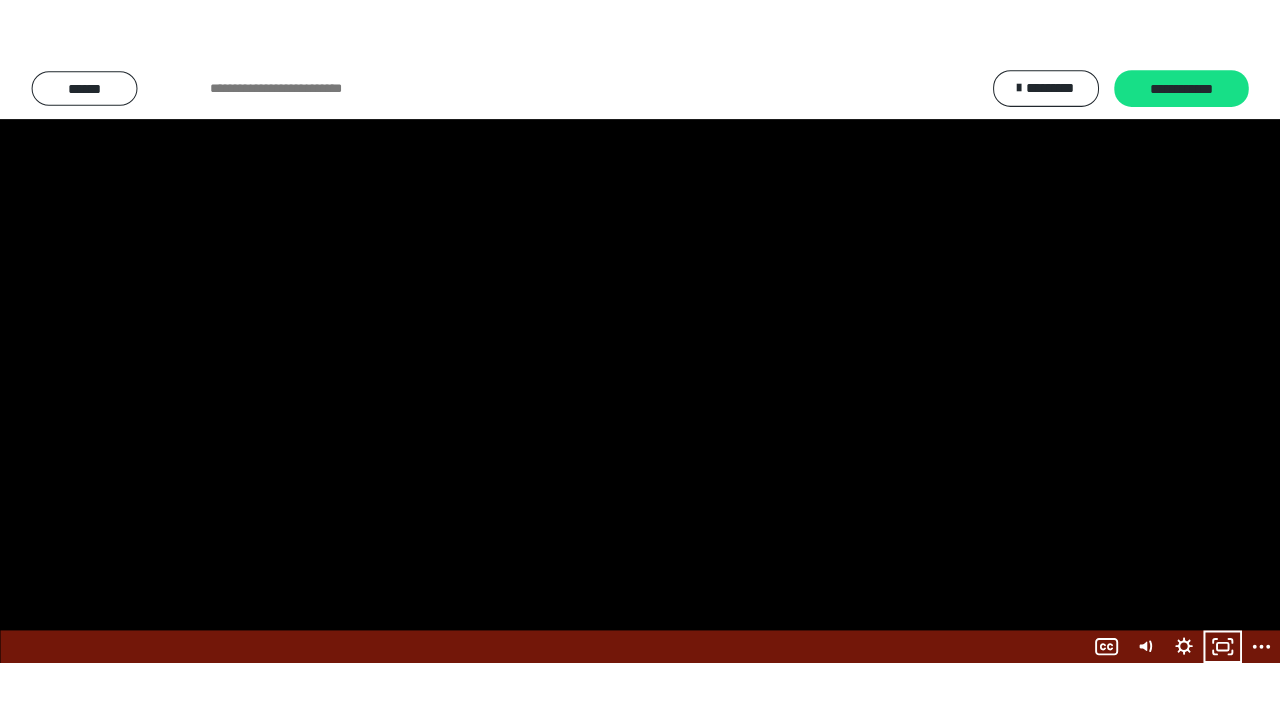 scroll, scrollTop: 2610, scrollLeft: 0, axis: vertical 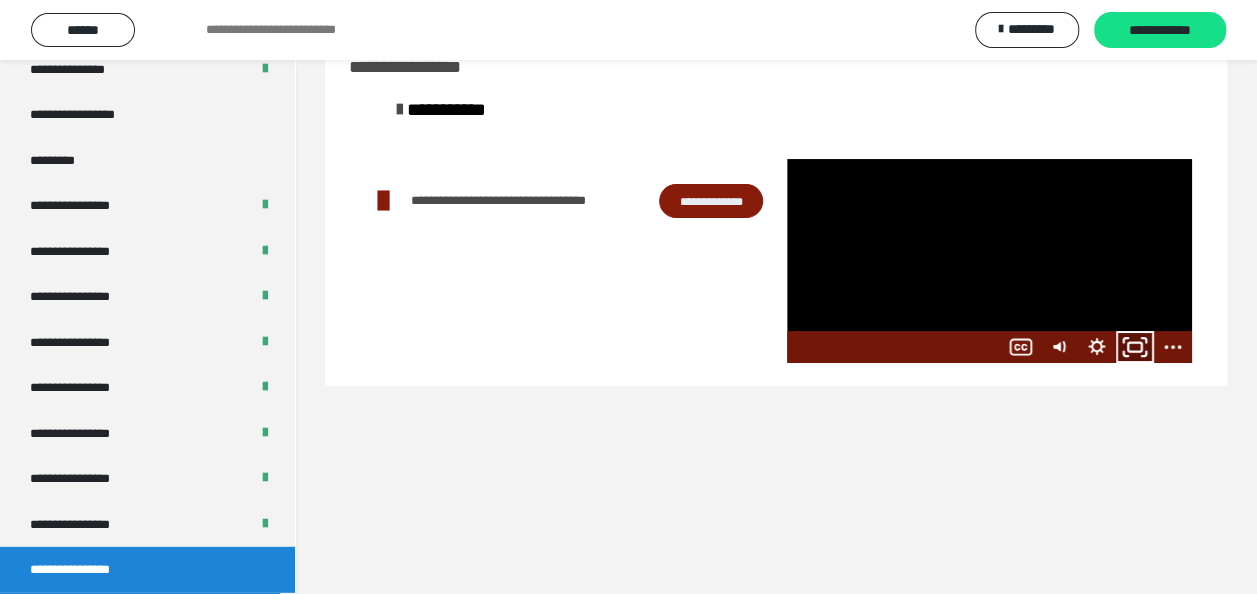 click 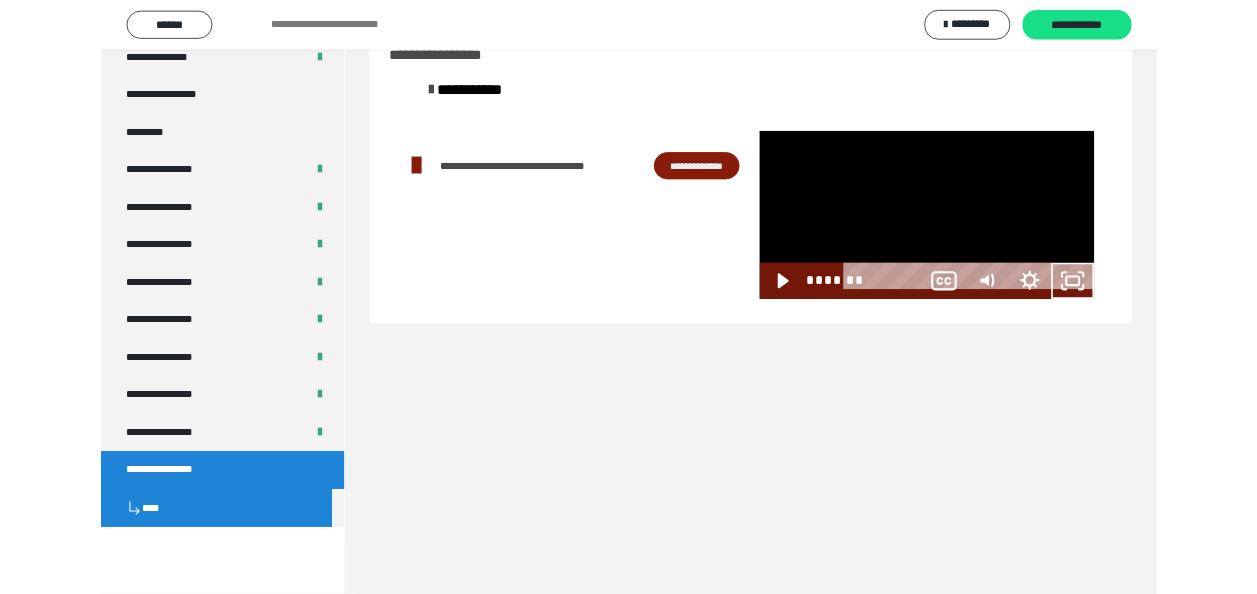 scroll, scrollTop: 2531, scrollLeft: 0, axis: vertical 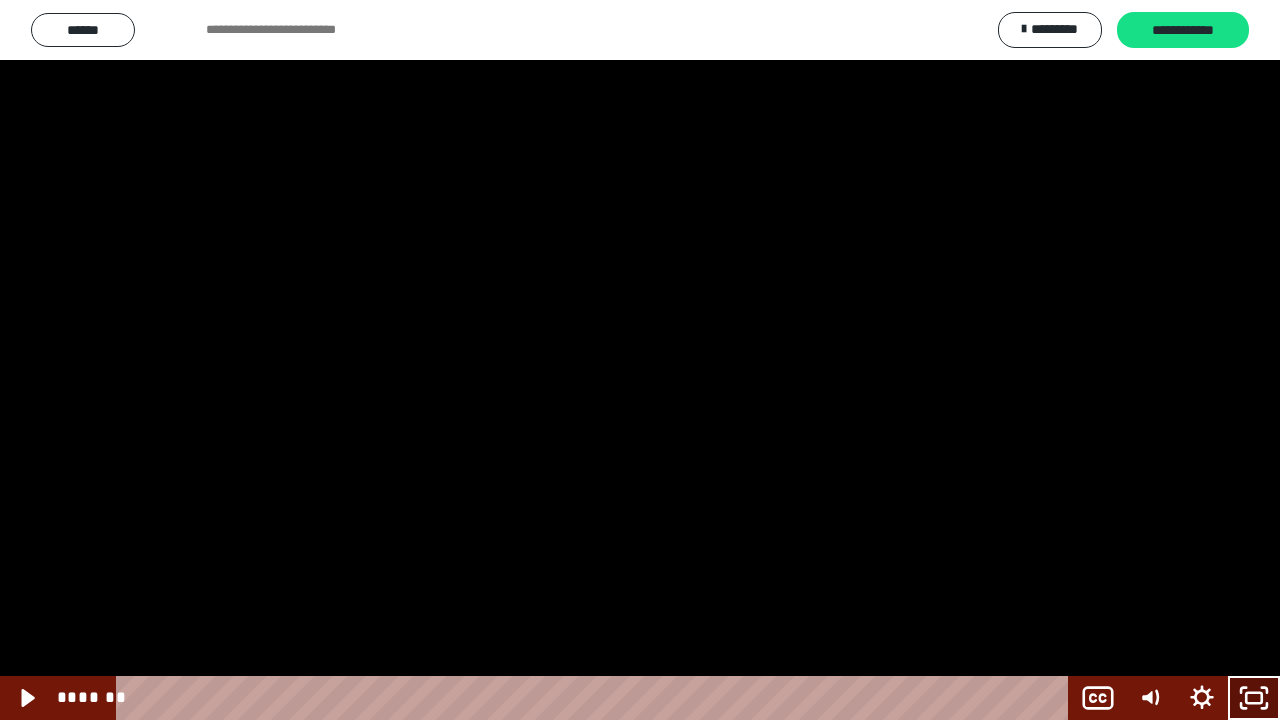 click 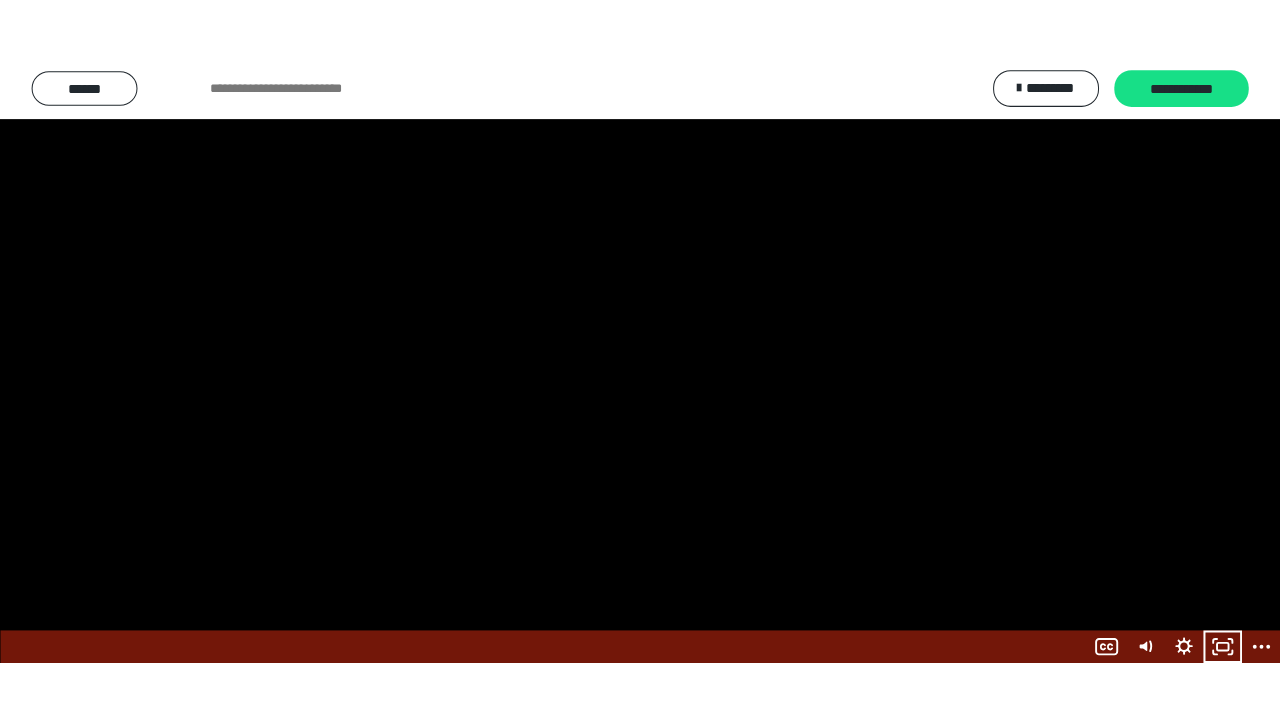 scroll, scrollTop: 2610, scrollLeft: 0, axis: vertical 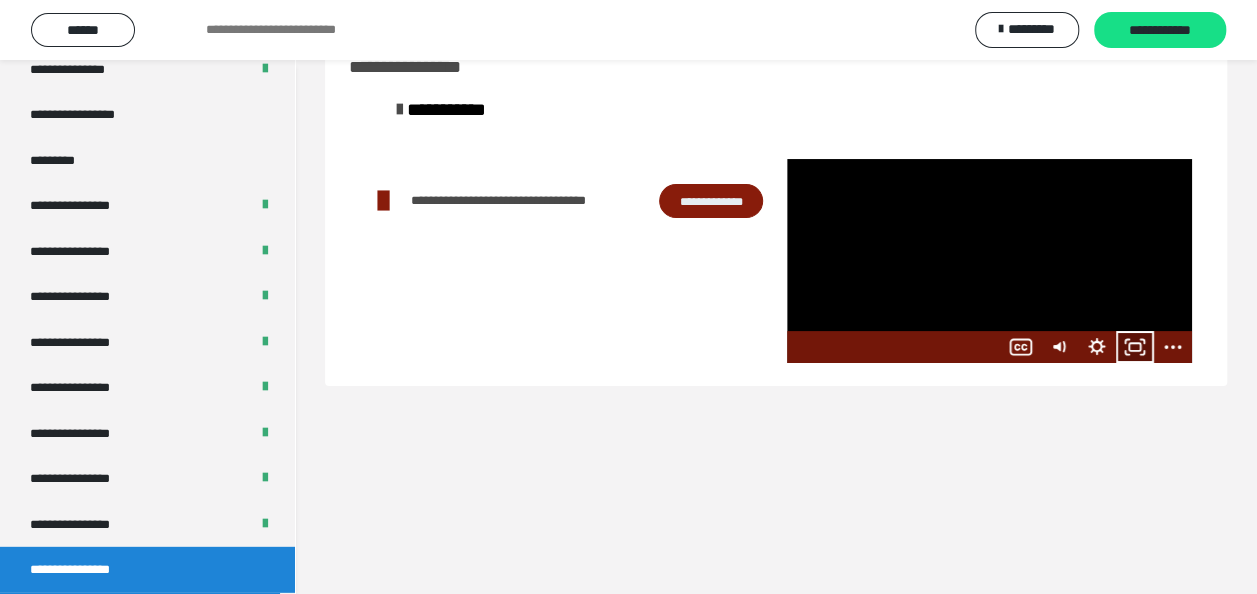 click 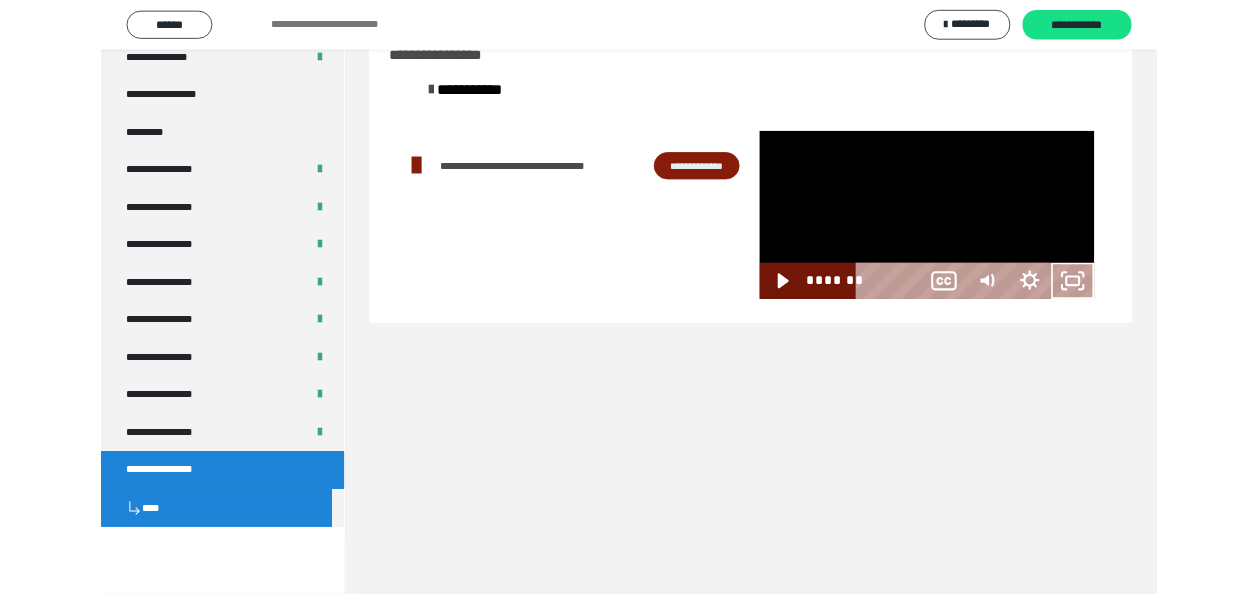 scroll, scrollTop: 2531, scrollLeft: 0, axis: vertical 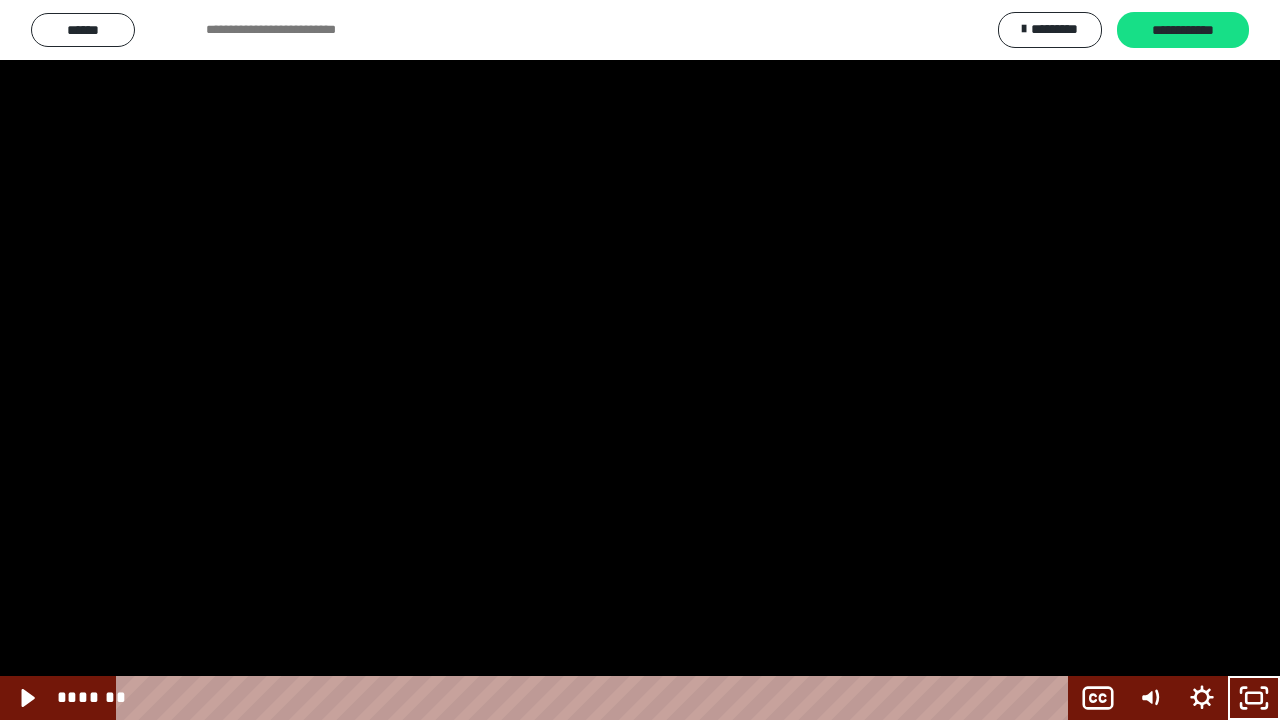click at bounding box center [640, 360] 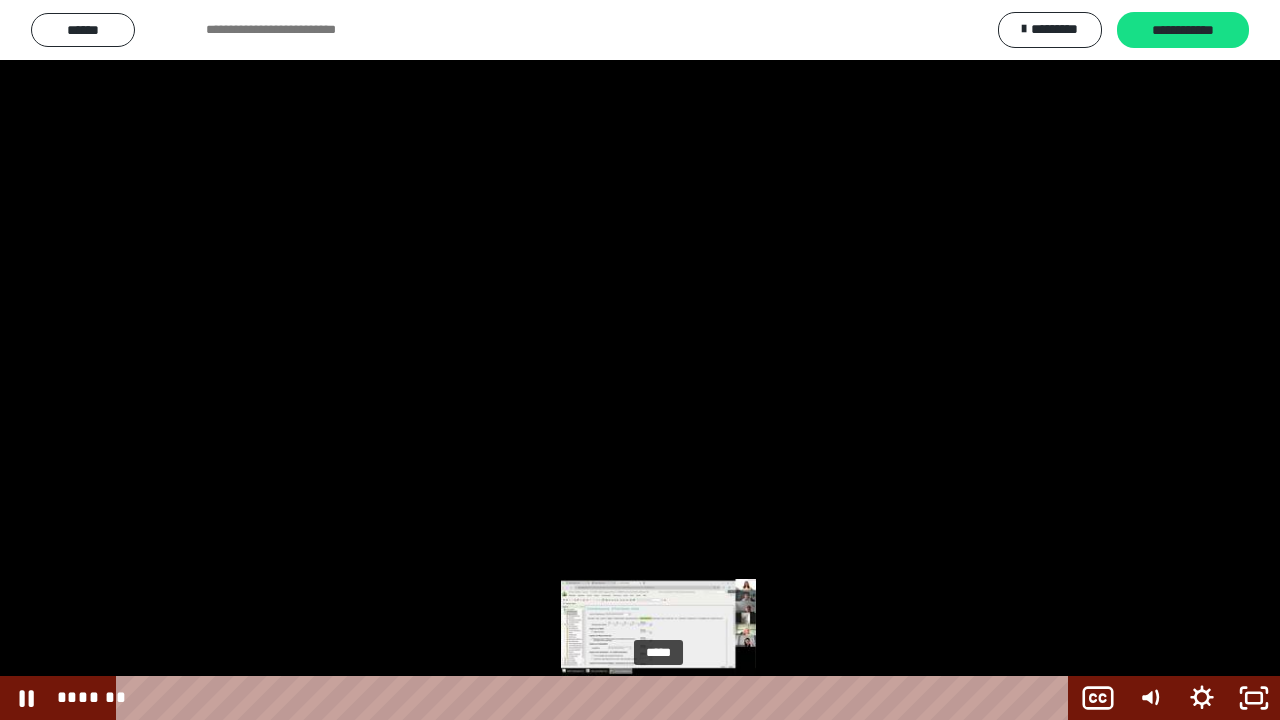 click on "*****" at bounding box center (596, 698) 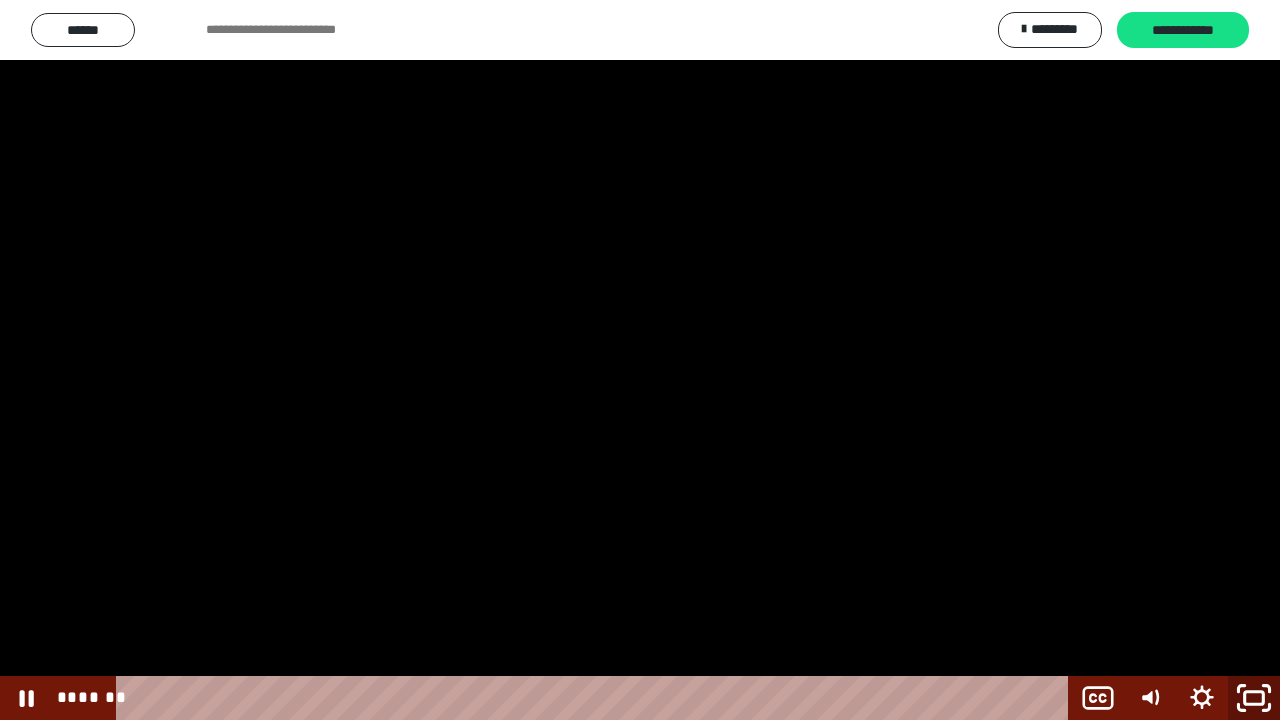 click 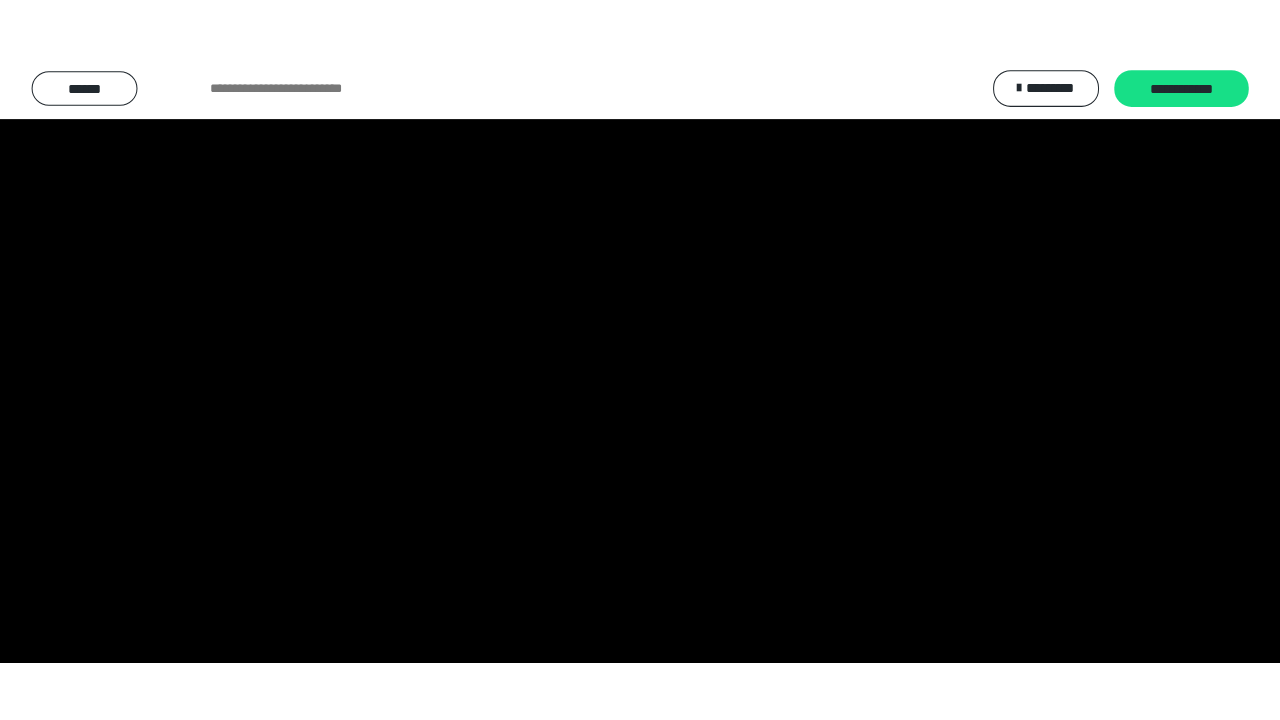 scroll, scrollTop: 2610, scrollLeft: 0, axis: vertical 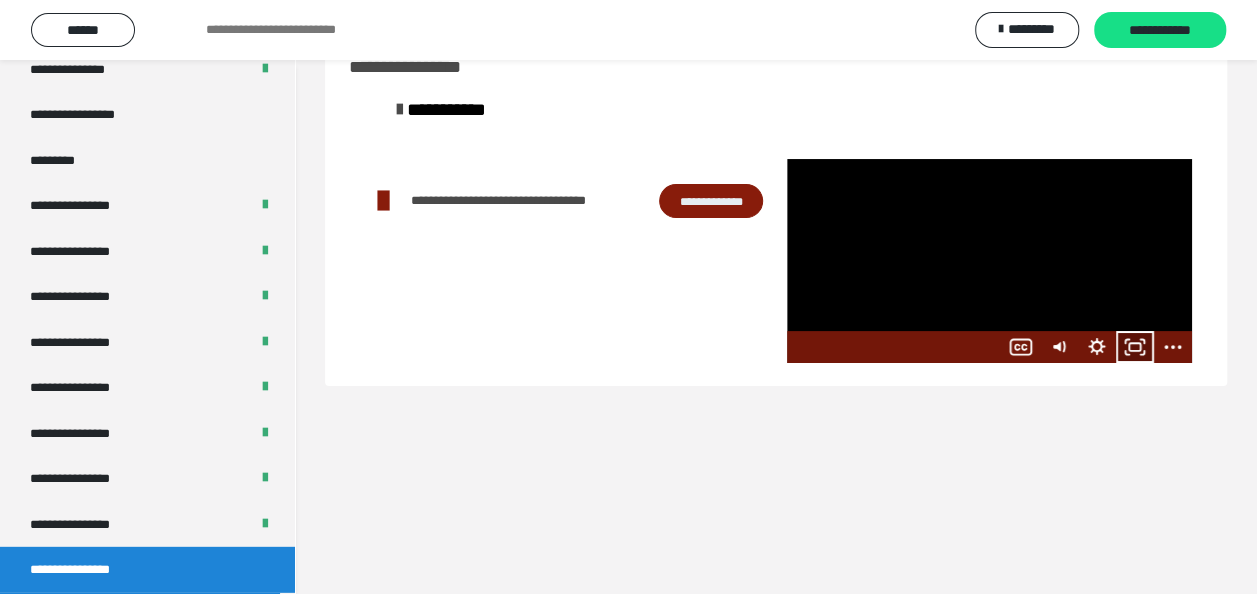 click 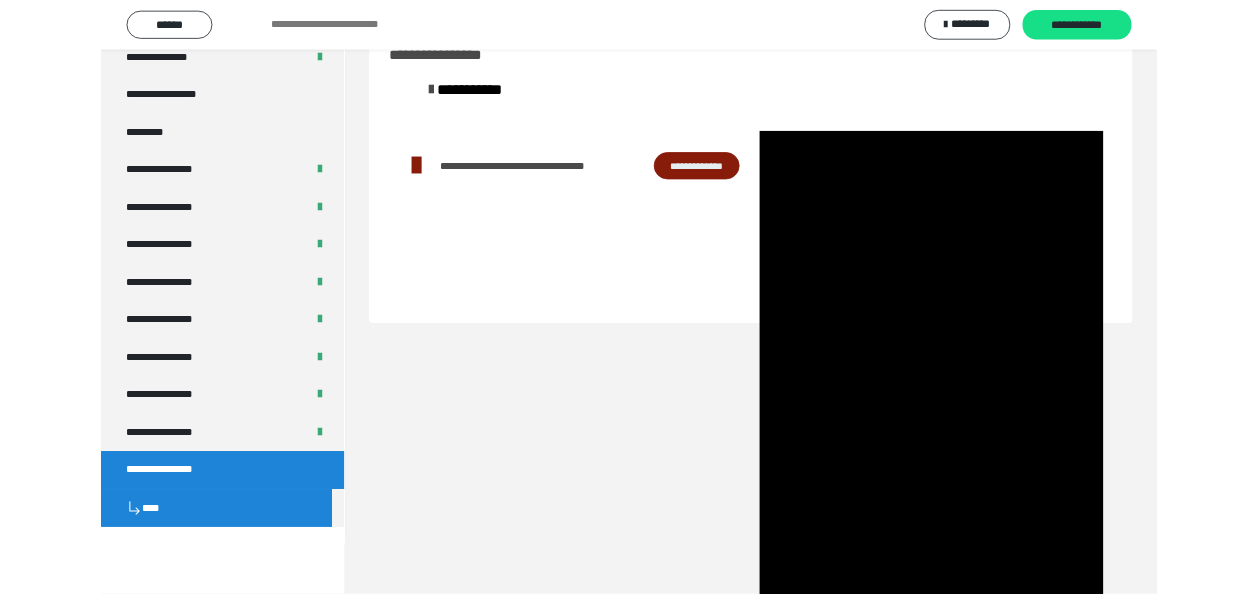 scroll, scrollTop: 2531, scrollLeft: 0, axis: vertical 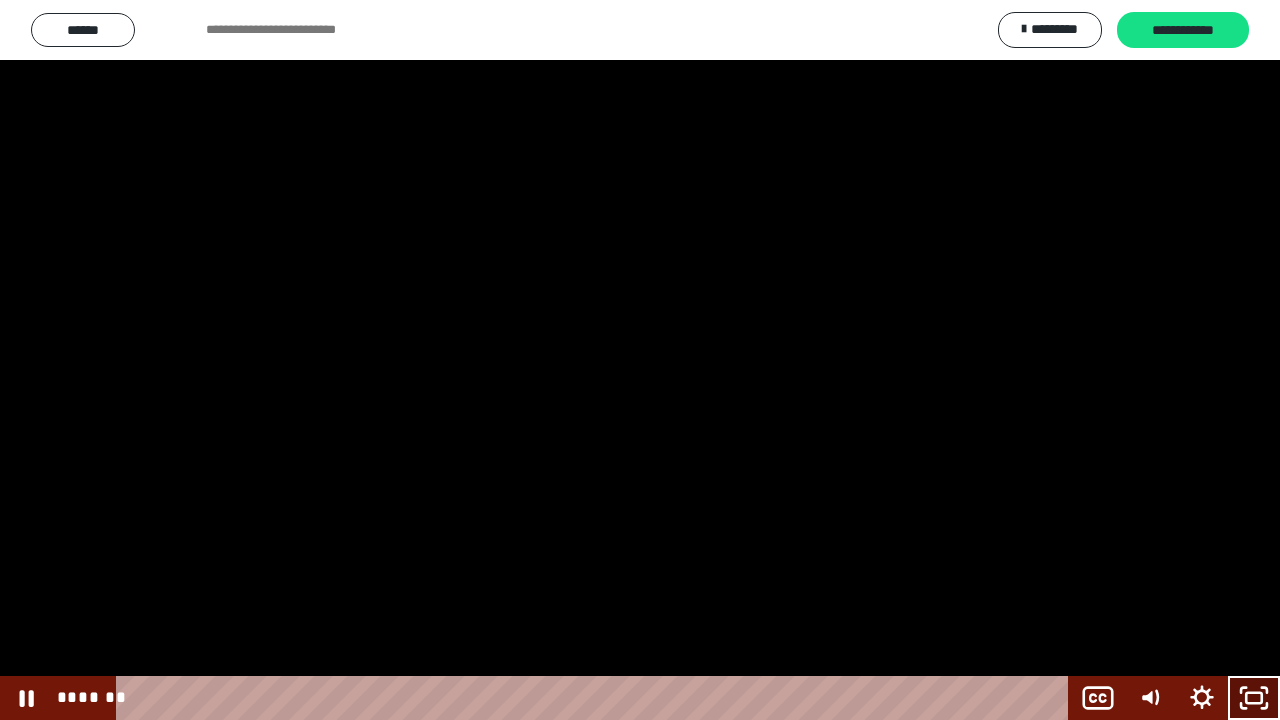 click 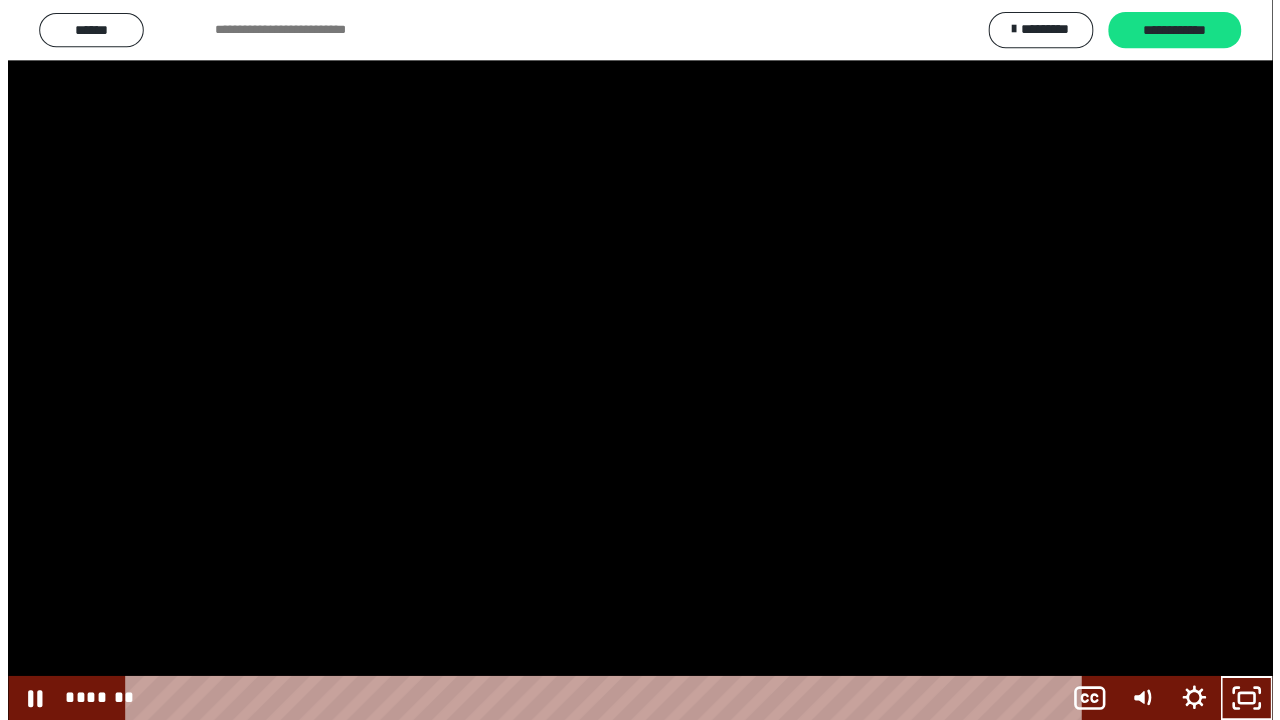 scroll, scrollTop: 2610, scrollLeft: 0, axis: vertical 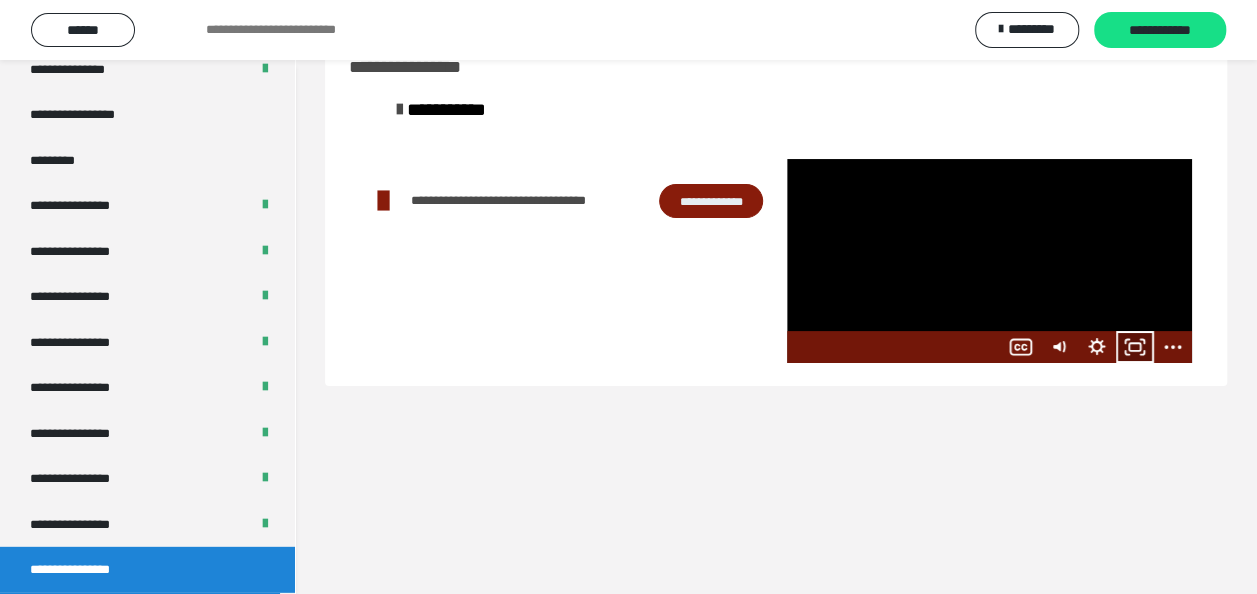 click 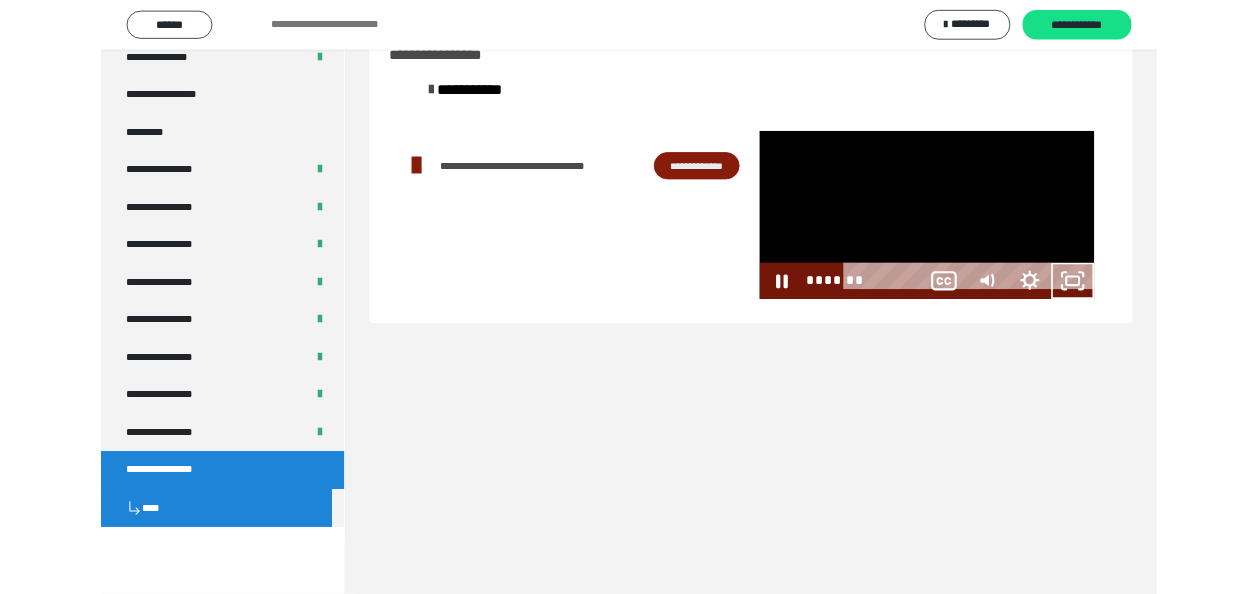 scroll, scrollTop: 2531, scrollLeft: 0, axis: vertical 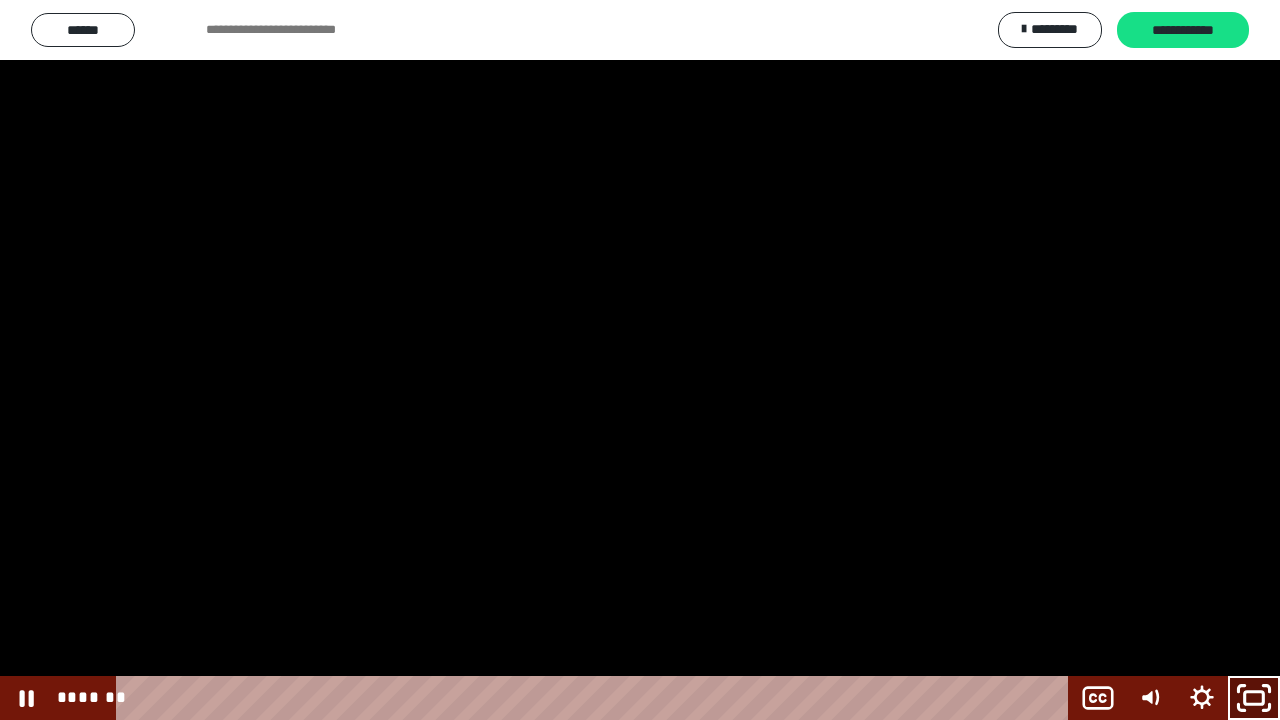 click 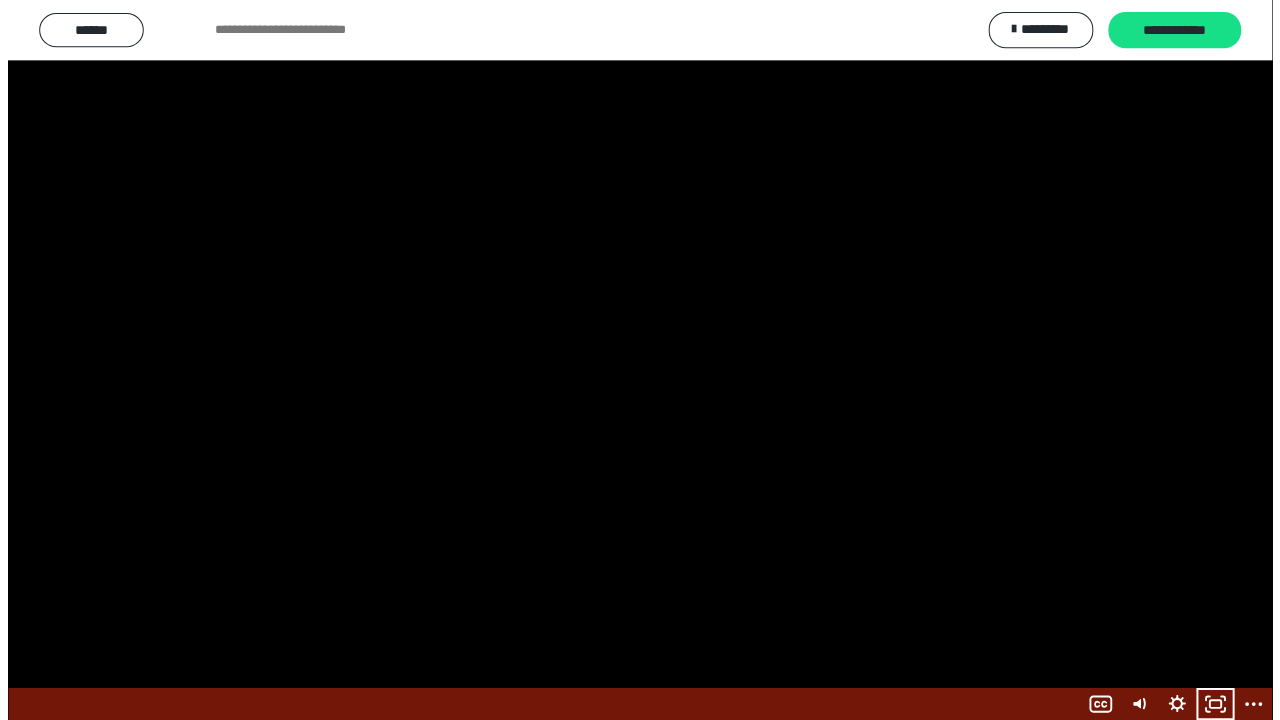 scroll, scrollTop: 2610, scrollLeft: 0, axis: vertical 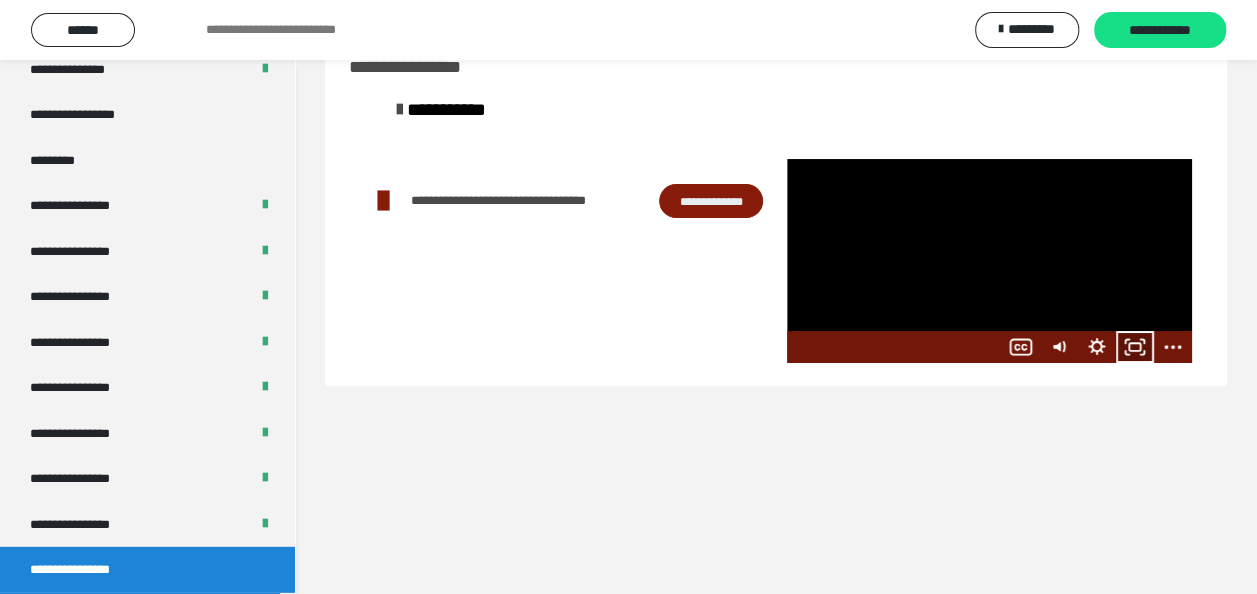 click 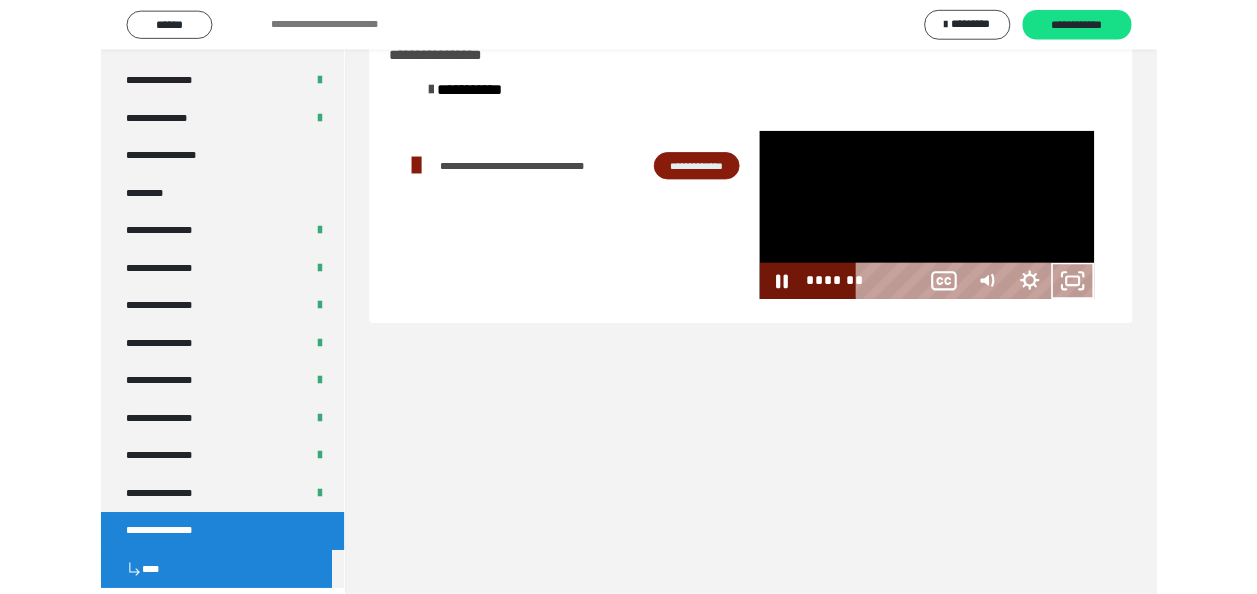 scroll, scrollTop: 2531, scrollLeft: 0, axis: vertical 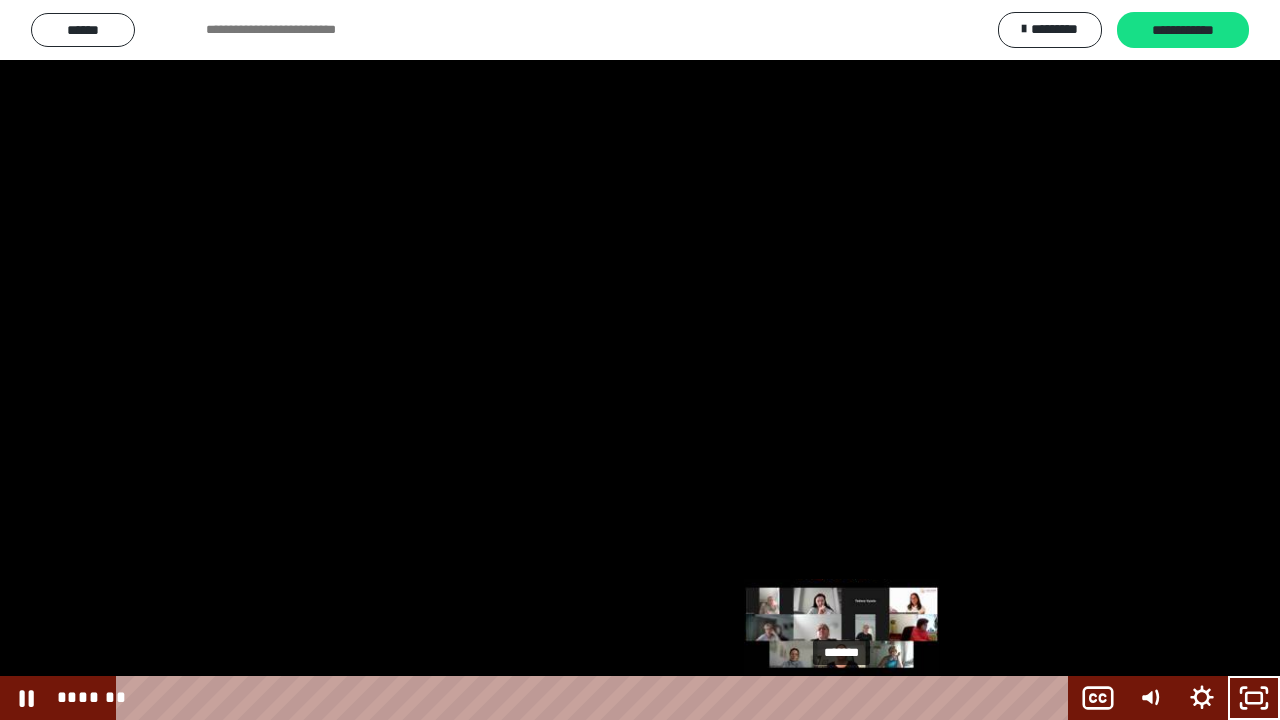 click at bounding box center (846, 698) 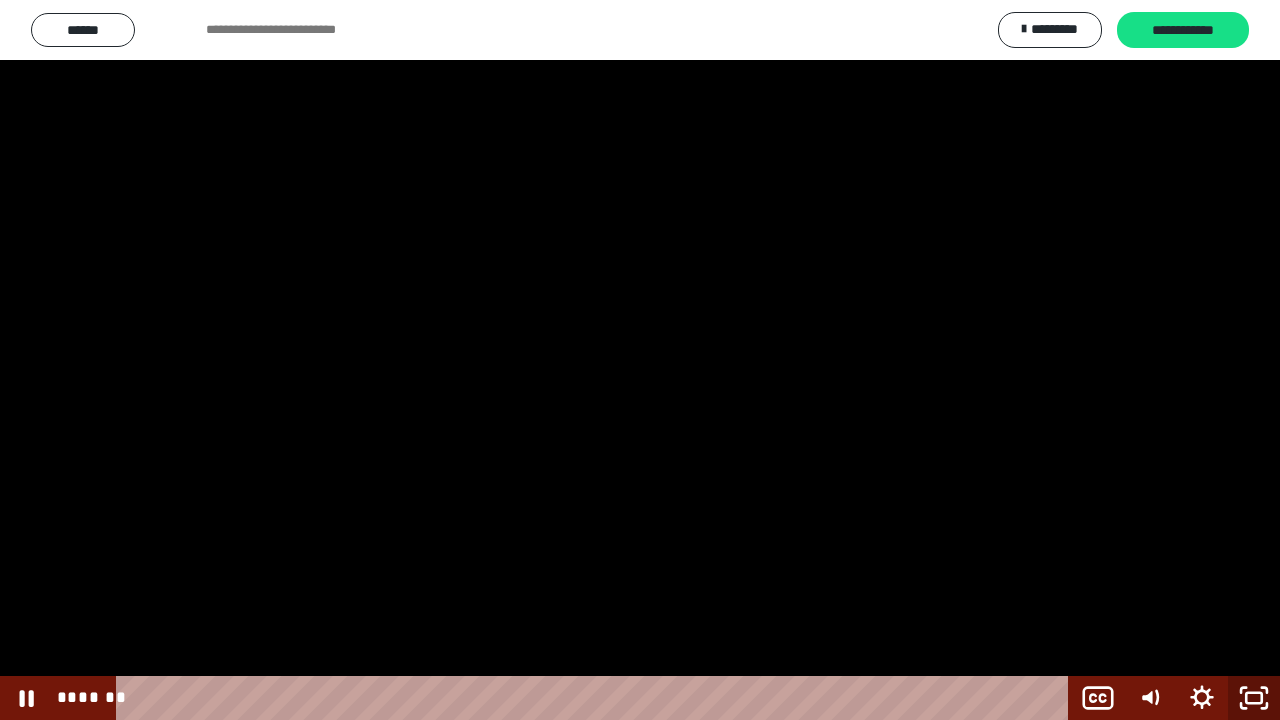 click 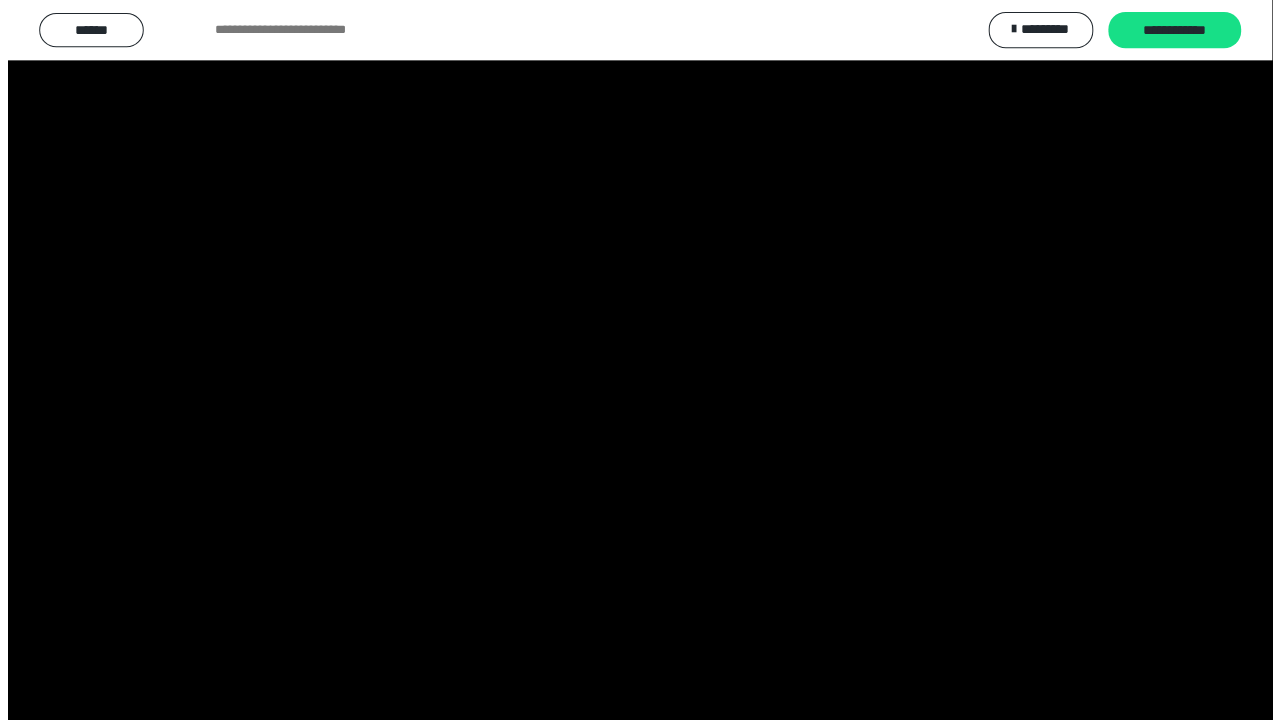 scroll, scrollTop: 2610, scrollLeft: 0, axis: vertical 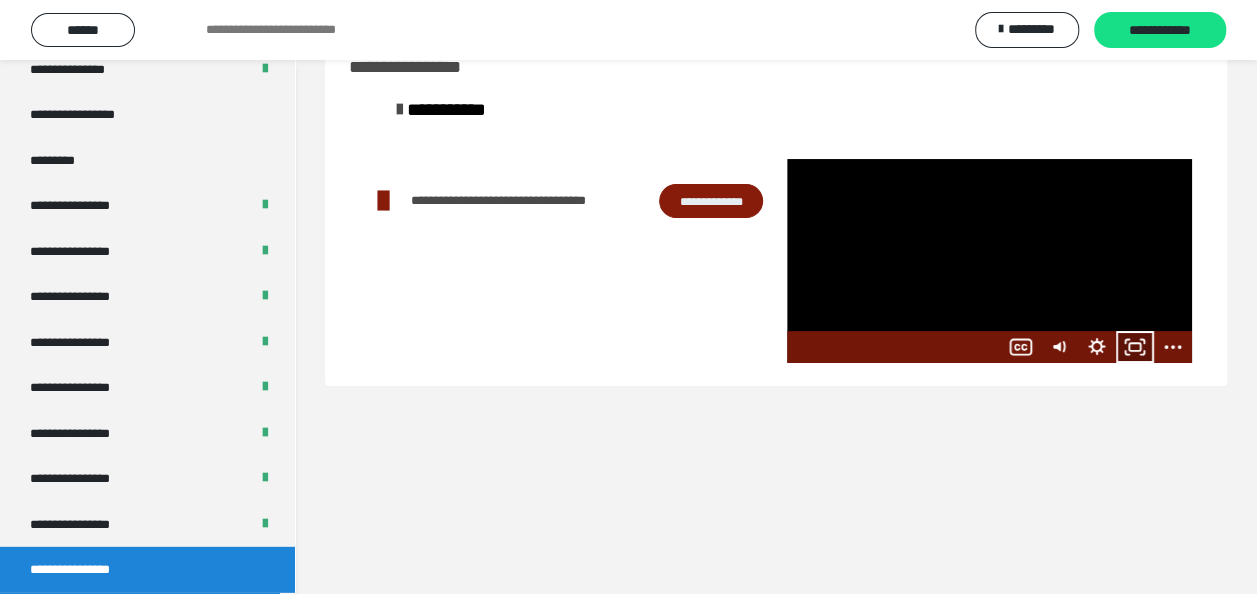 click 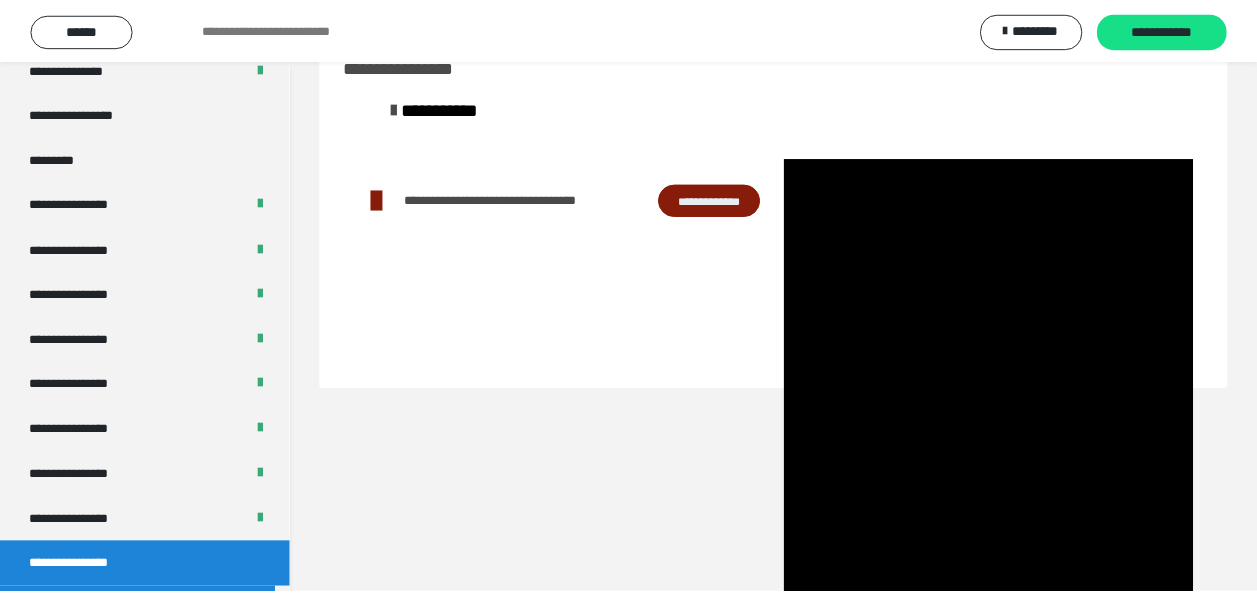 scroll, scrollTop: 2531, scrollLeft: 0, axis: vertical 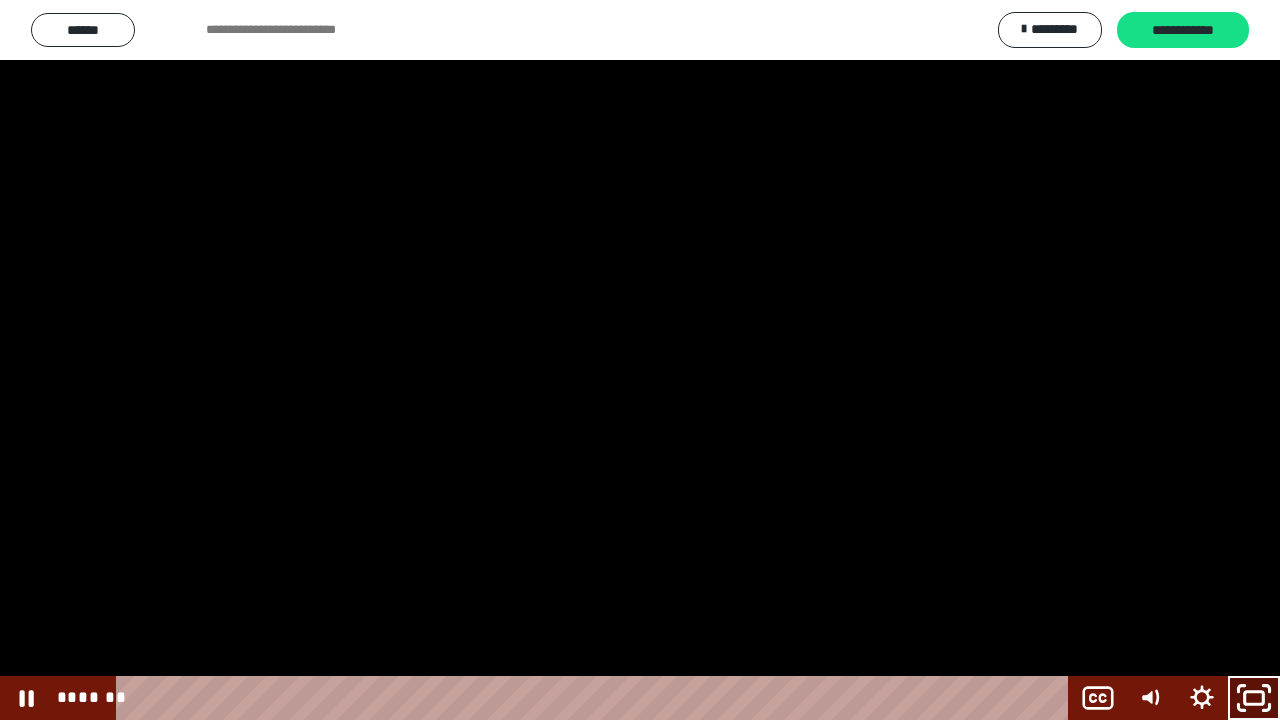 click 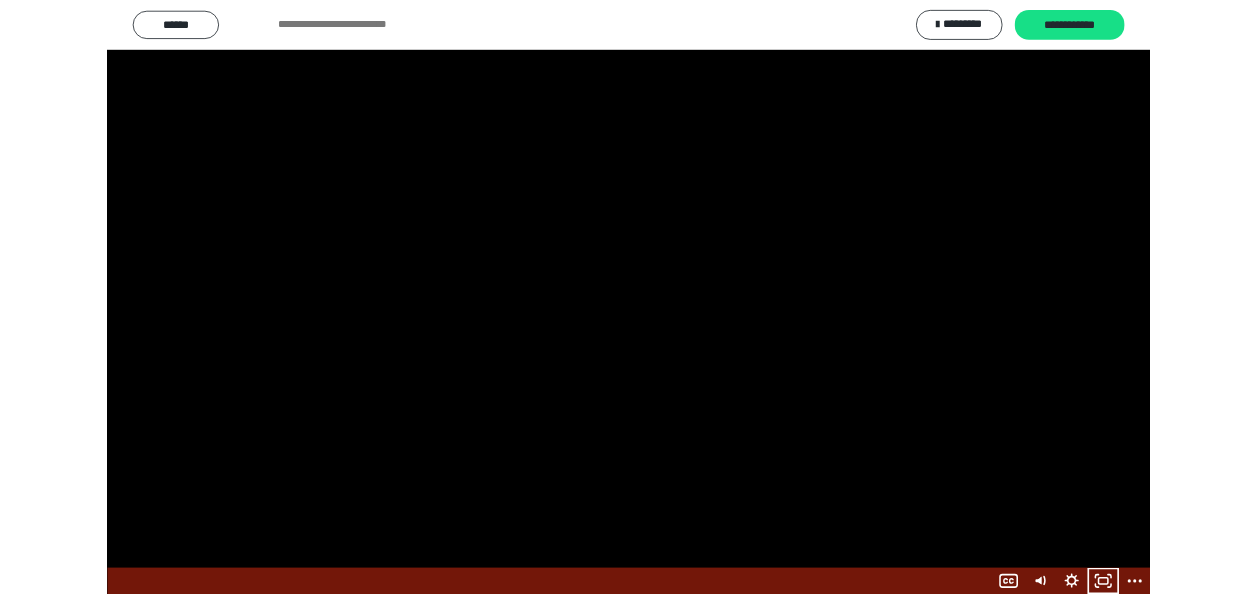 scroll, scrollTop: 2610, scrollLeft: 0, axis: vertical 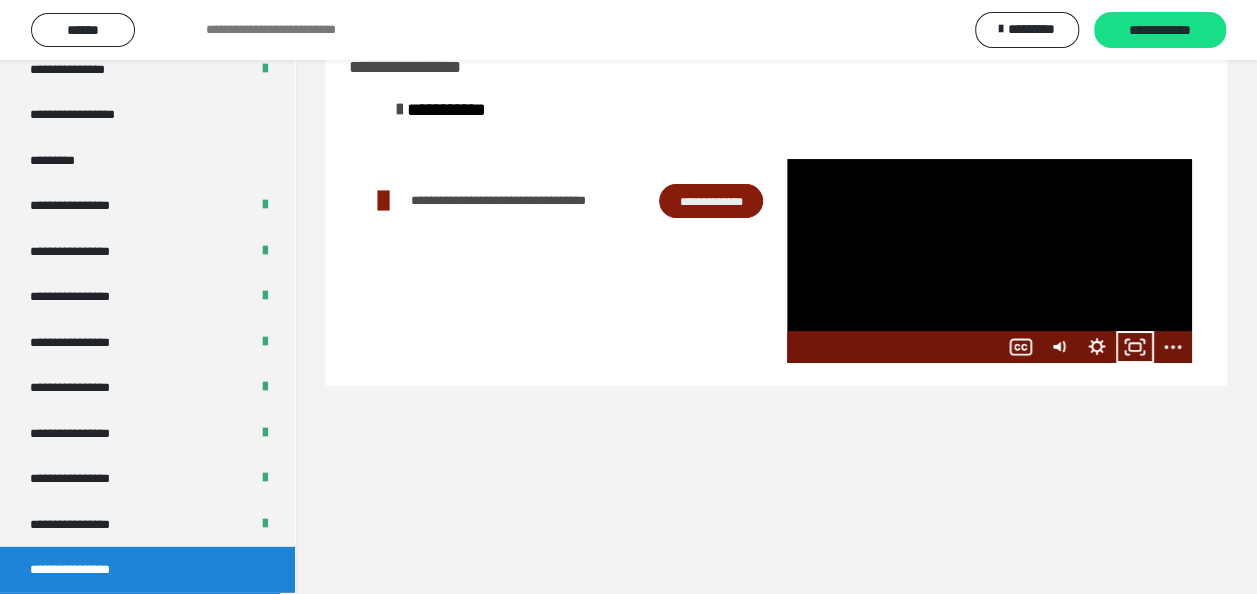 click at bounding box center [989, 261] 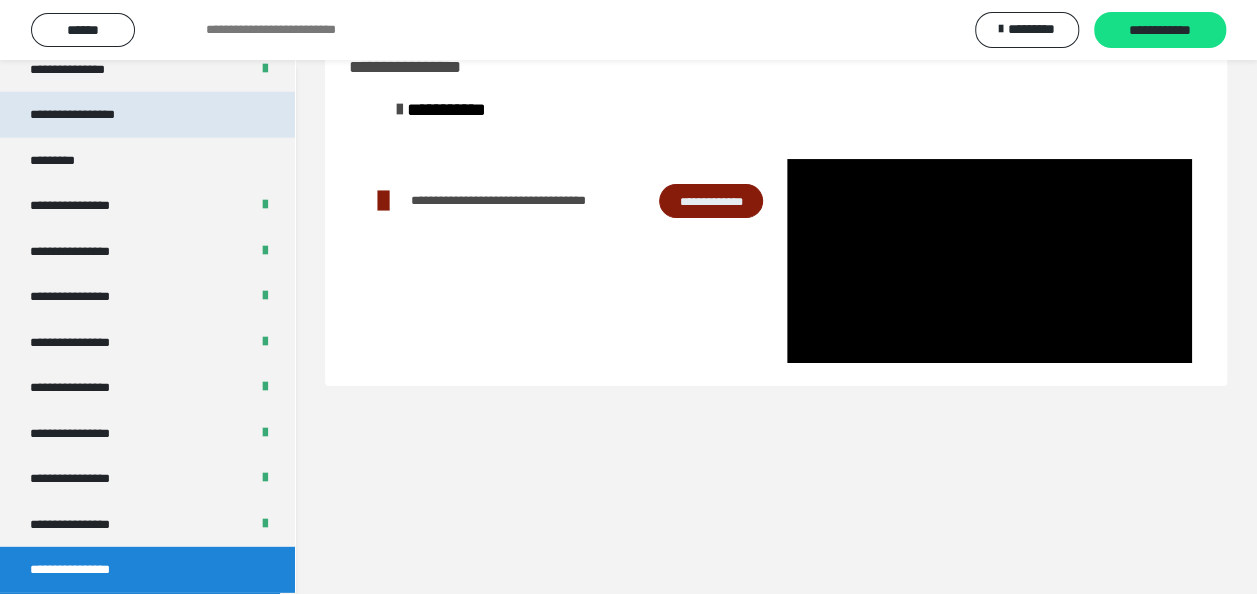drag, startPoint x: 74, startPoint y: 107, endPoint x: 85, endPoint y: 104, distance: 11.401754 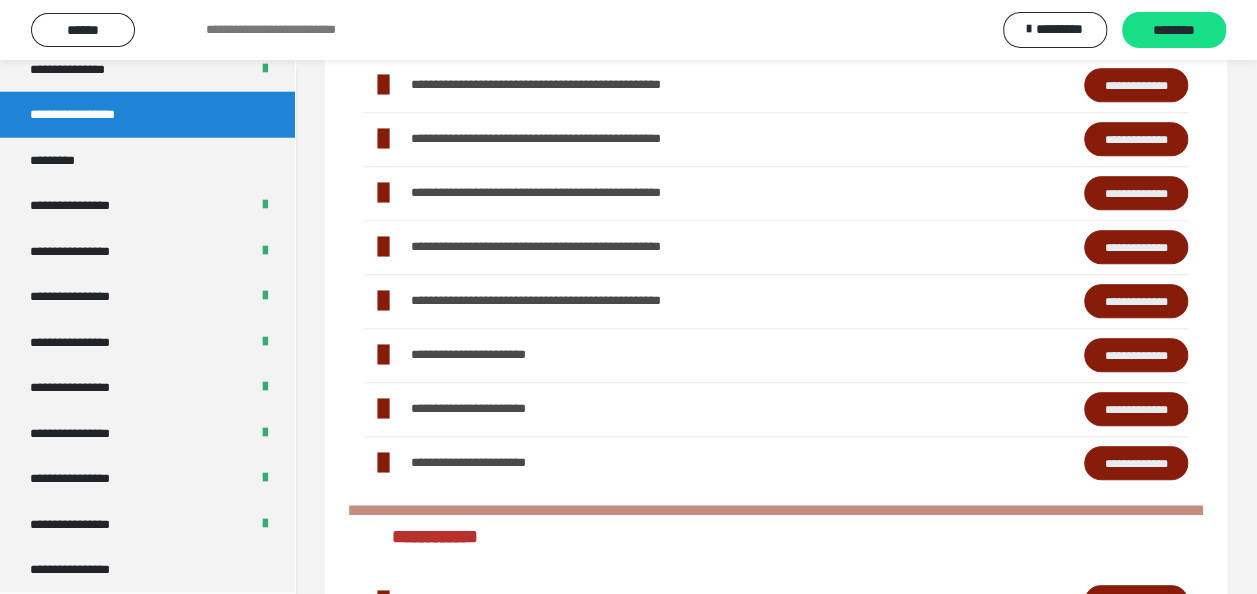 scroll, scrollTop: 860, scrollLeft: 0, axis: vertical 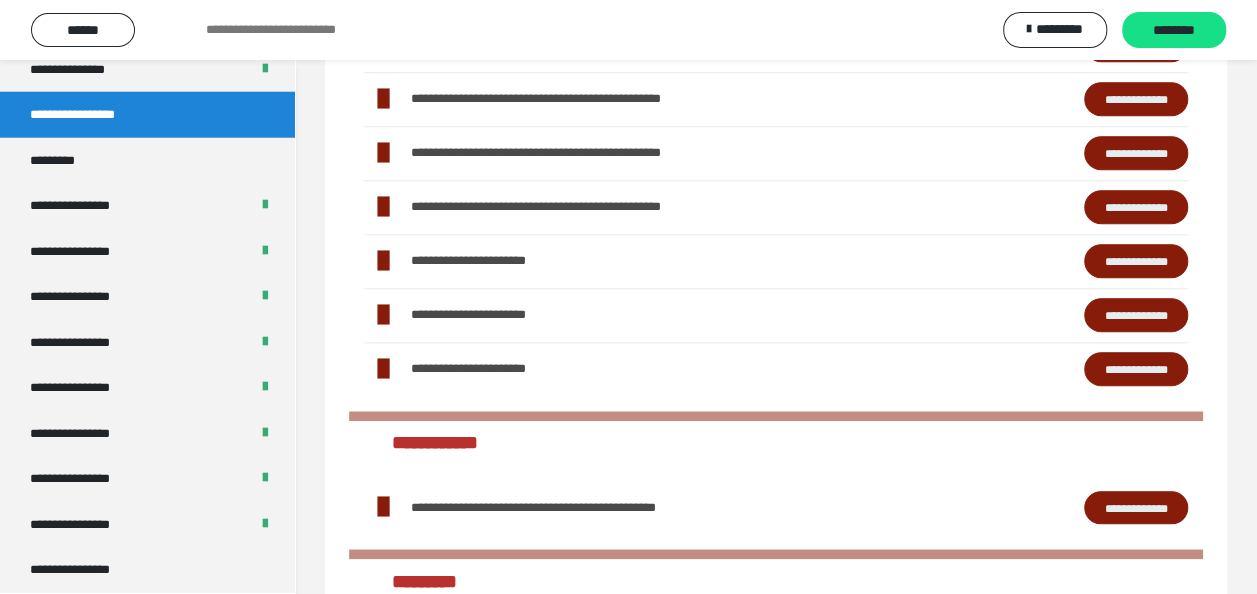 click on "**********" at bounding box center [1136, 368] 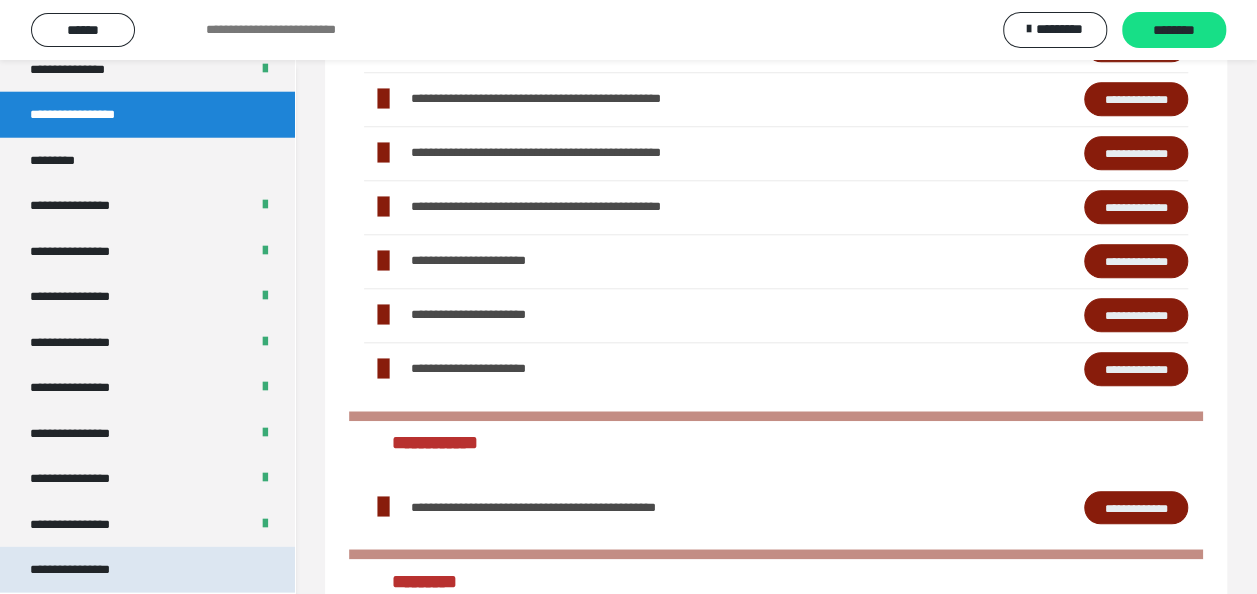 click on "**********" at bounding box center (87, 570) 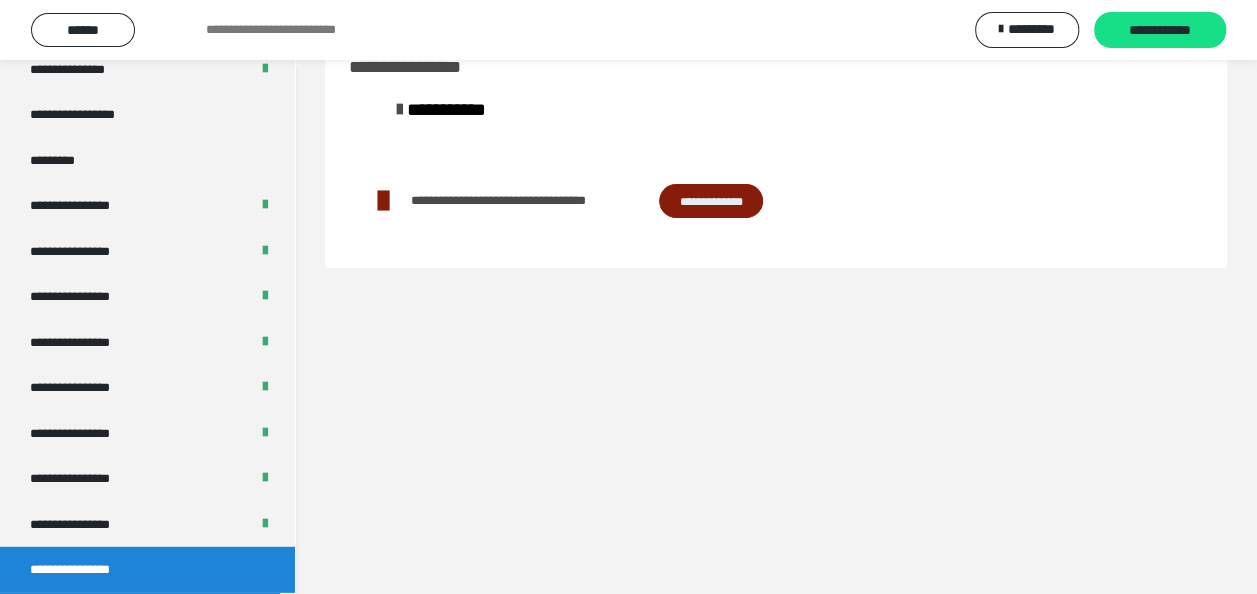 scroll, scrollTop: 60, scrollLeft: 0, axis: vertical 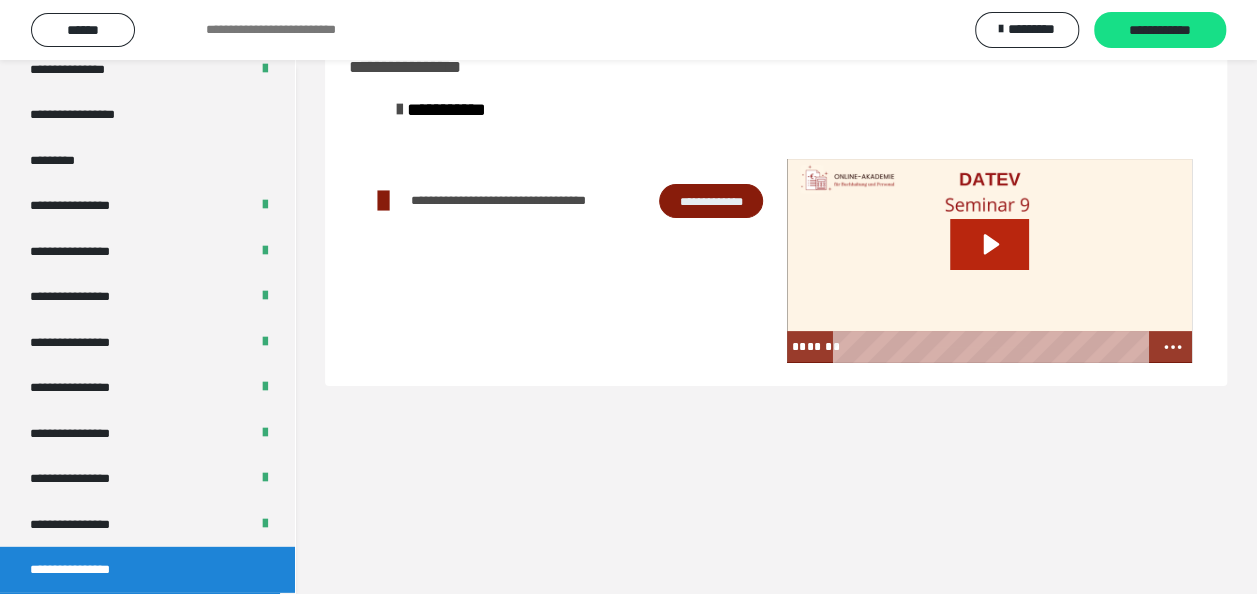 click 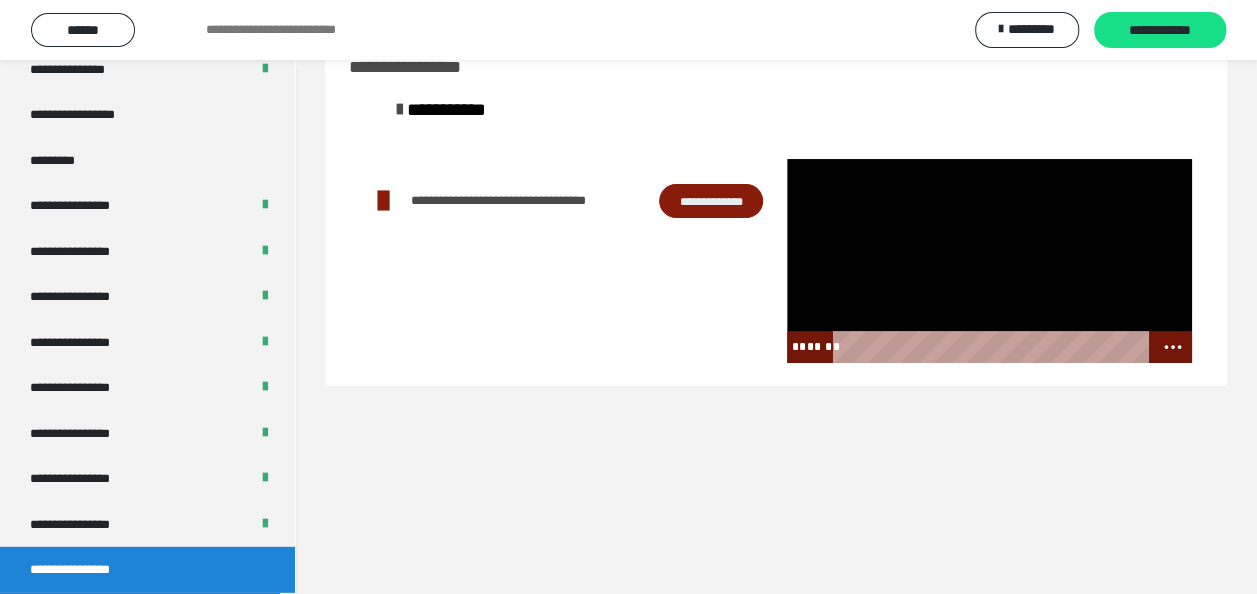 click at bounding box center [989, 261] 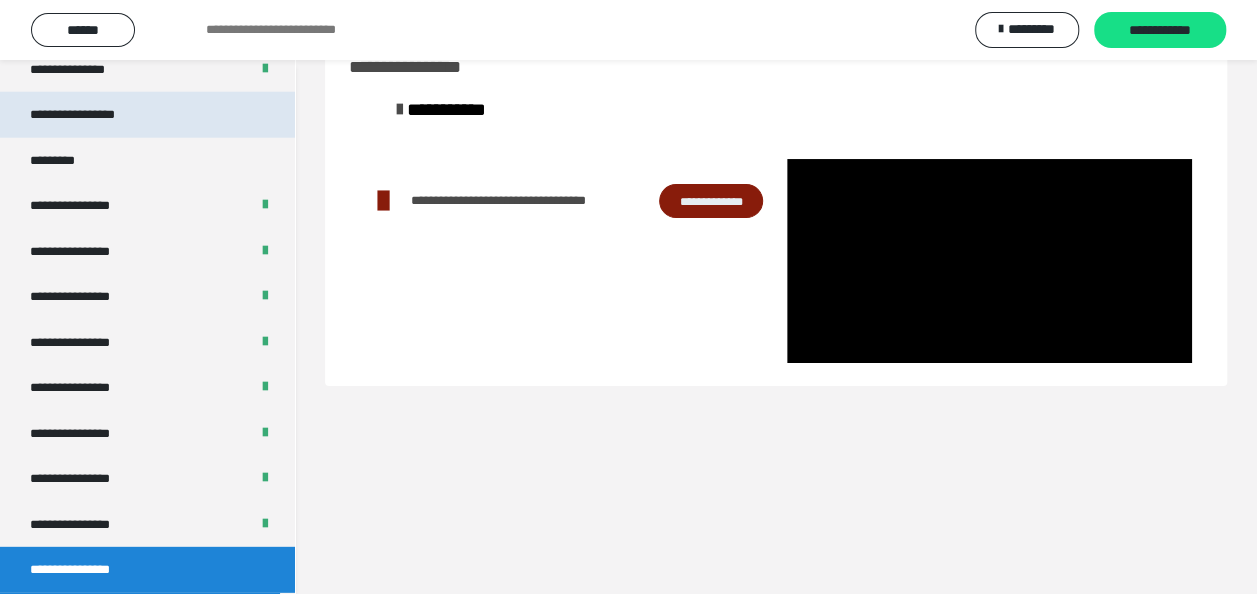 click on "**********" at bounding box center (93, 115) 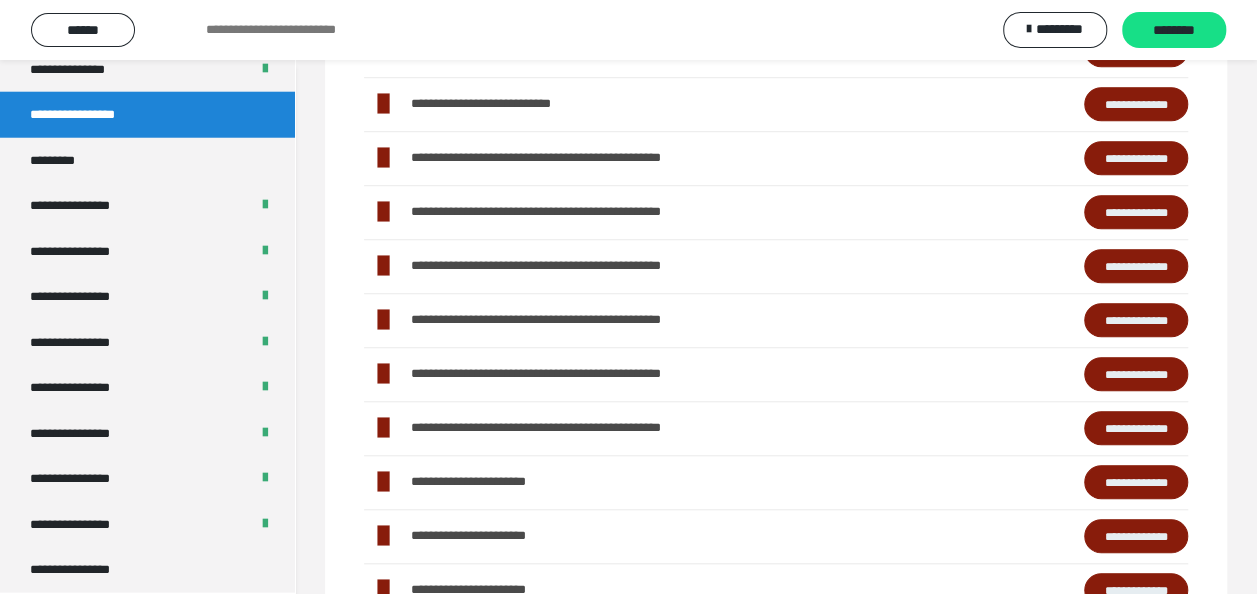 scroll, scrollTop: 960, scrollLeft: 0, axis: vertical 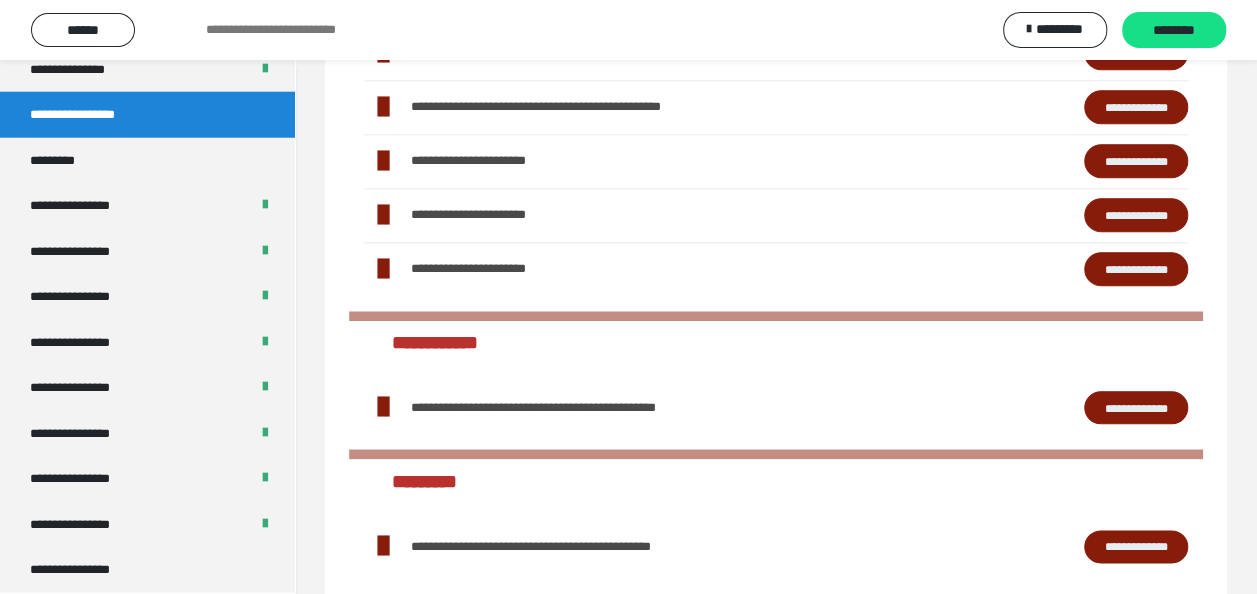 click on "**********" at bounding box center [1136, 214] 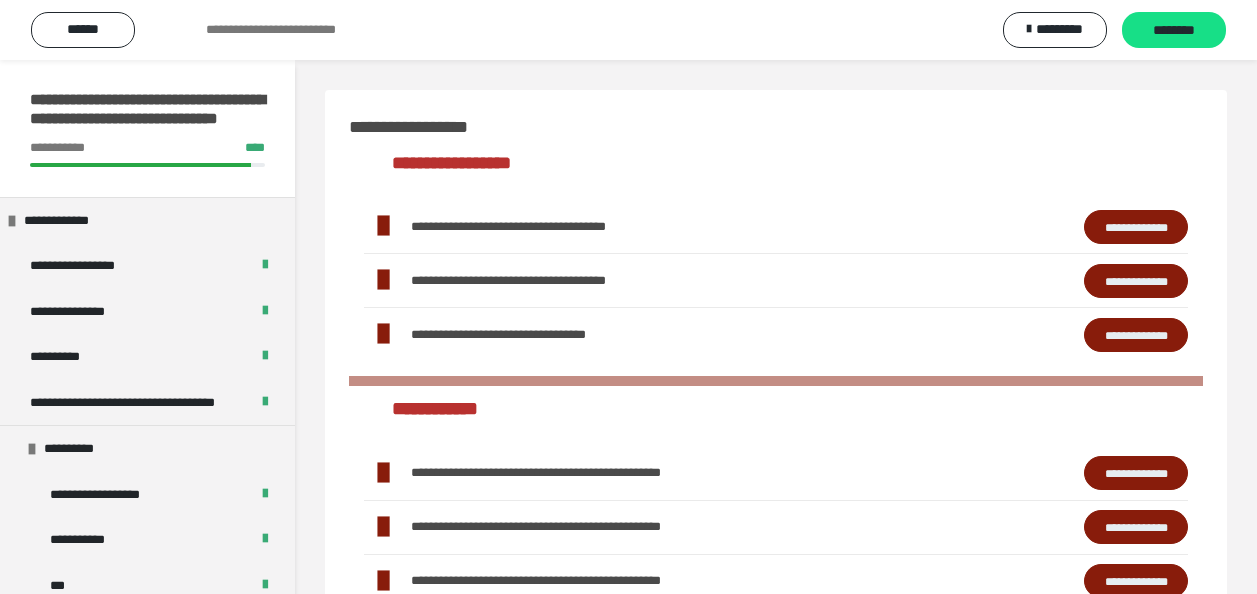 click on "**********" at bounding box center (1136, 1067) 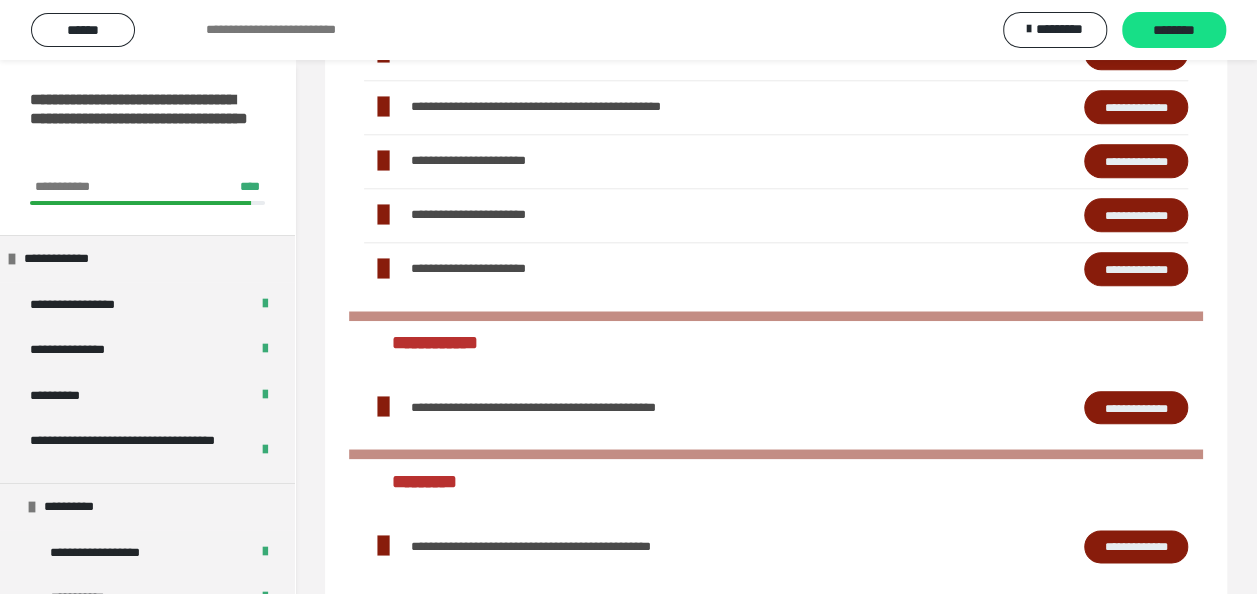 scroll, scrollTop: 0, scrollLeft: 0, axis: both 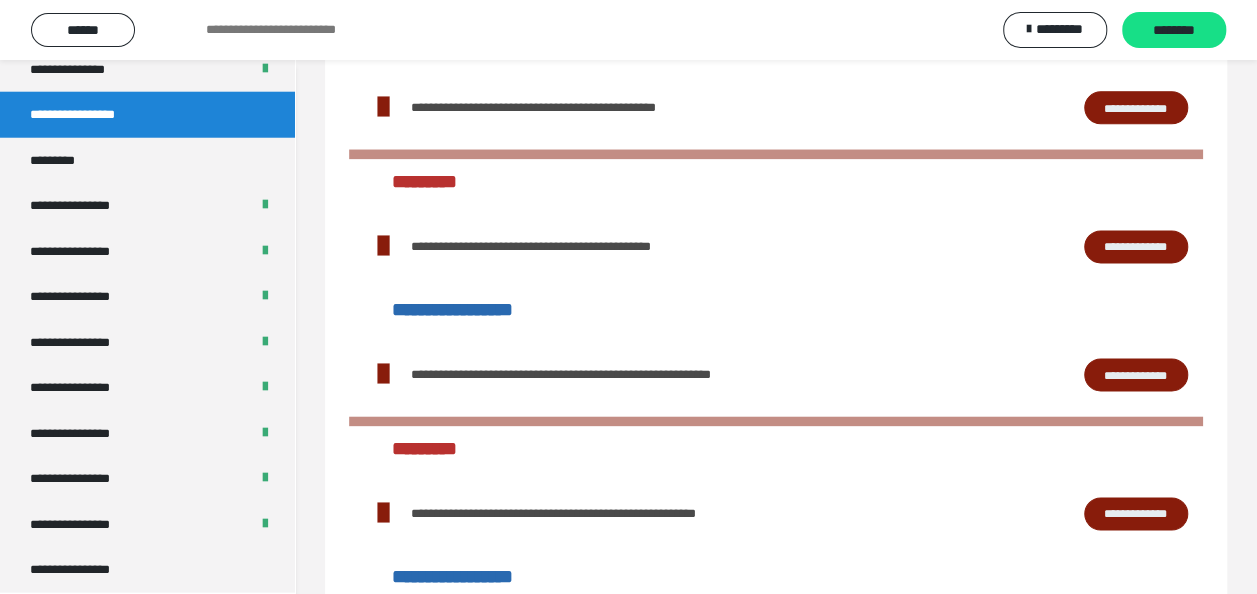 drag, startPoint x: 117, startPoint y: 554, endPoint x: 413, endPoint y: 484, distance: 304.16443 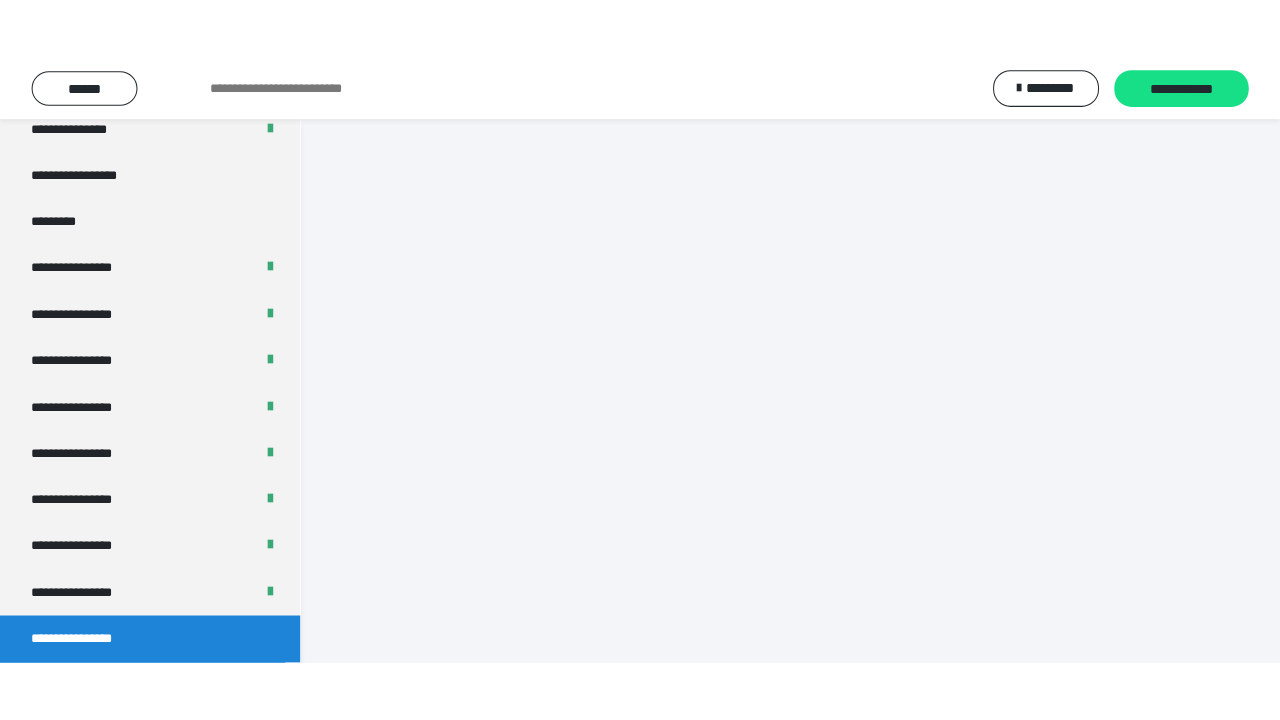 scroll, scrollTop: 60, scrollLeft: 0, axis: vertical 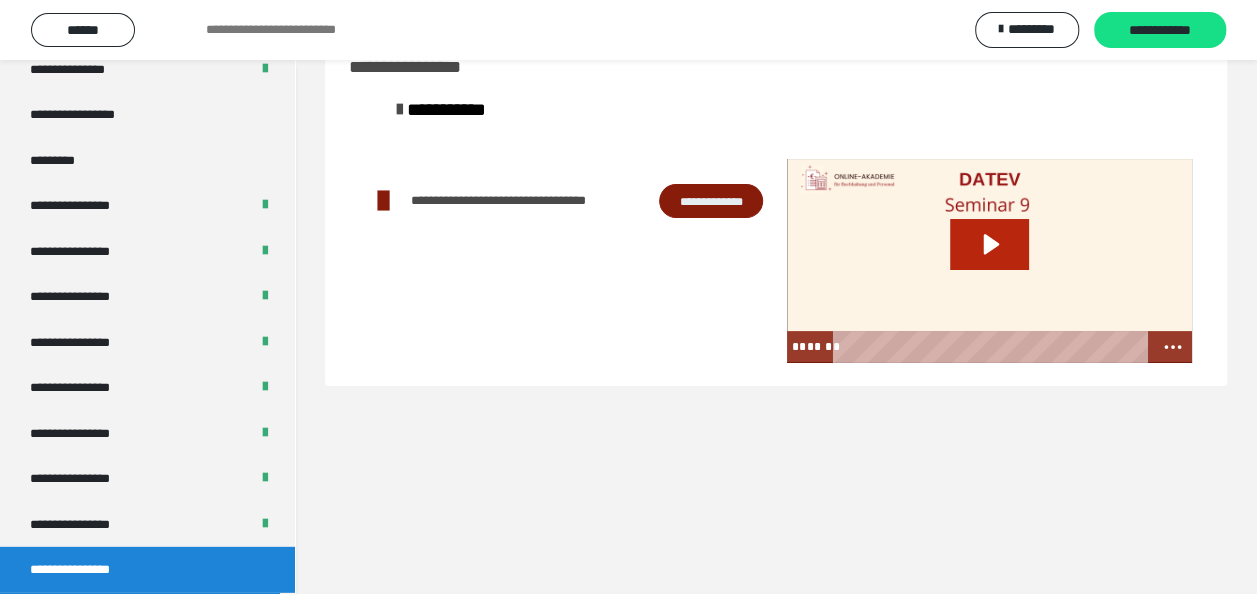 click 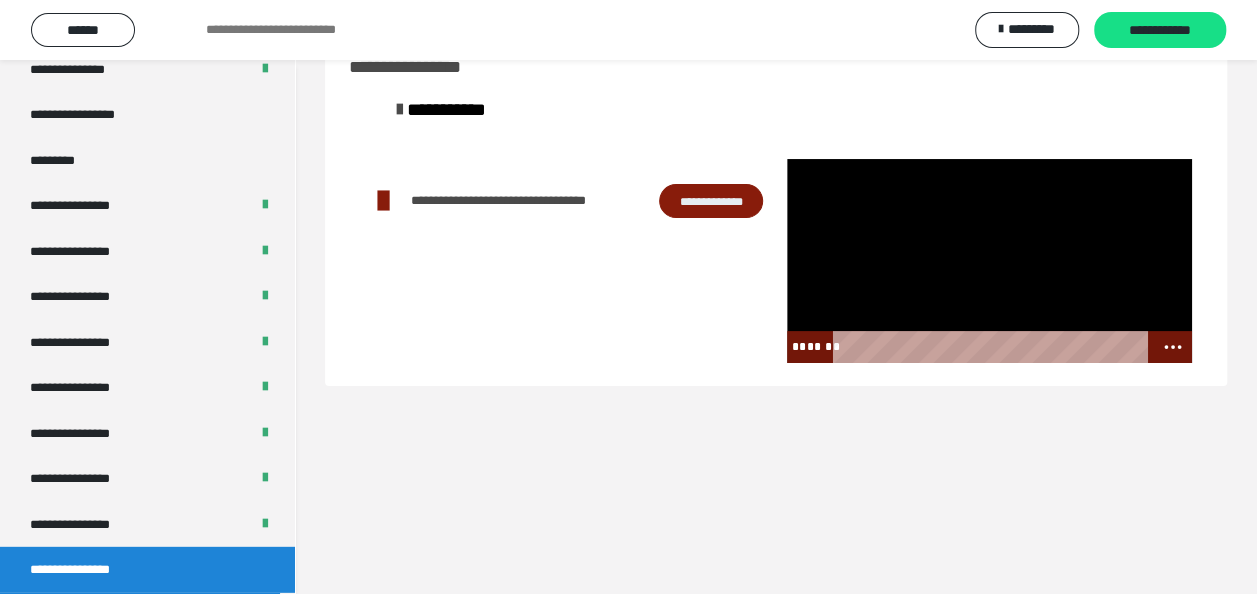 type 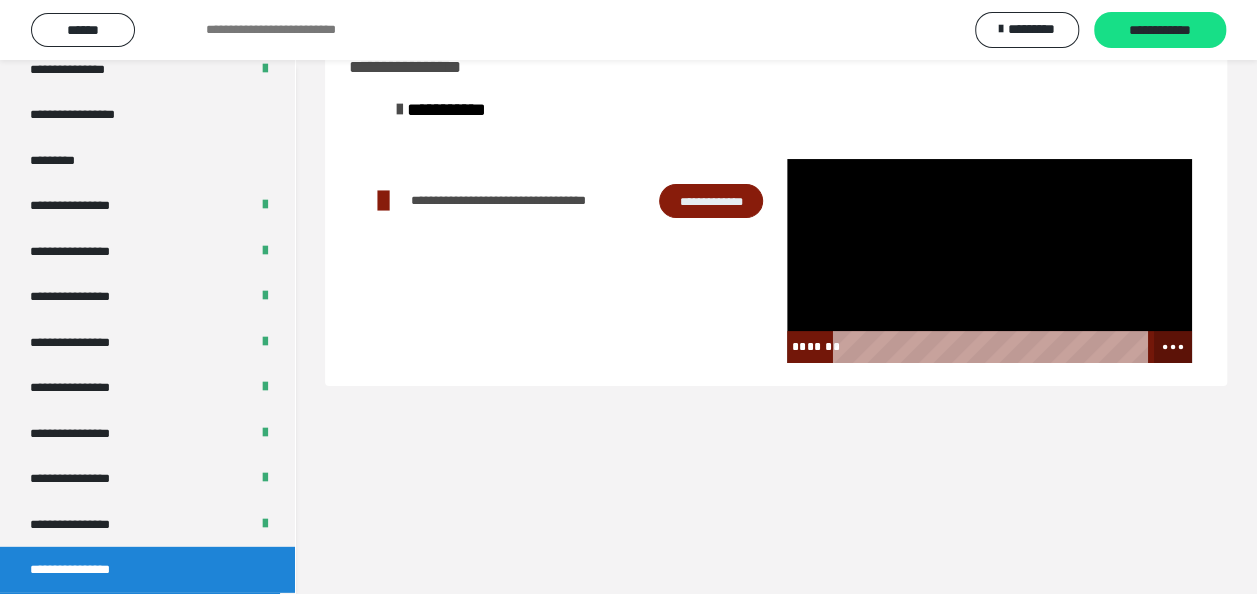 click 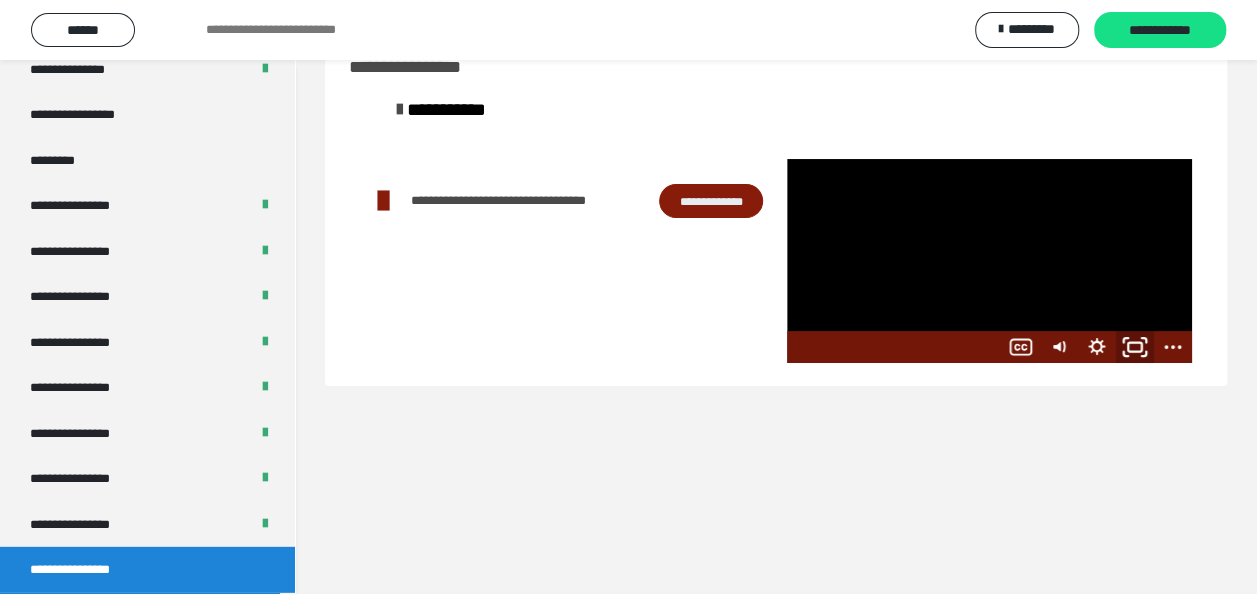 click 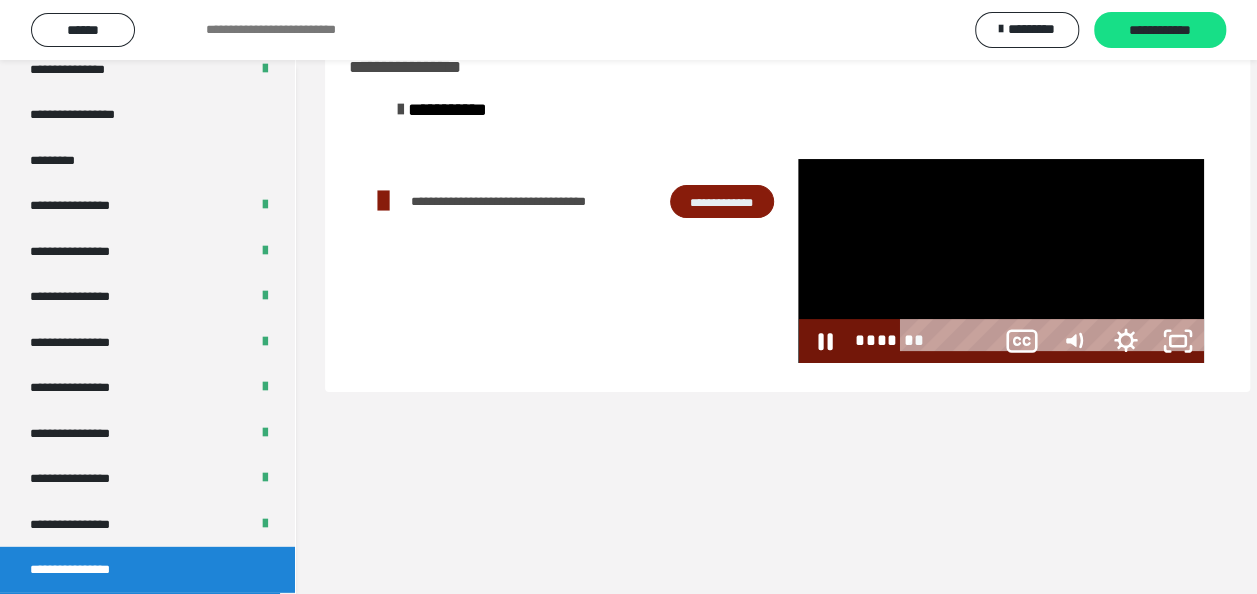 scroll, scrollTop: 2531, scrollLeft: 0, axis: vertical 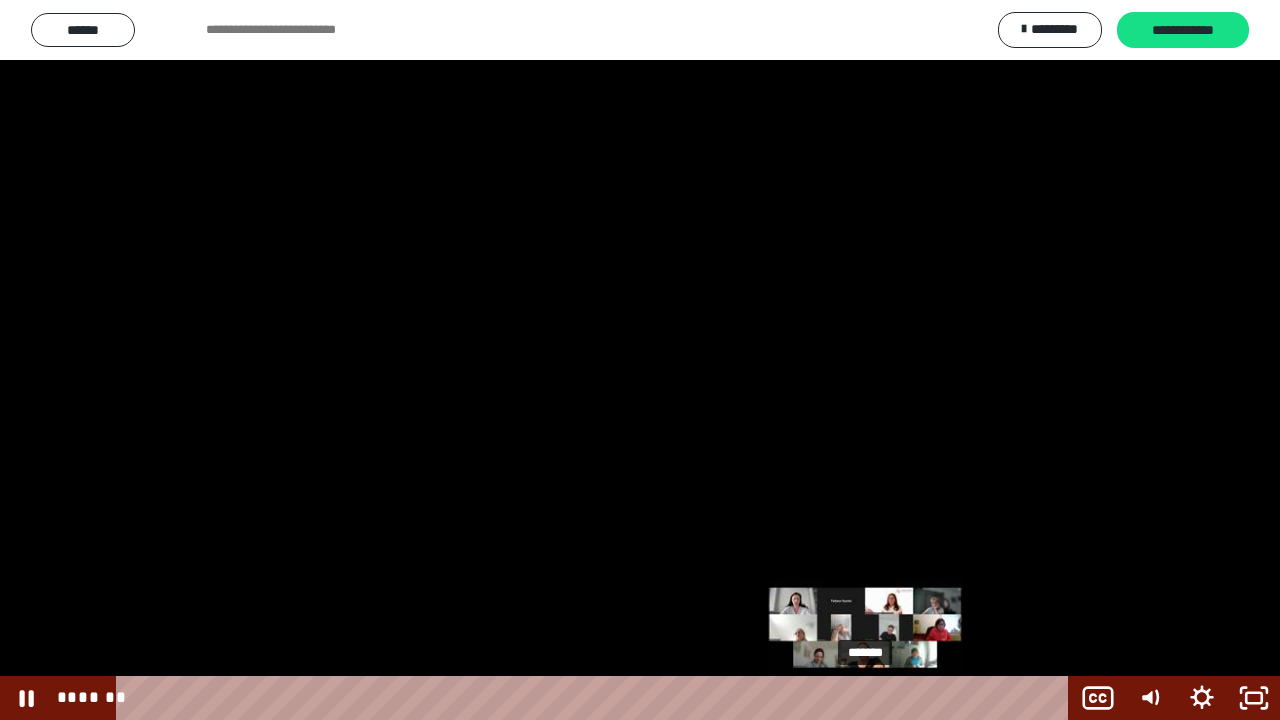 click on "*******" at bounding box center (596, 698) 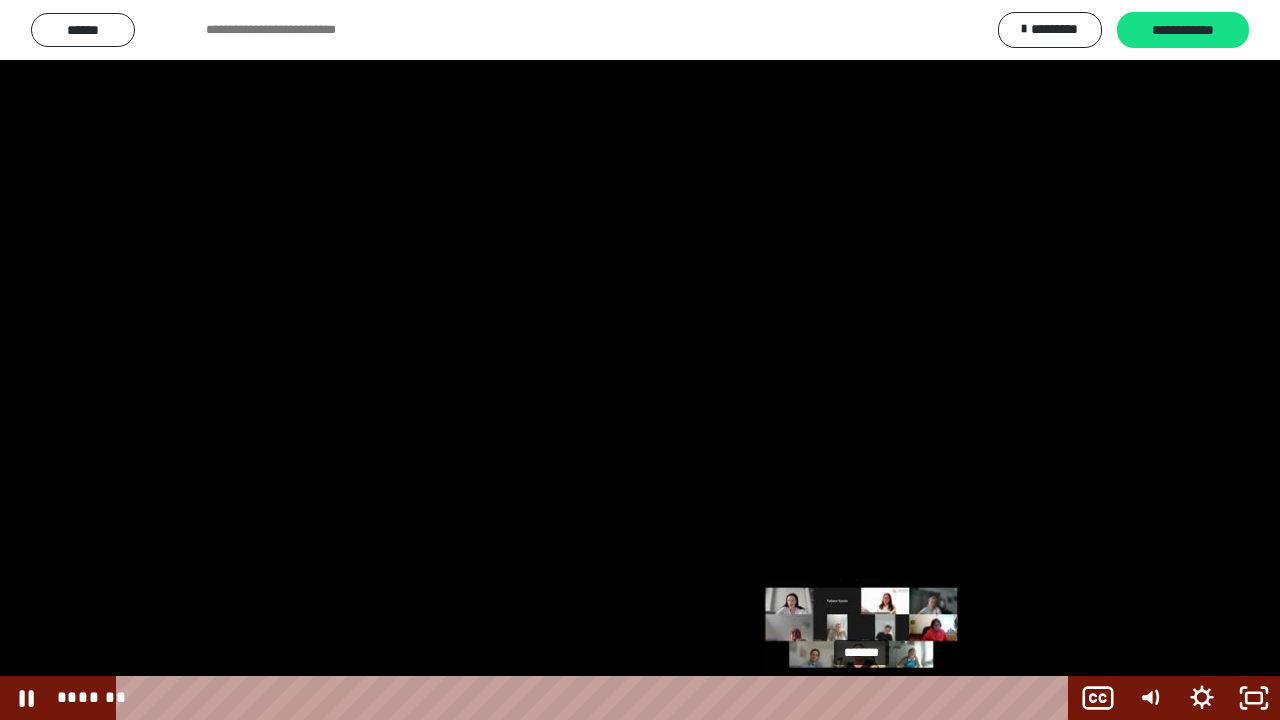 click at bounding box center (862, 698) 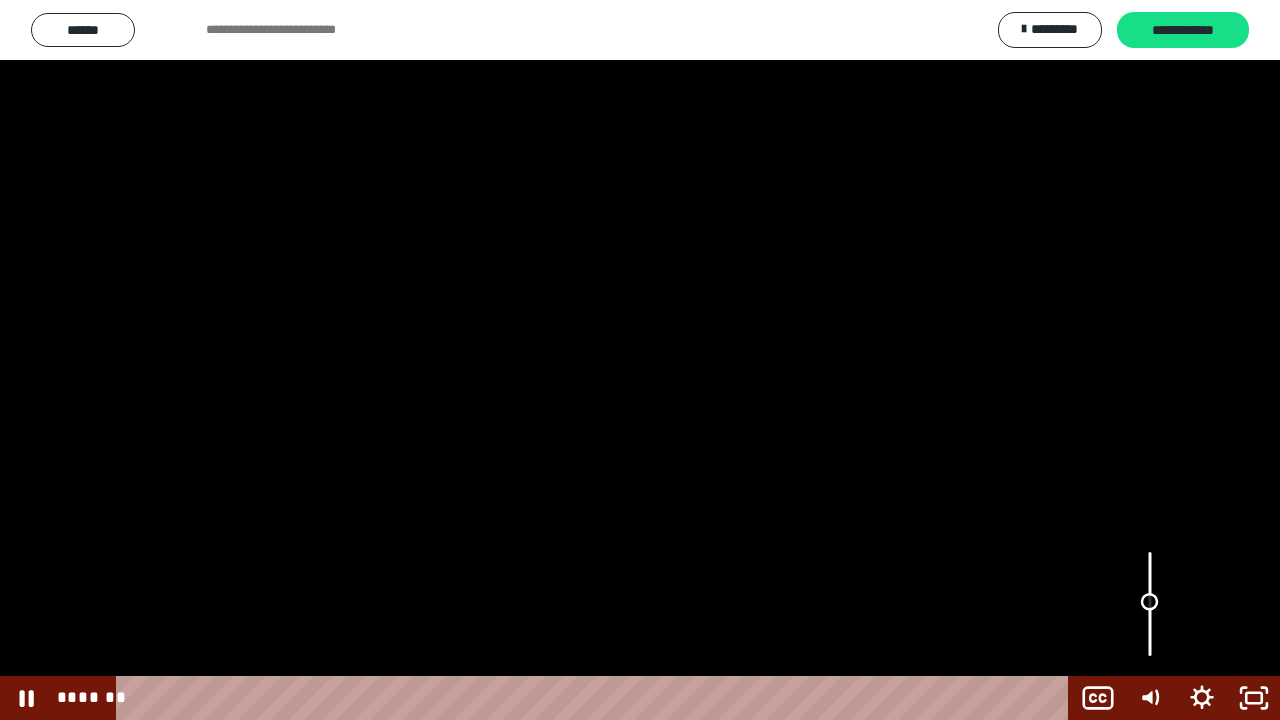 drag, startPoint x: 1153, startPoint y: 619, endPoint x: 1150, endPoint y: 602, distance: 17.262676 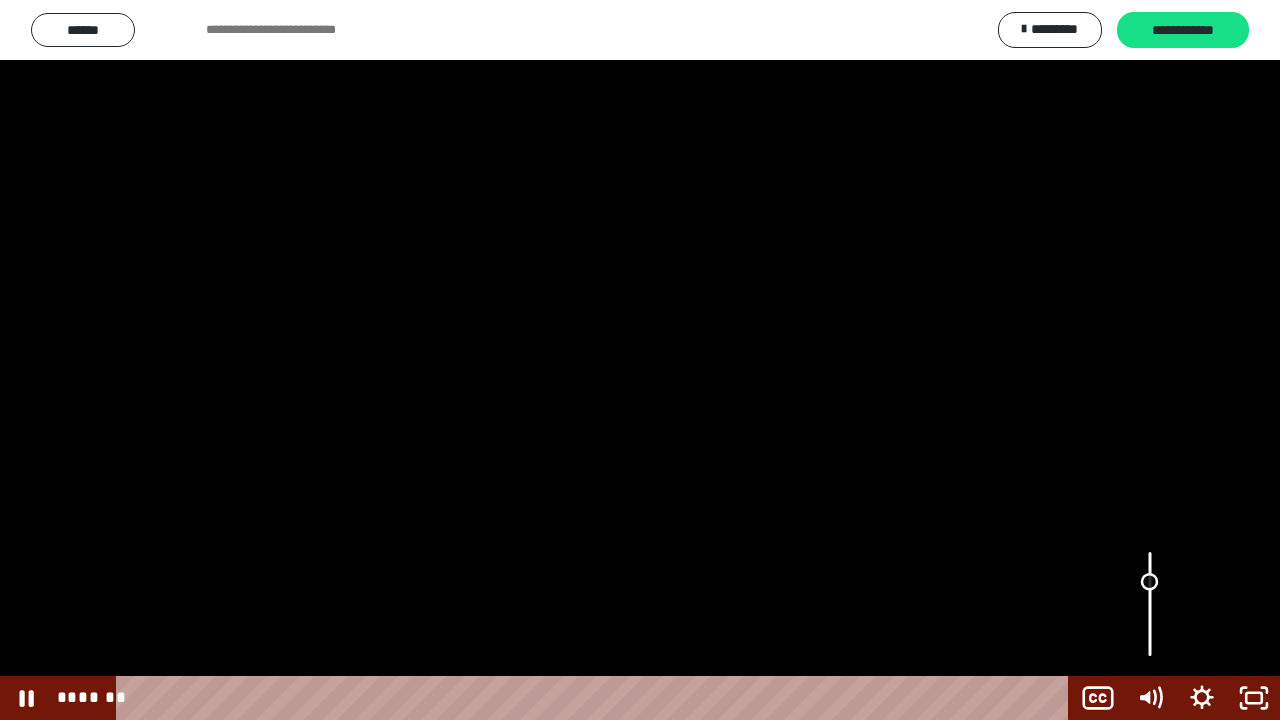 drag, startPoint x: 1148, startPoint y: 594, endPoint x: 1152, endPoint y: 582, distance: 12.649111 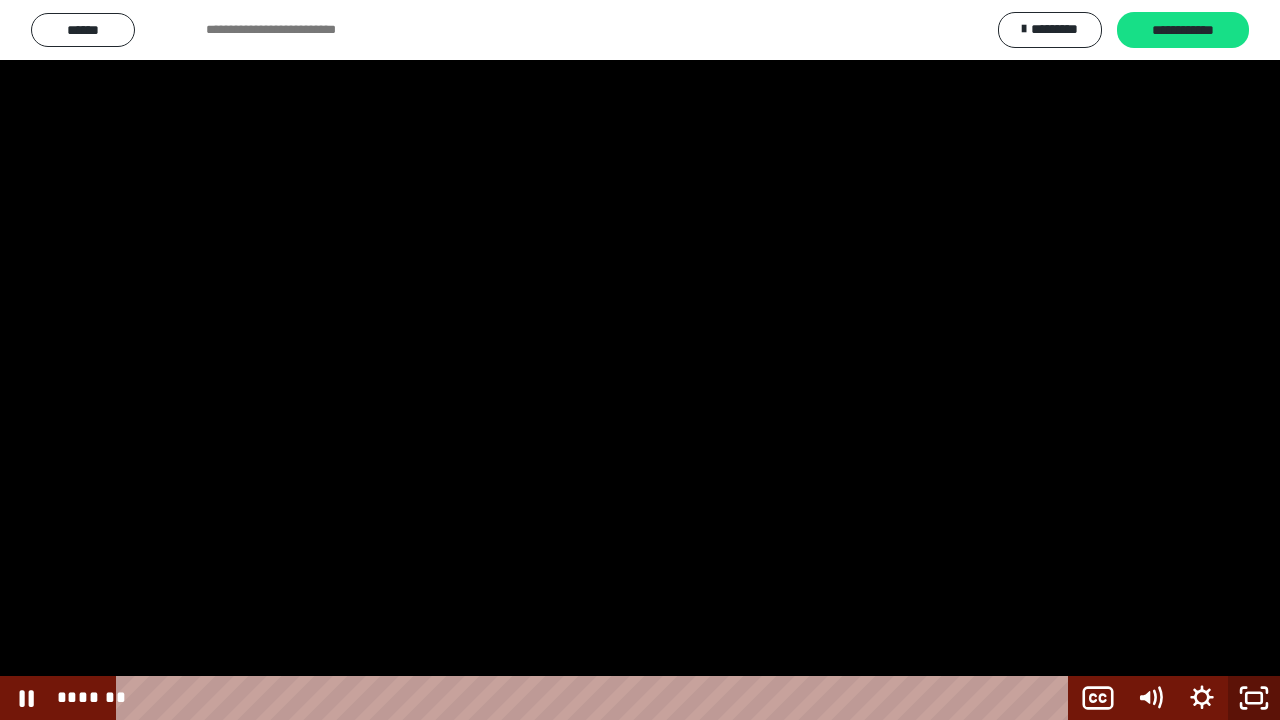 click 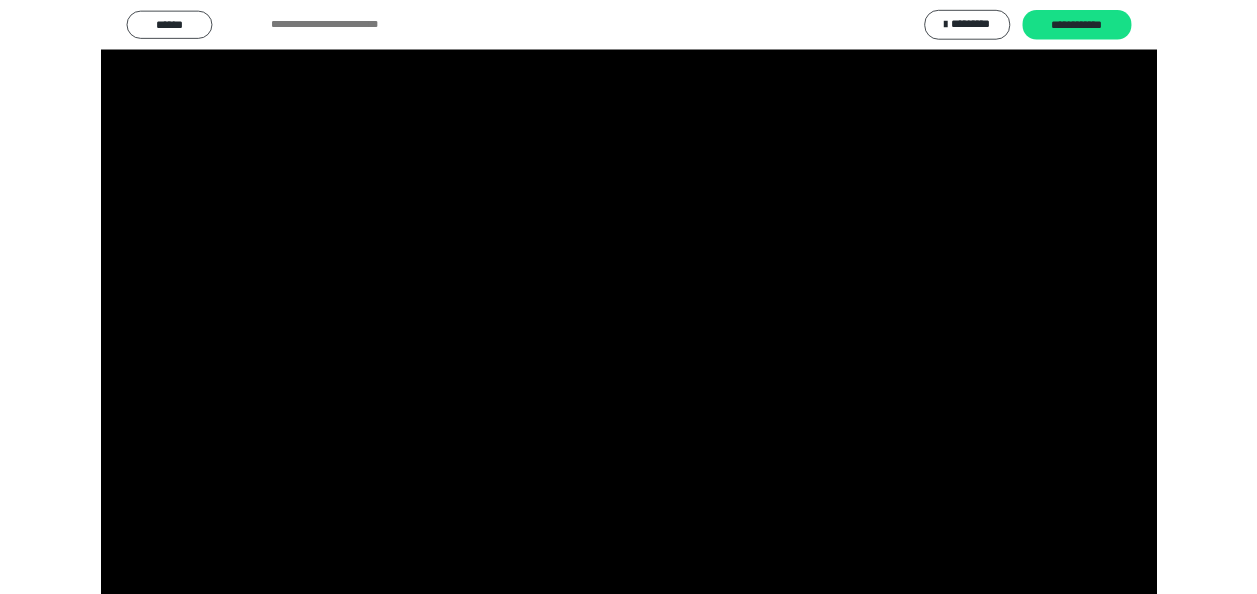 scroll, scrollTop: 2610, scrollLeft: 0, axis: vertical 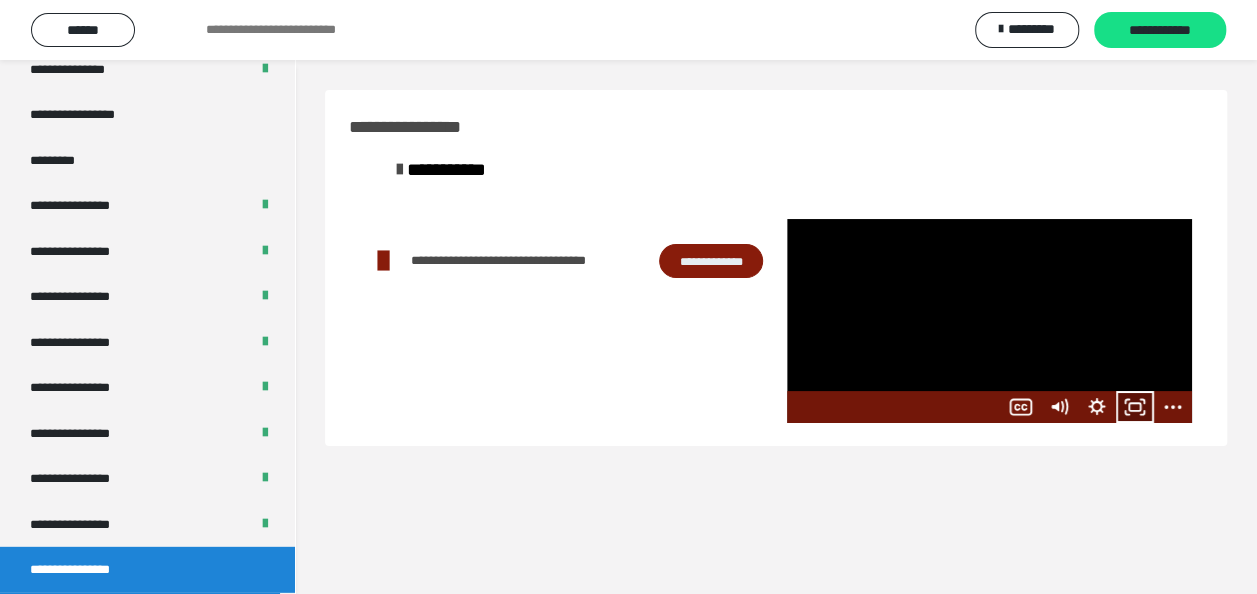 click 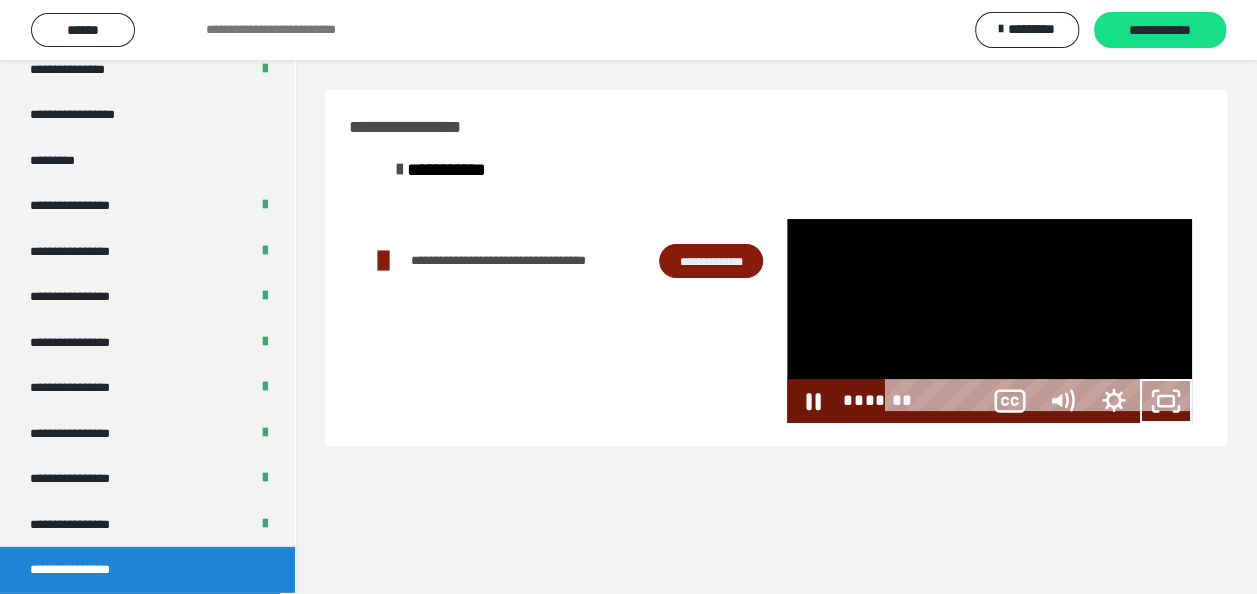 scroll, scrollTop: 2531, scrollLeft: 0, axis: vertical 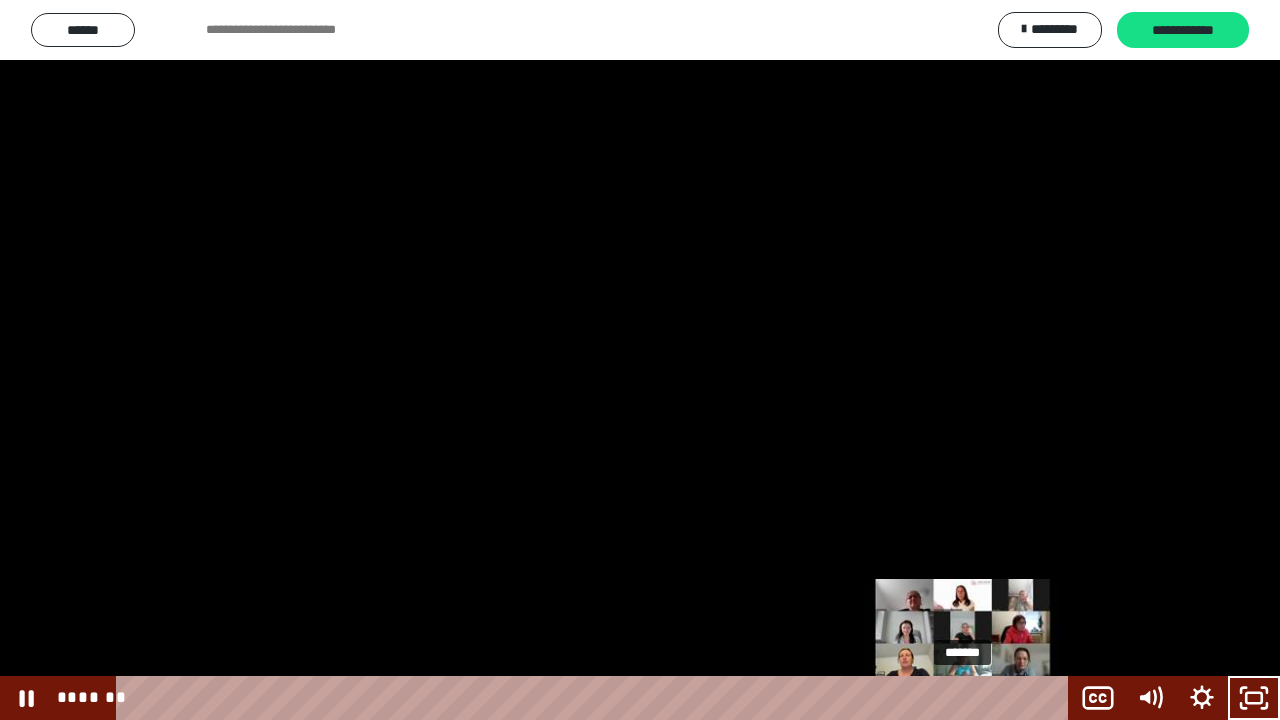 click on "*******" at bounding box center [596, 698] 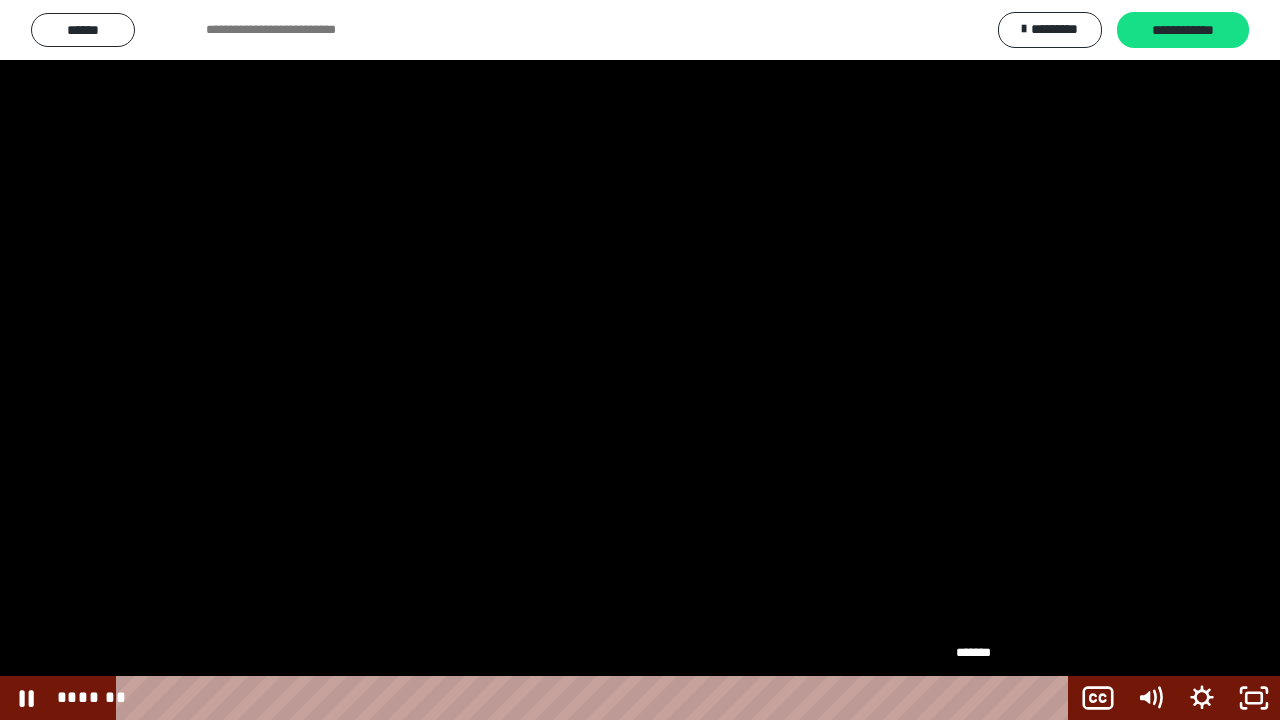 click on "*******" at bounding box center (596, 698) 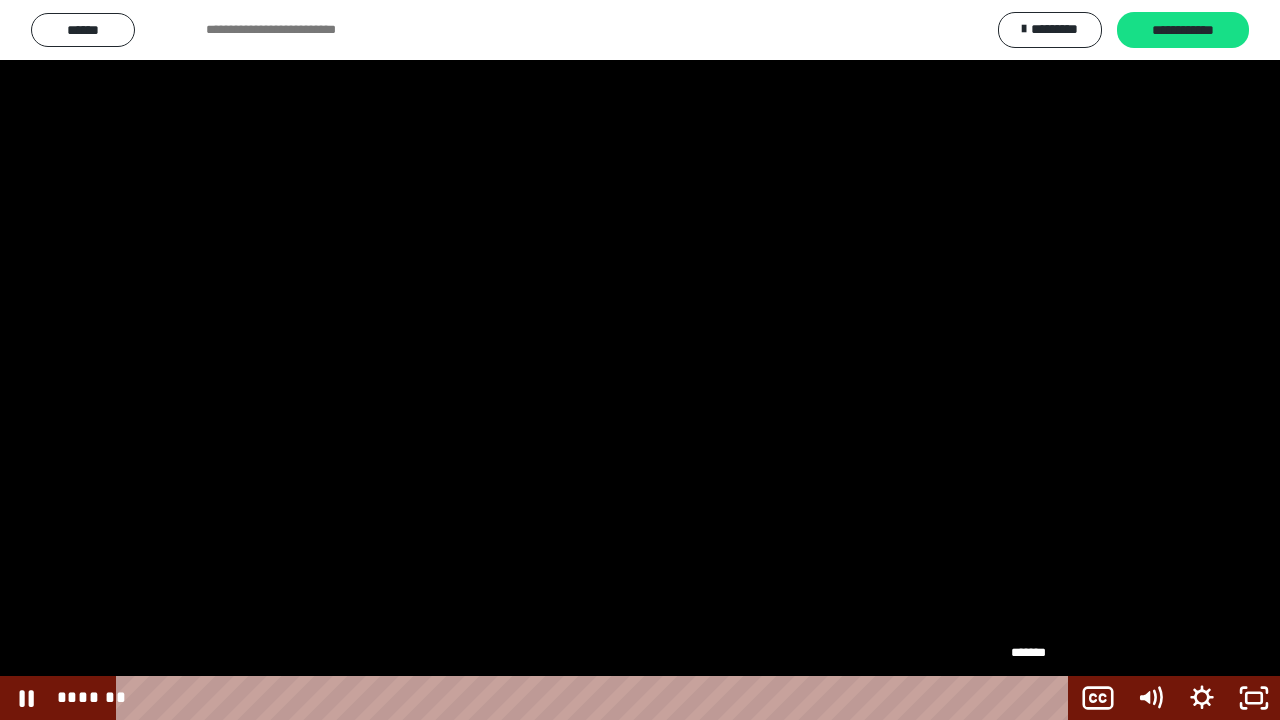 click on "*******" at bounding box center (596, 698) 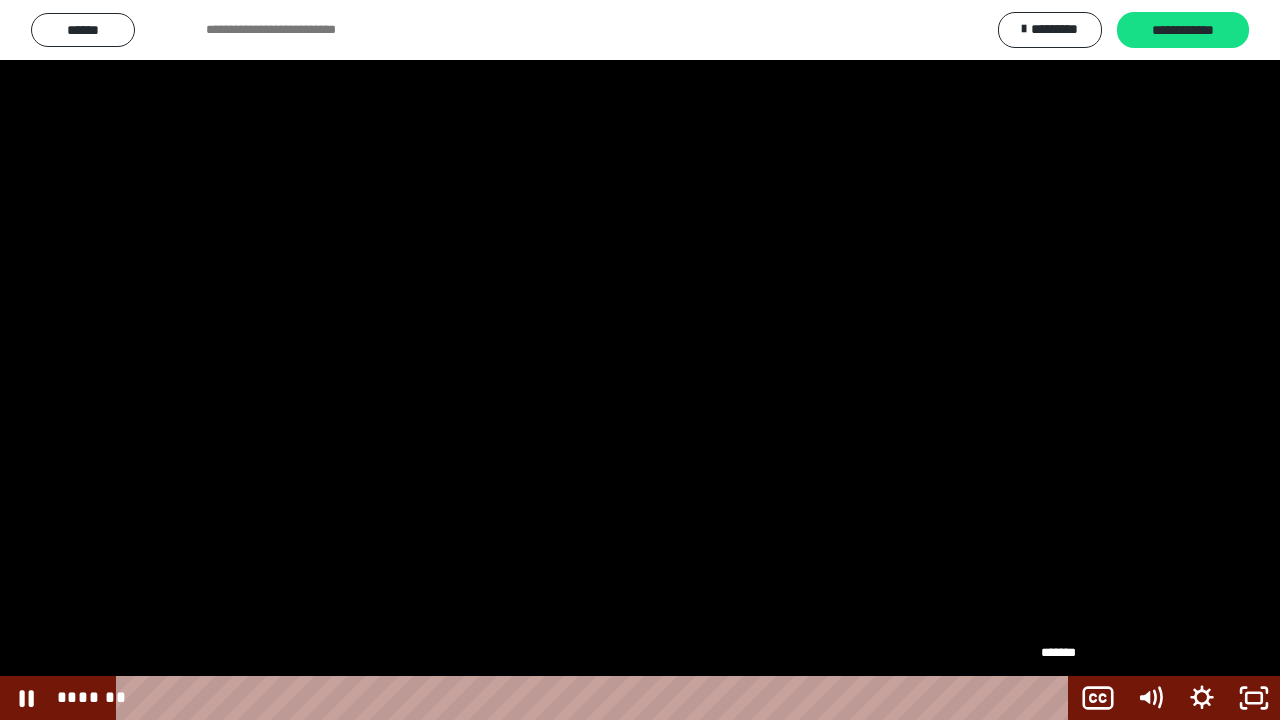 click on "*******" at bounding box center [596, 698] 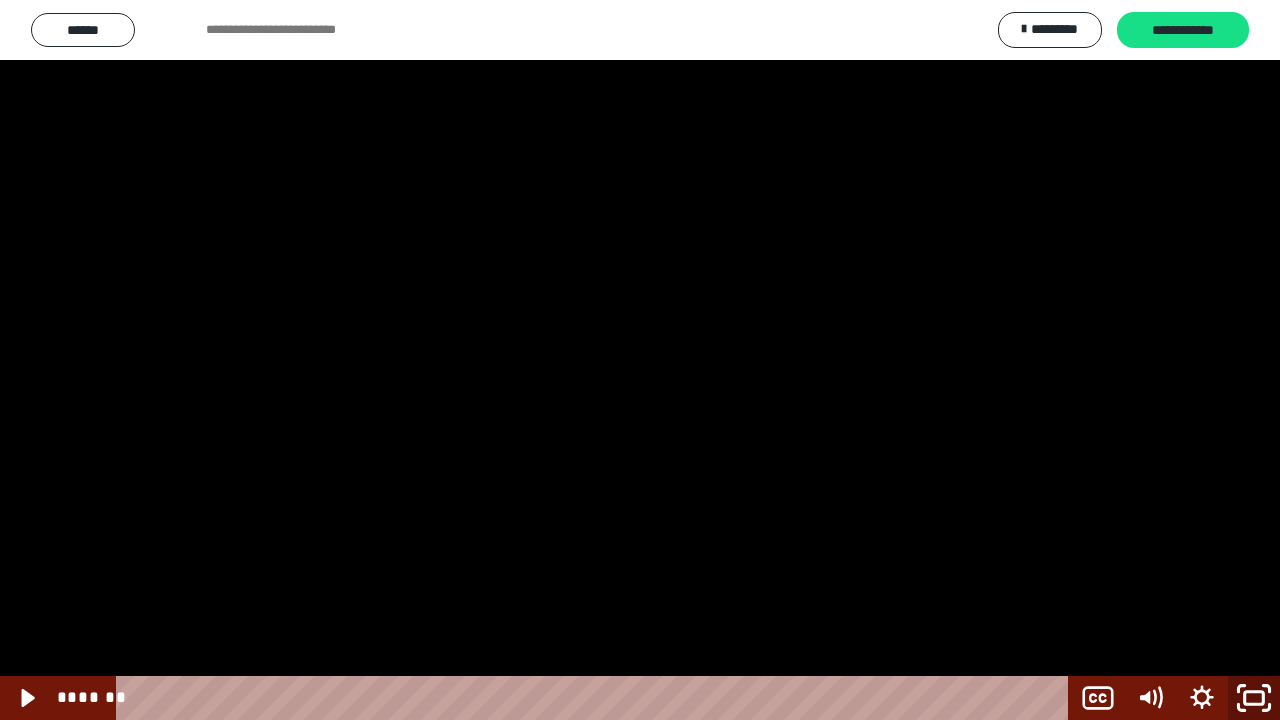 click 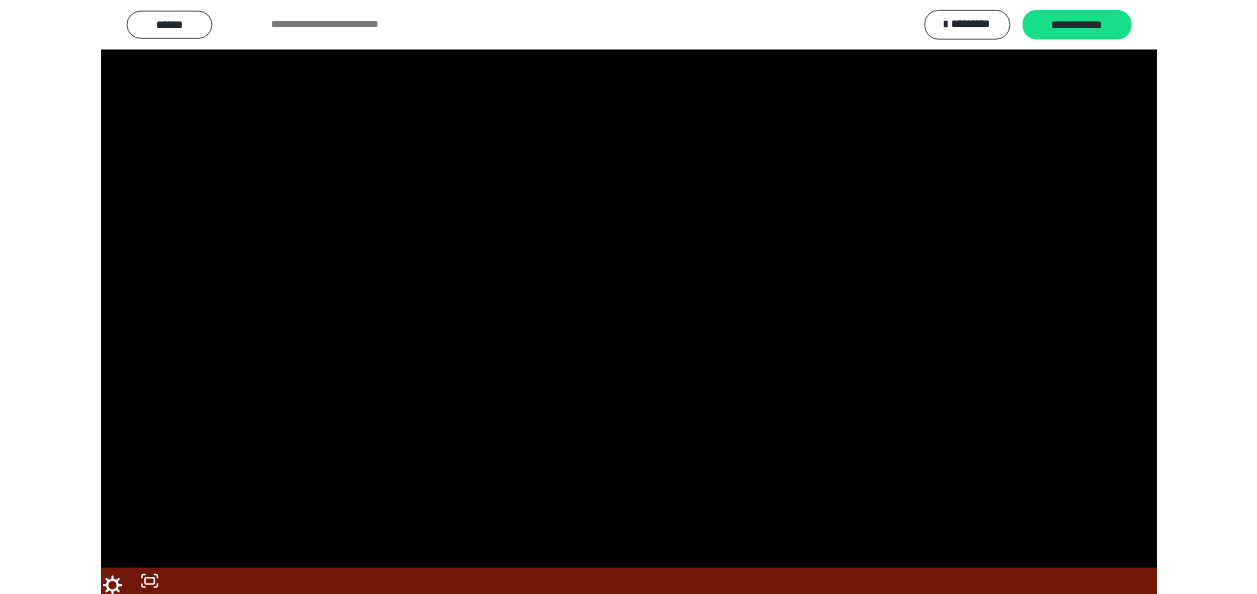 scroll, scrollTop: 2610, scrollLeft: 0, axis: vertical 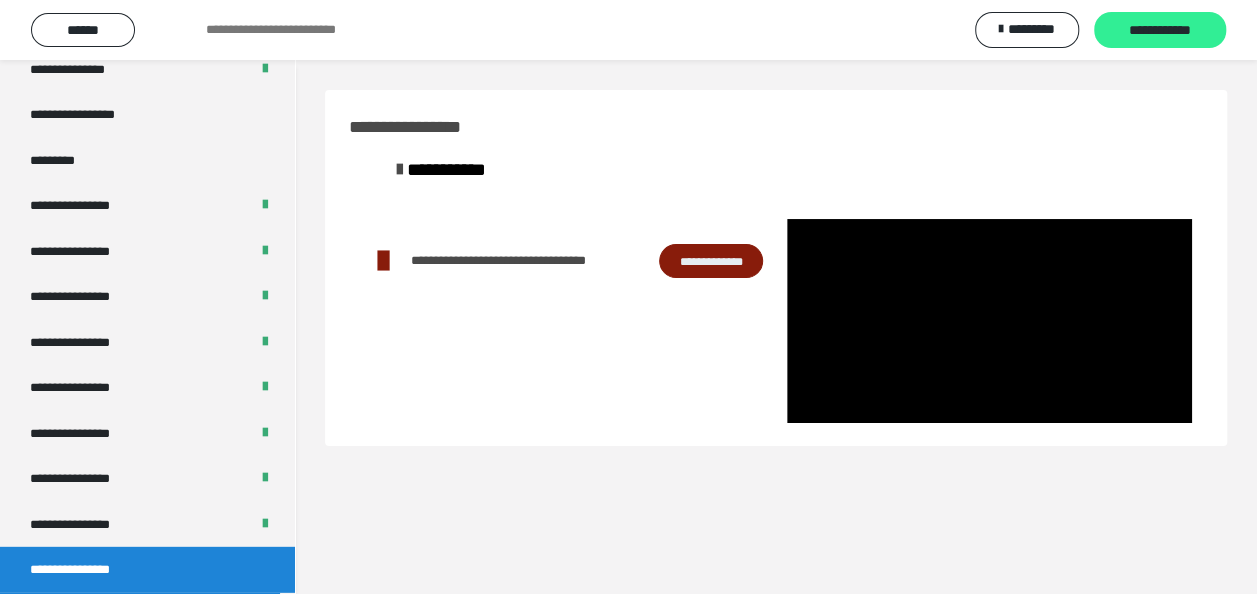 click on "**********" at bounding box center (1160, 31) 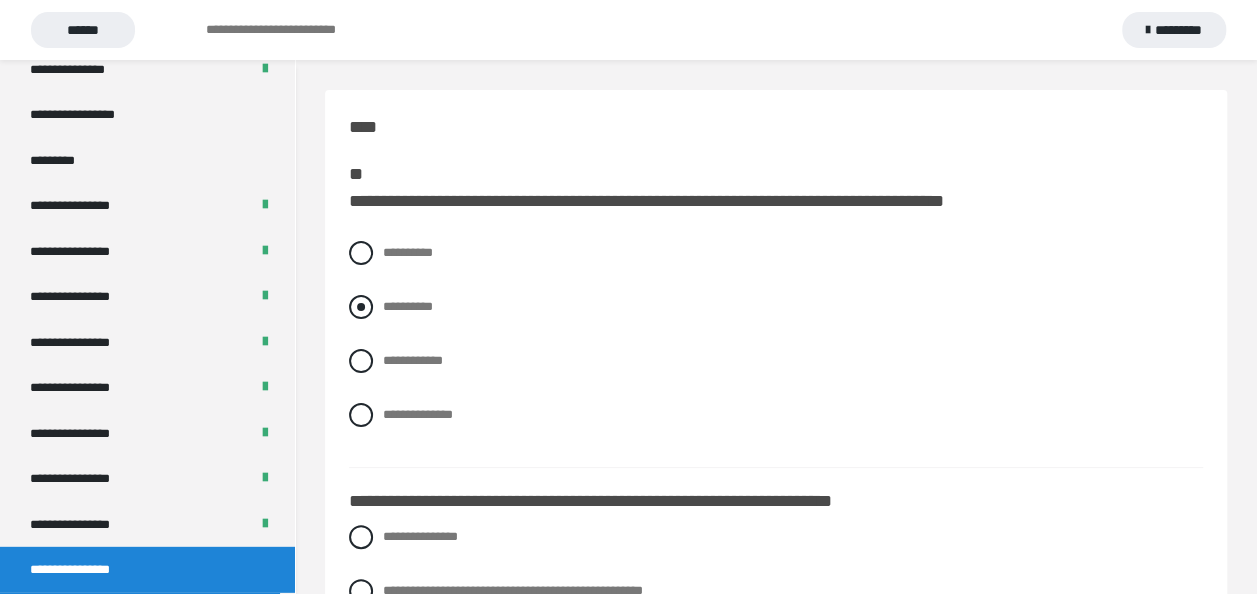 click at bounding box center (361, 307) 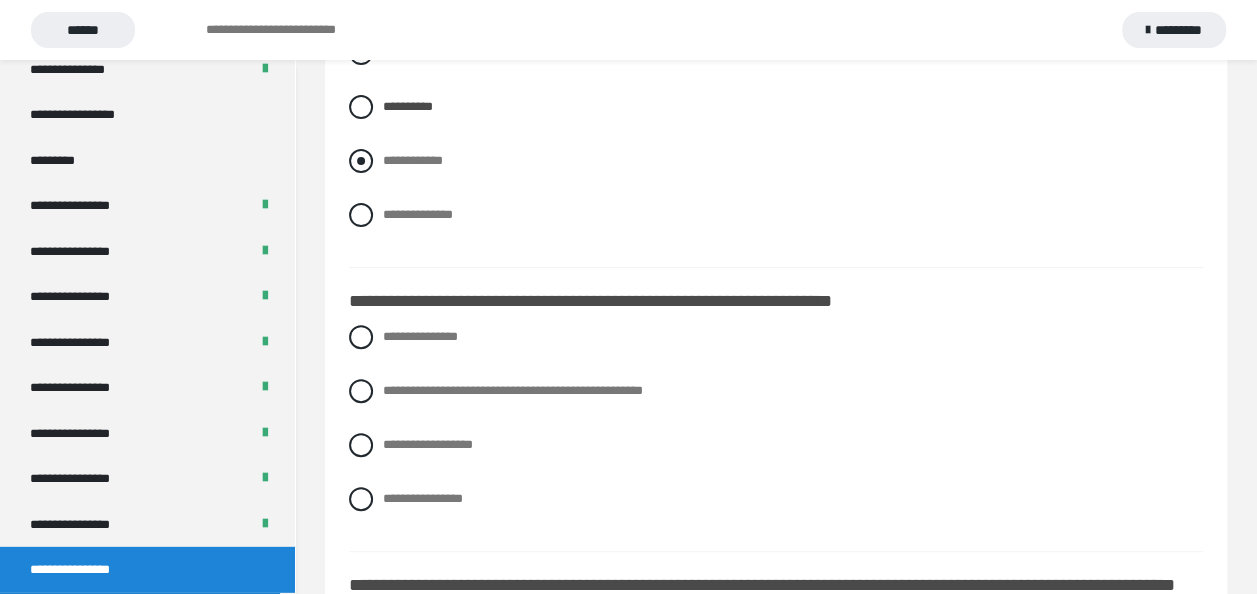 scroll, scrollTop: 300, scrollLeft: 0, axis: vertical 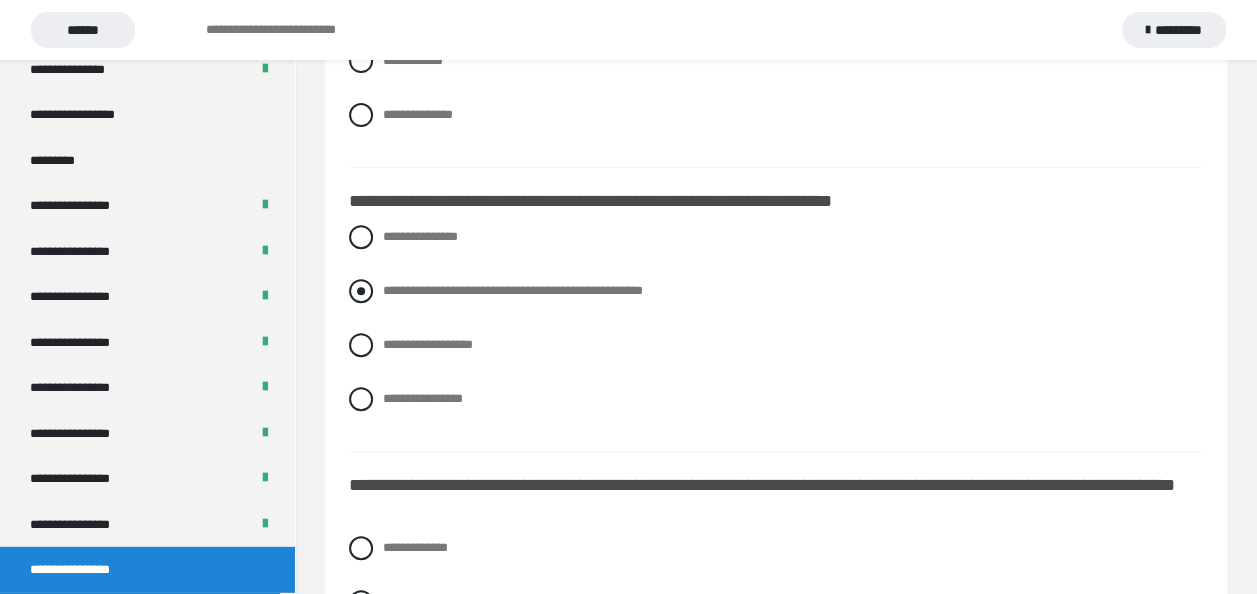 click at bounding box center (361, 291) 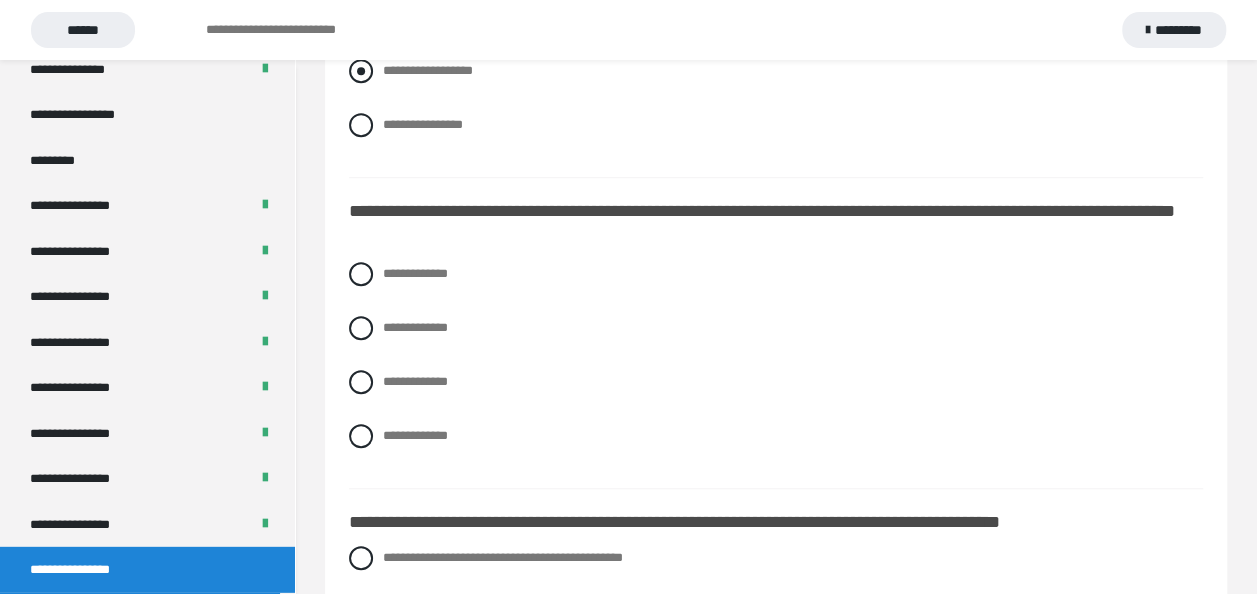 scroll, scrollTop: 600, scrollLeft: 0, axis: vertical 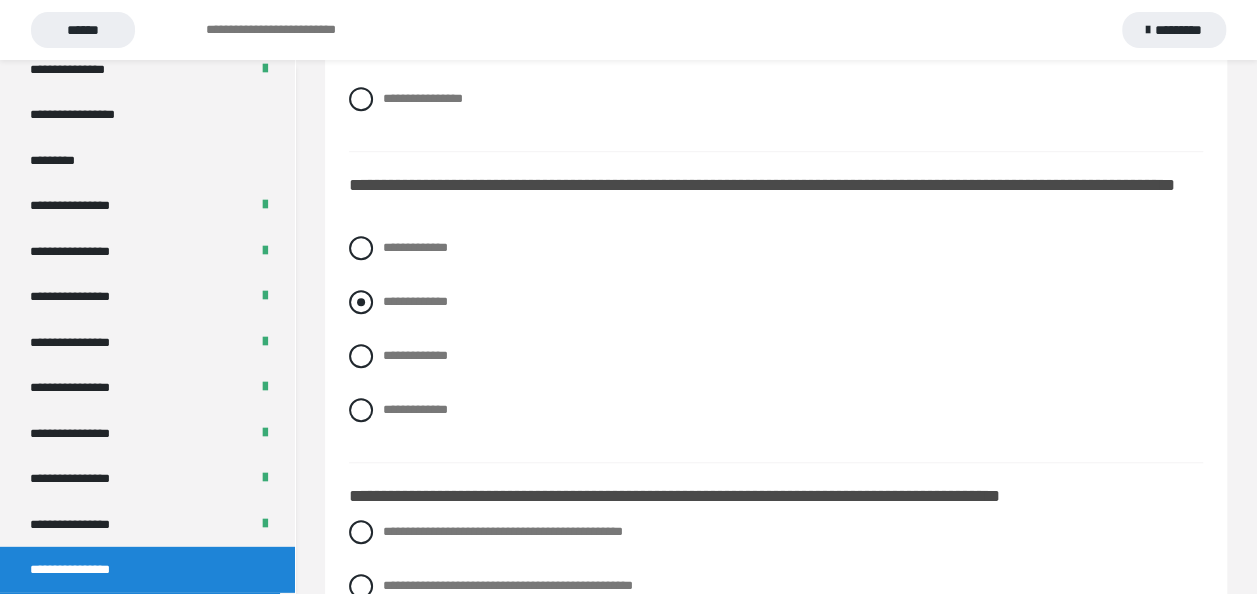 click at bounding box center (361, 302) 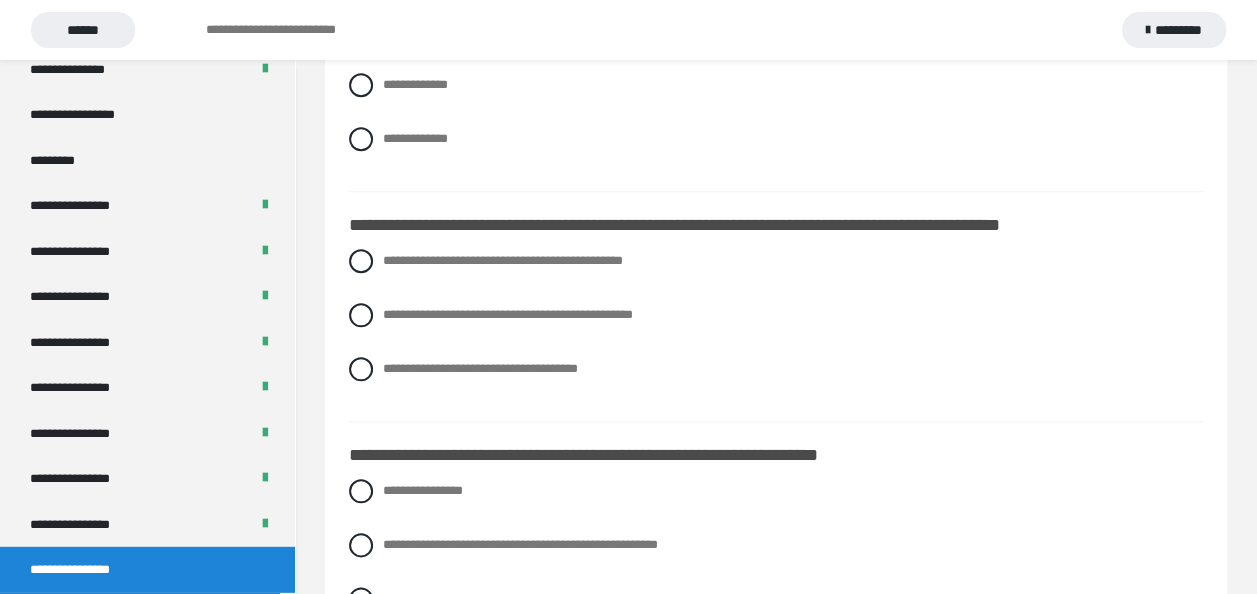 scroll, scrollTop: 900, scrollLeft: 0, axis: vertical 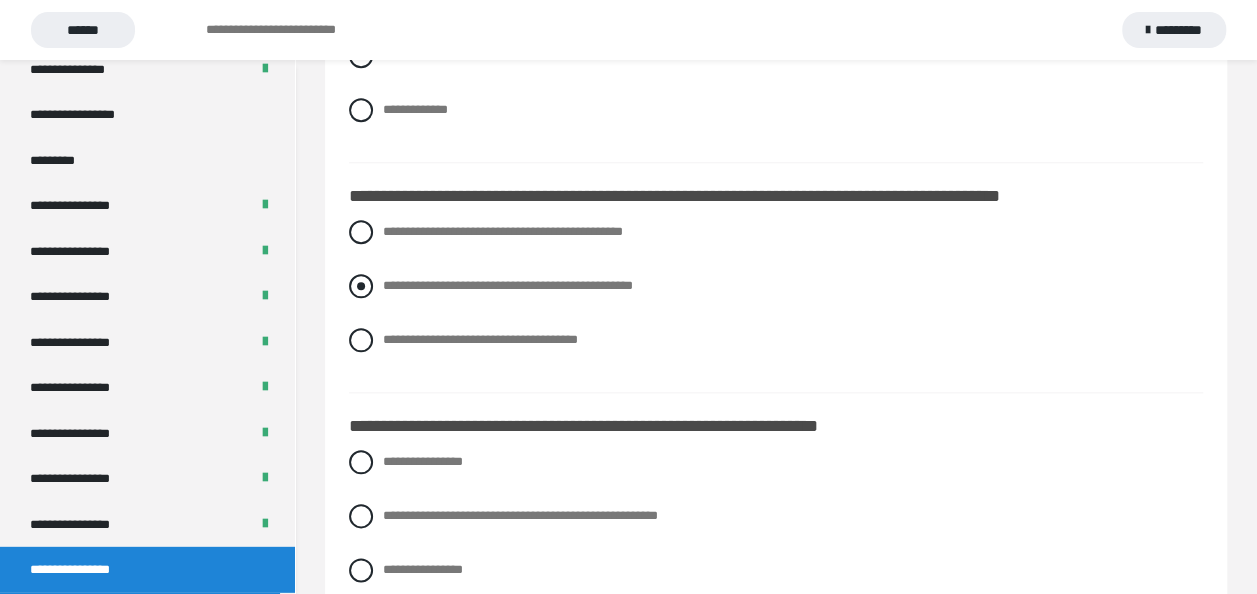 click at bounding box center (361, 286) 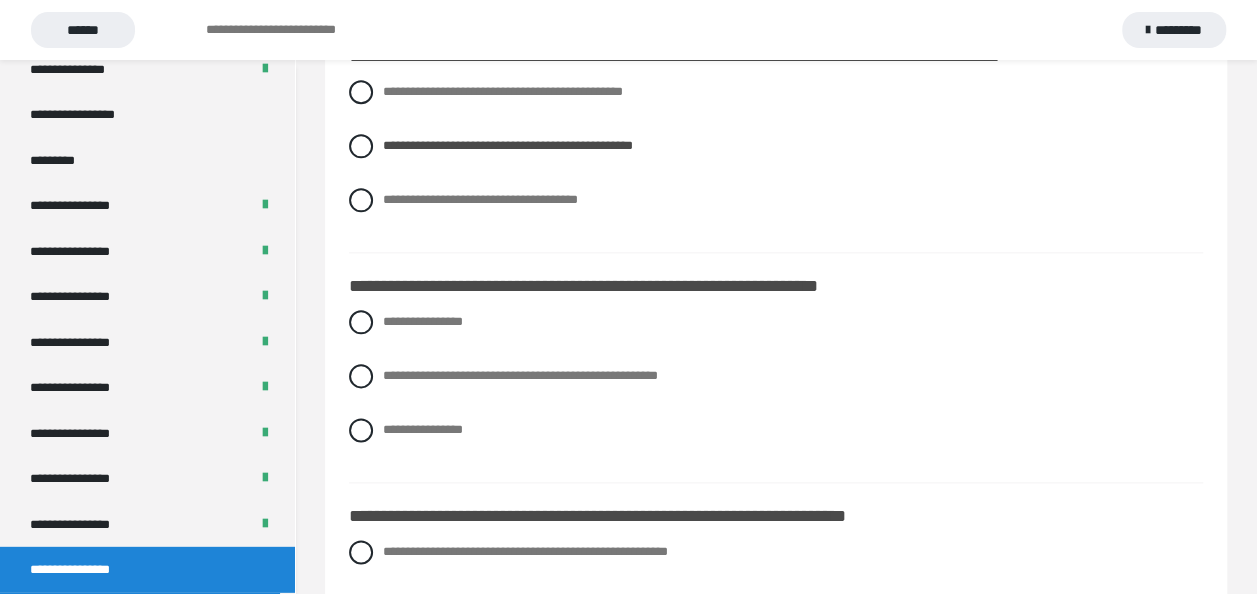 scroll, scrollTop: 1100, scrollLeft: 0, axis: vertical 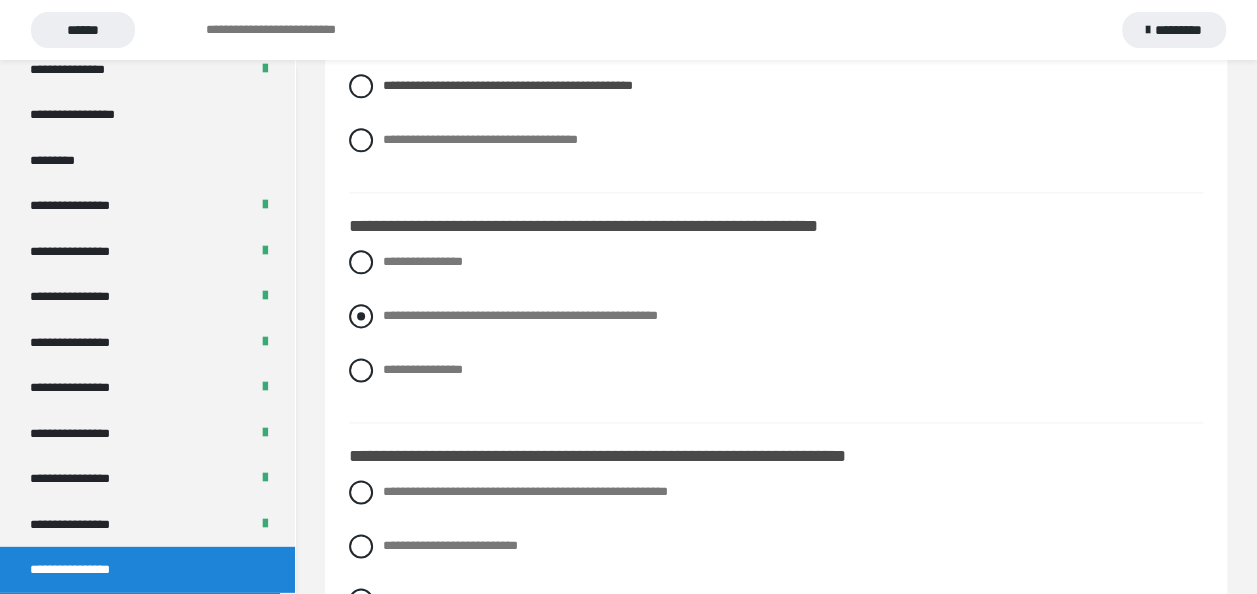click at bounding box center [361, 316] 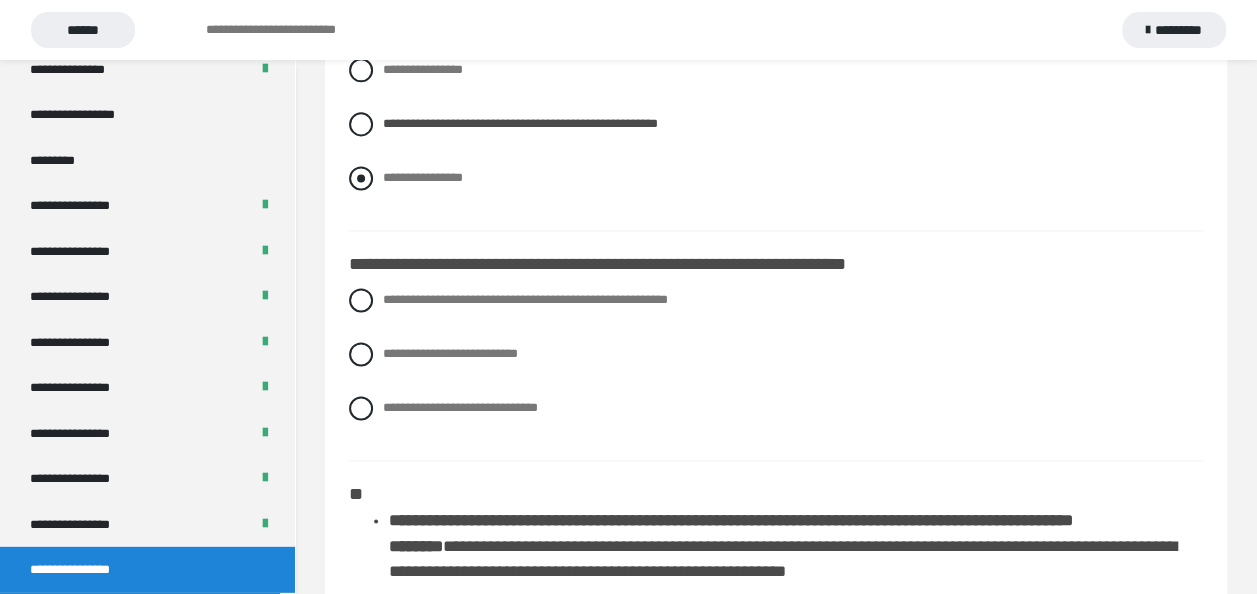 scroll, scrollTop: 1300, scrollLeft: 0, axis: vertical 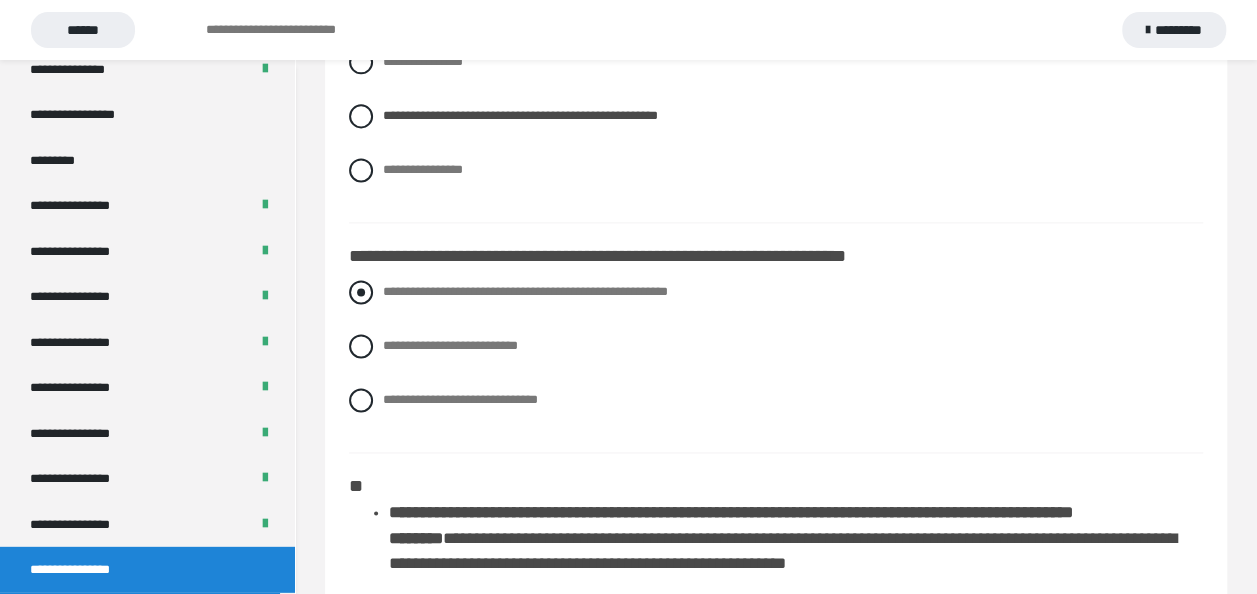 click at bounding box center (361, 292) 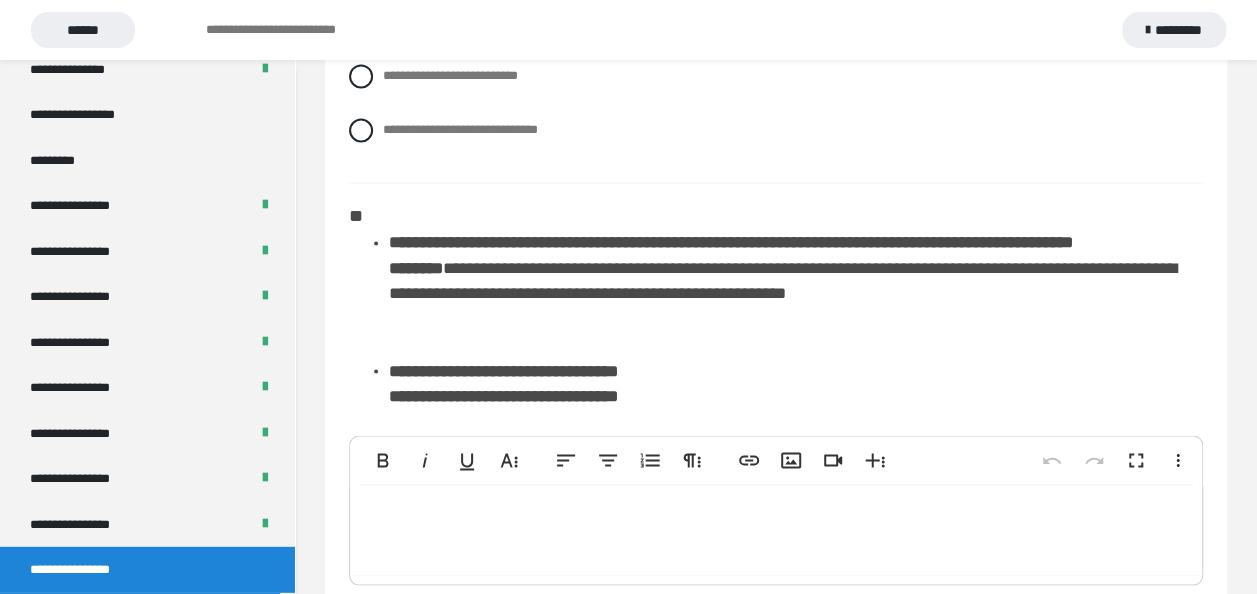 scroll, scrollTop: 1600, scrollLeft: 0, axis: vertical 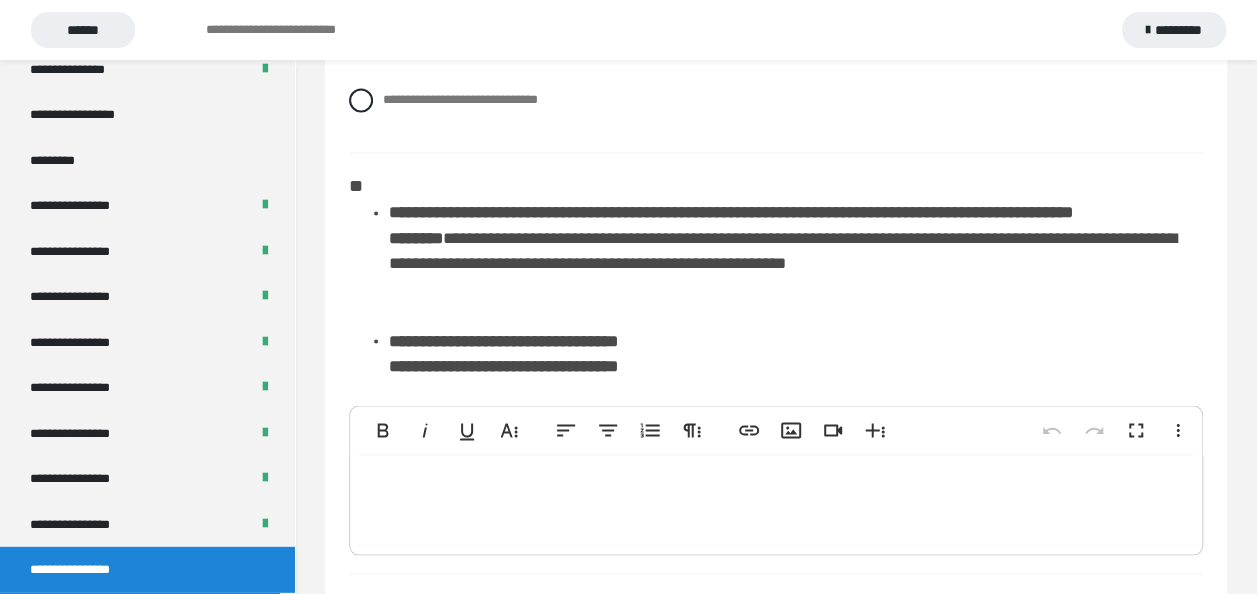 click on "**********" at bounding box center [503, 340] 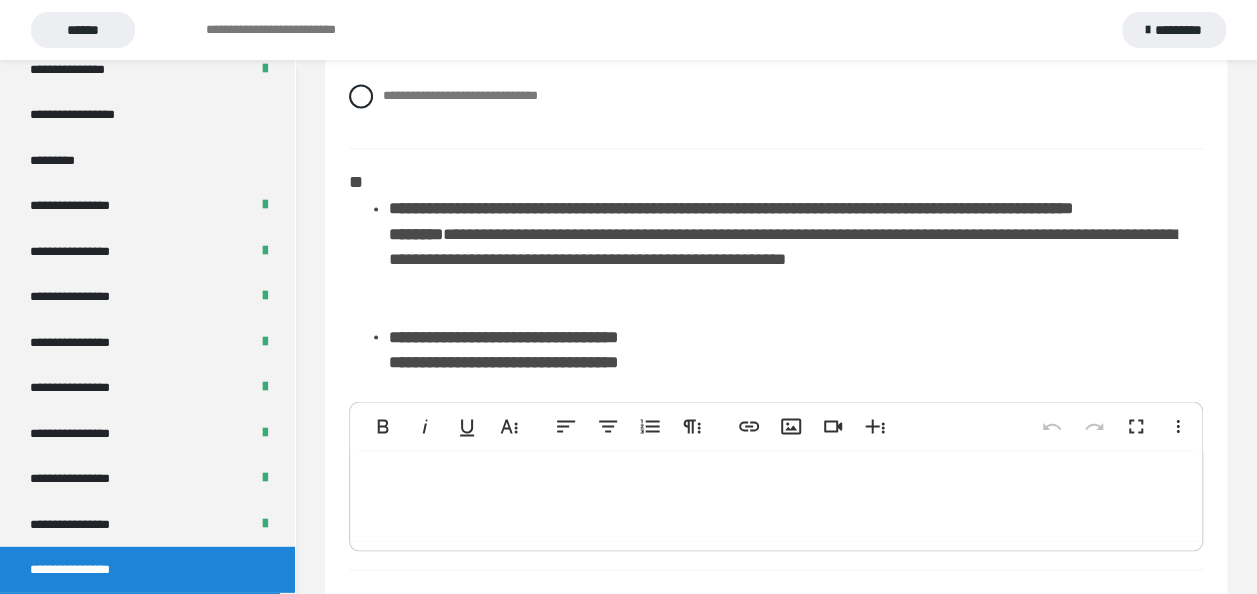 scroll, scrollTop: 1693, scrollLeft: 0, axis: vertical 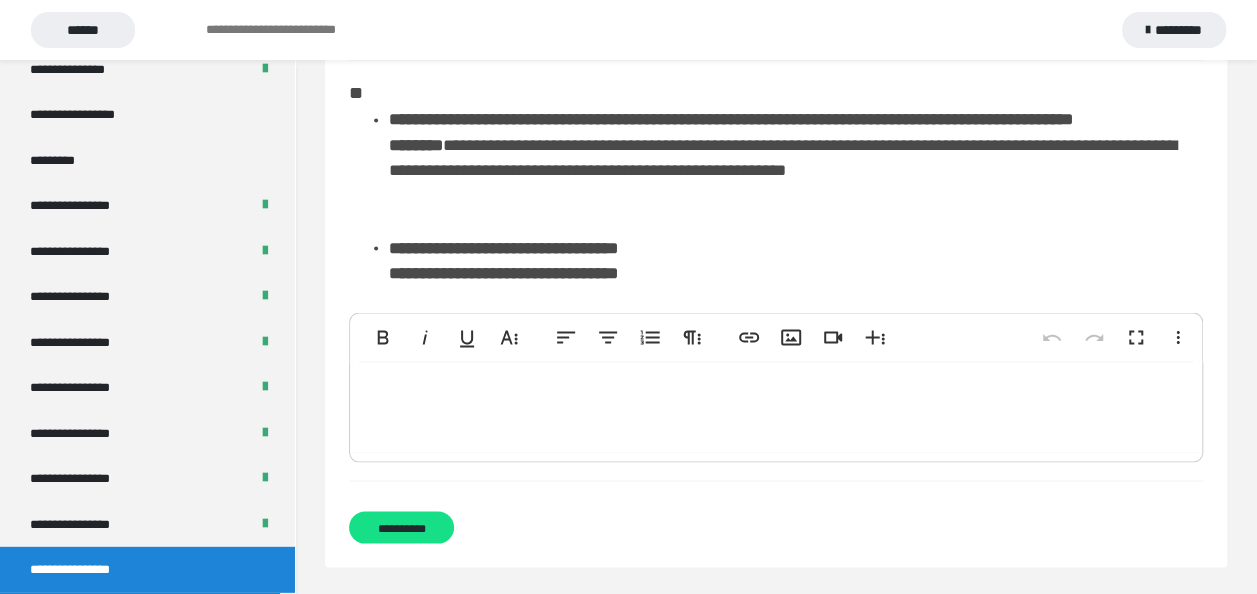 click at bounding box center [776, 407] 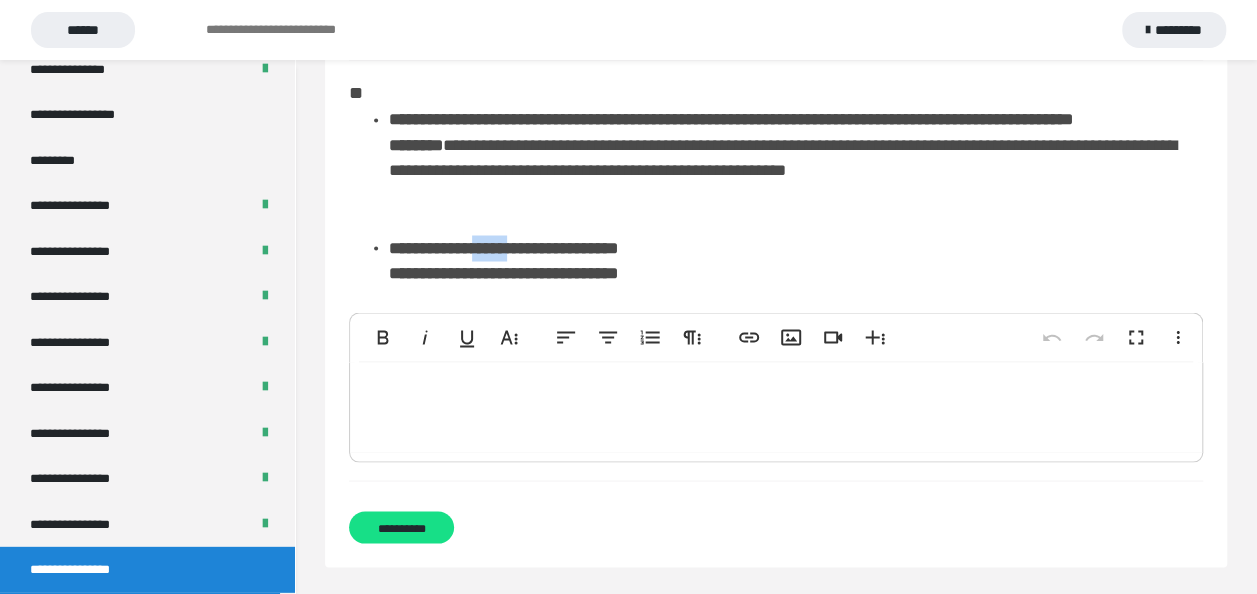 drag, startPoint x: 556, startPoint y: 244, endPoint x: 514, endPoint y: 240, distance: 42.190044 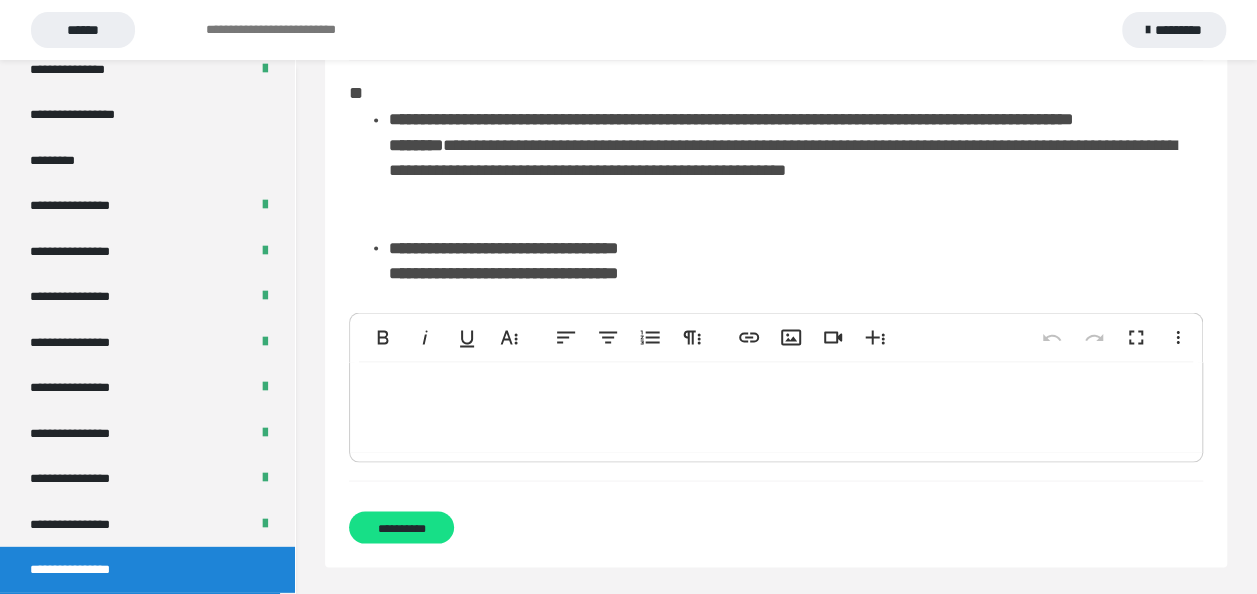 drag, startPoint x: 512, startPoint y: 241, endPoint x: 398, endPoint y: 244, distance: 114.03947 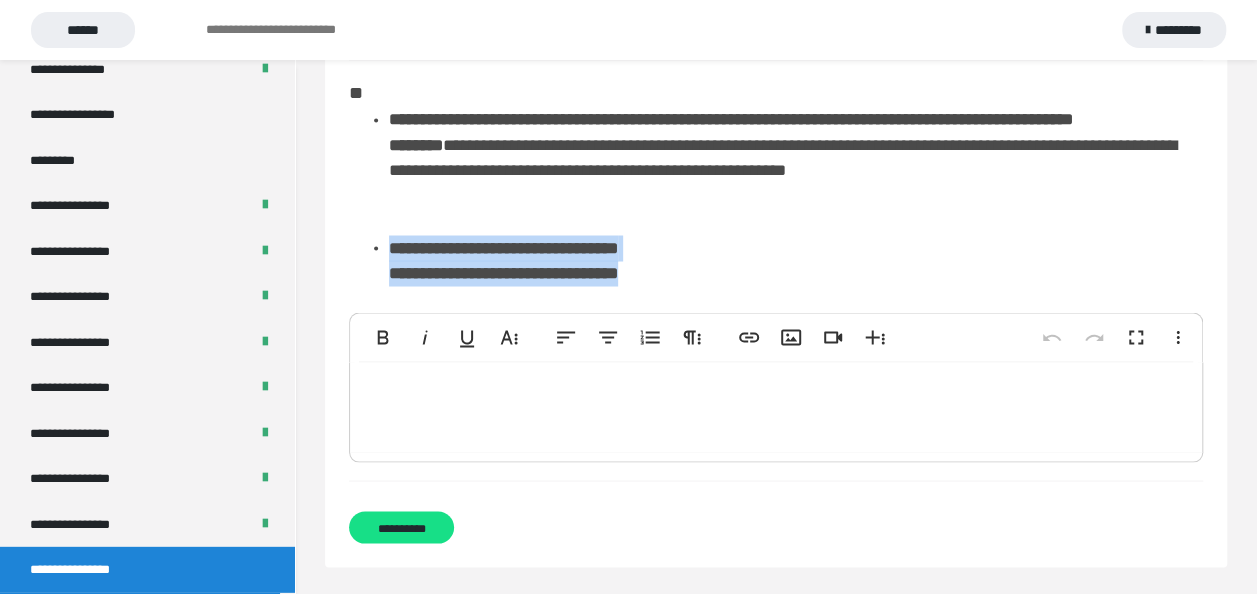 drag, startPoint x: 390, startPoint y: 242, endPoint x: 645, endPoint y: 286, distance: 258.76825 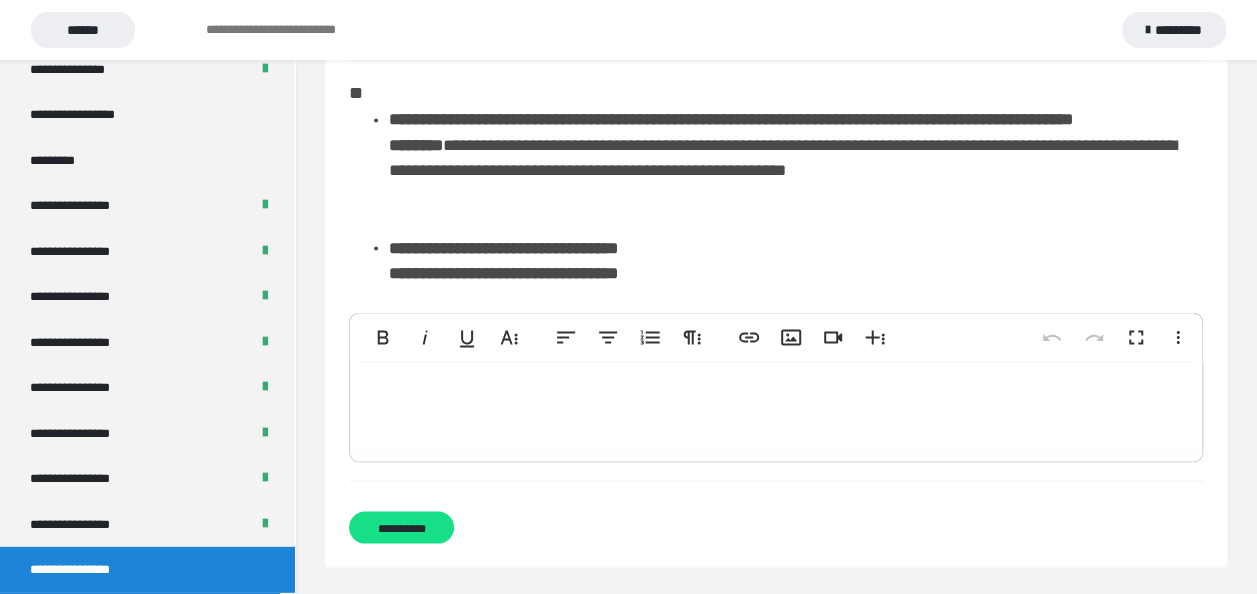 click at bounding box center [776, 407] 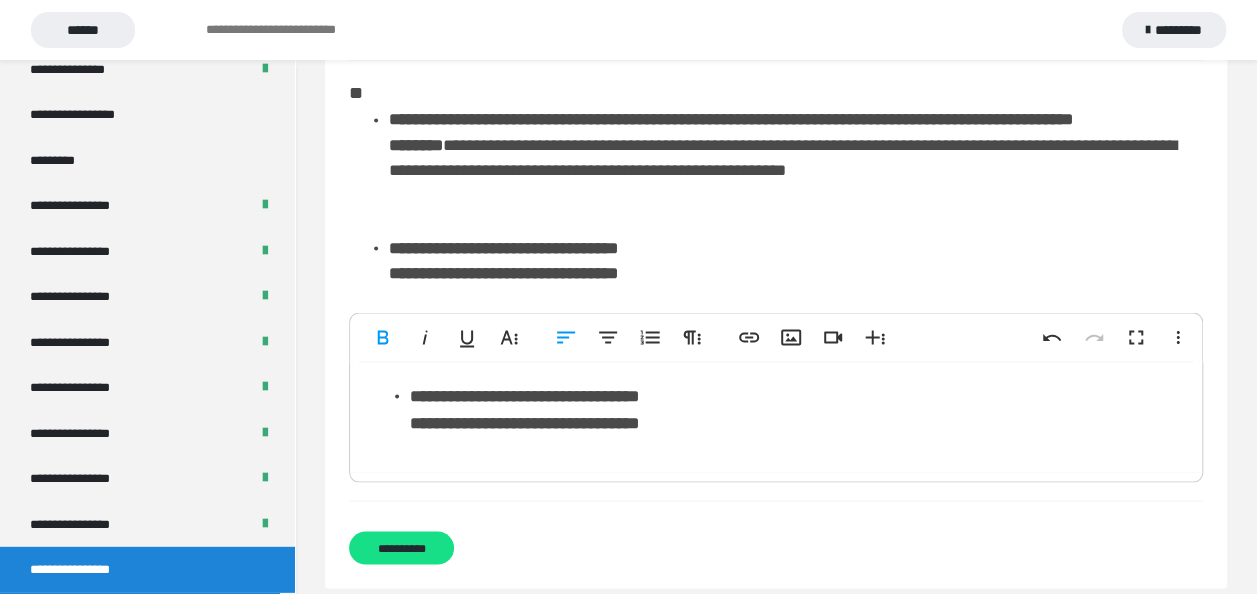 click on "**********" at bounding box center [524, 395] 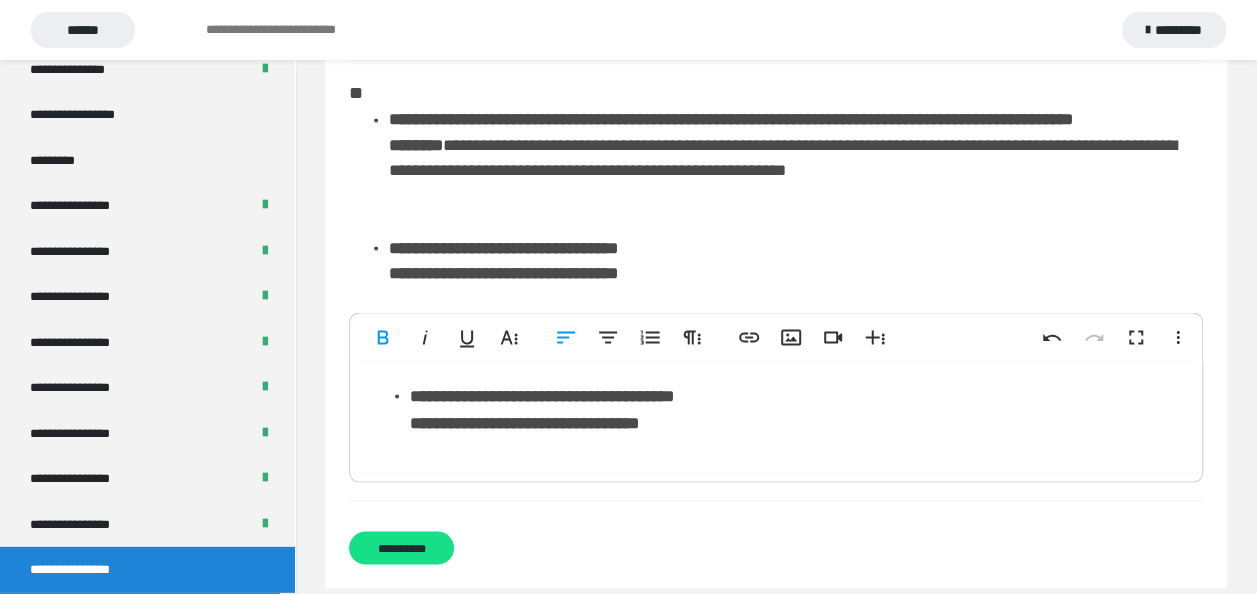 click on "**********" at bounding box center [524, 422] 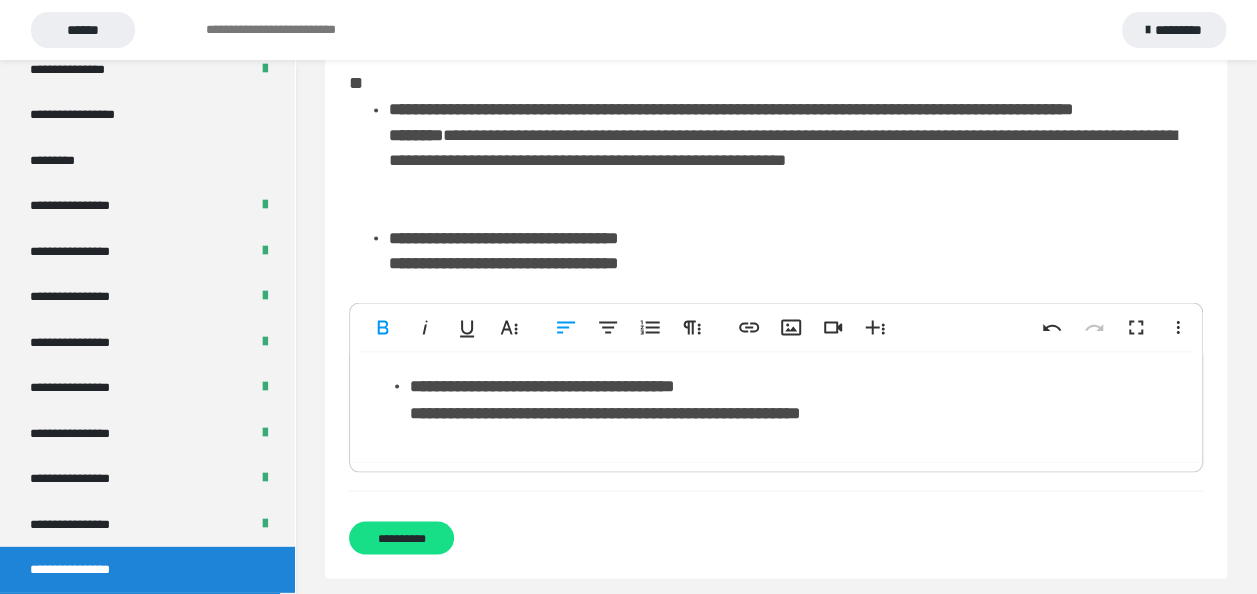 scroll, scrollTop: 1714, scrollLeft: 0, axis: vertical 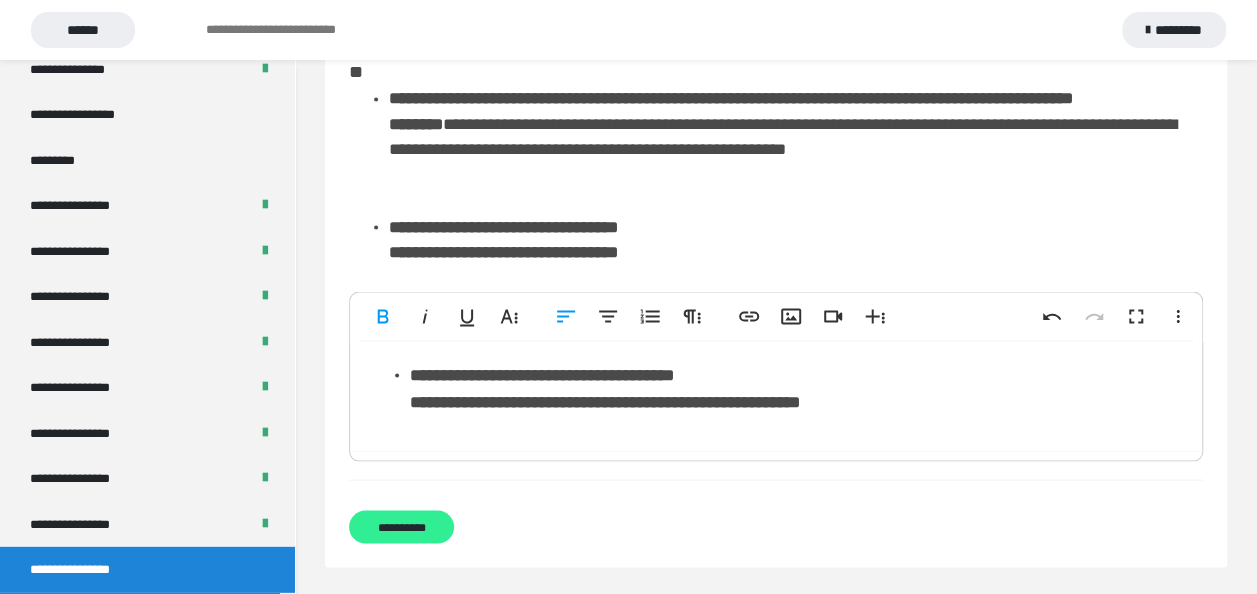 drag, startPoint x: 385, startPoint y: 526, endPoint x: 382, endPoint y: 536, distance: 10.440307 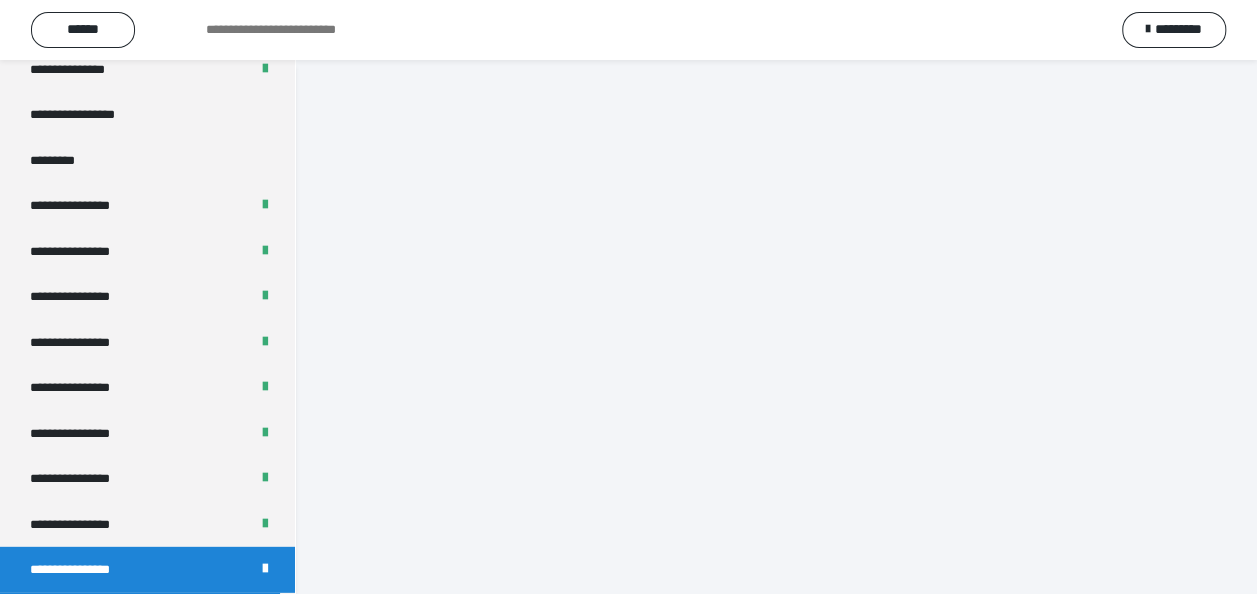 scroll, scrollTop: 60, scrollLeft: 0, axis: vertical 